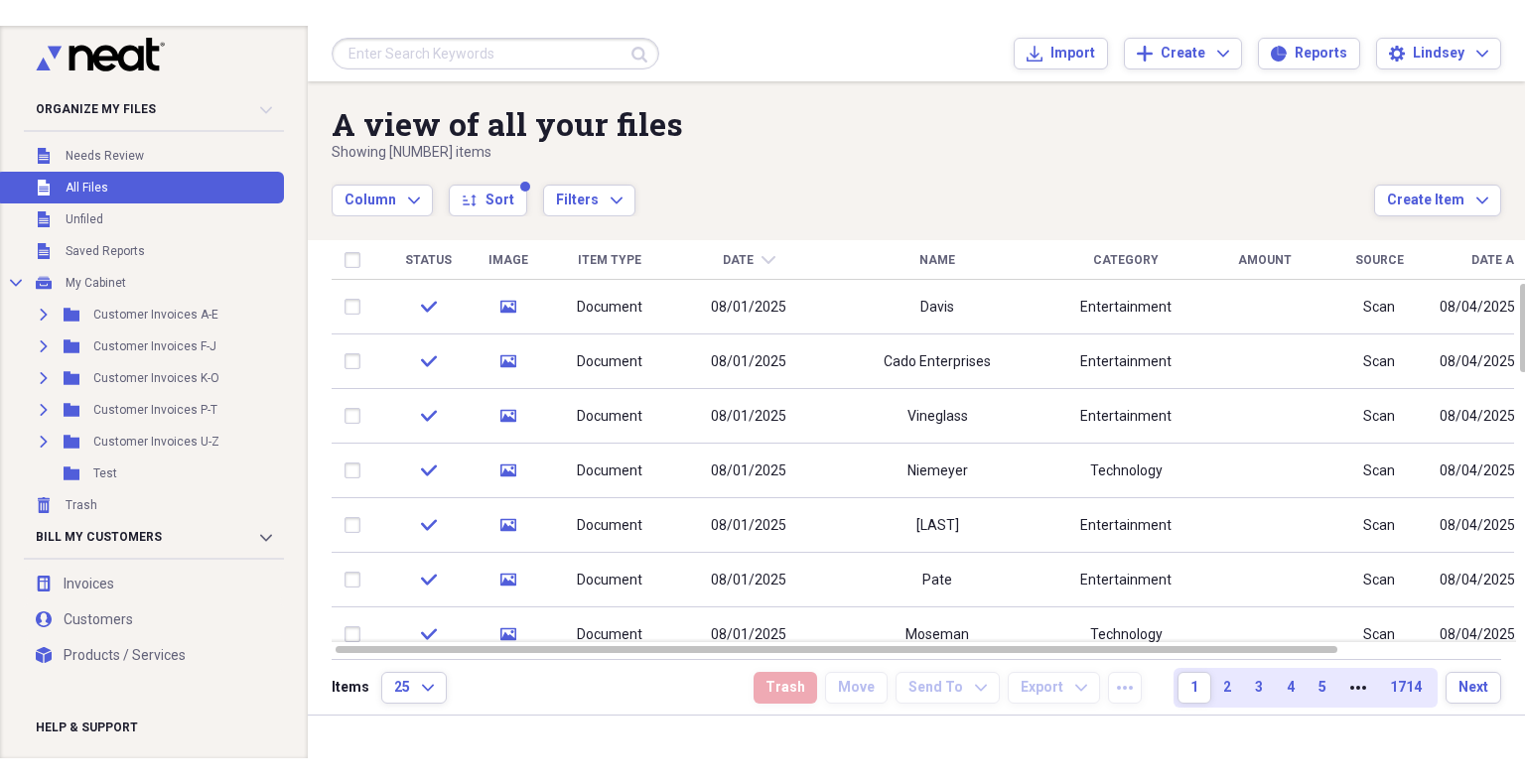 scroll, scrollTop: 0, scrollLeft: 0, axis: both 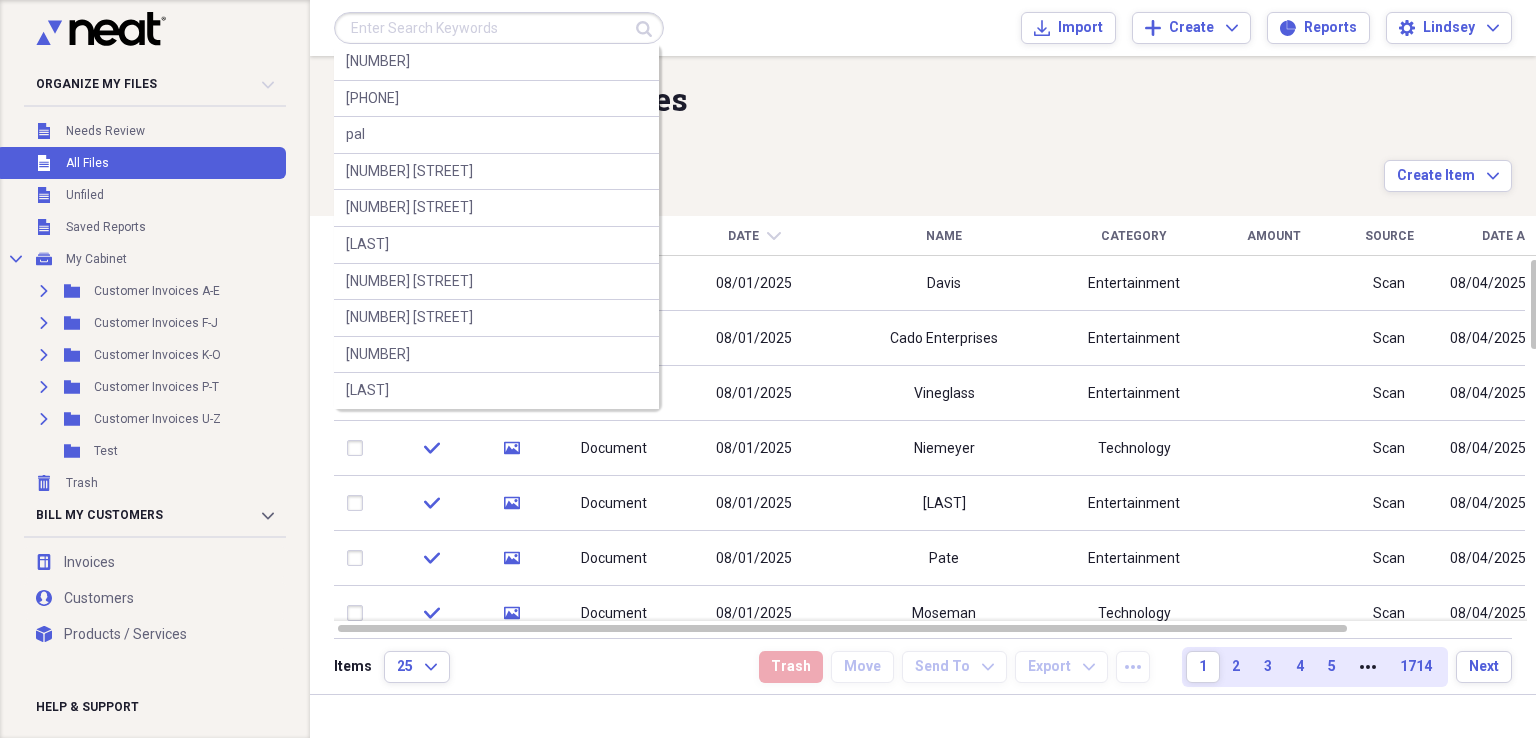 click at bounding box center [499, 28] 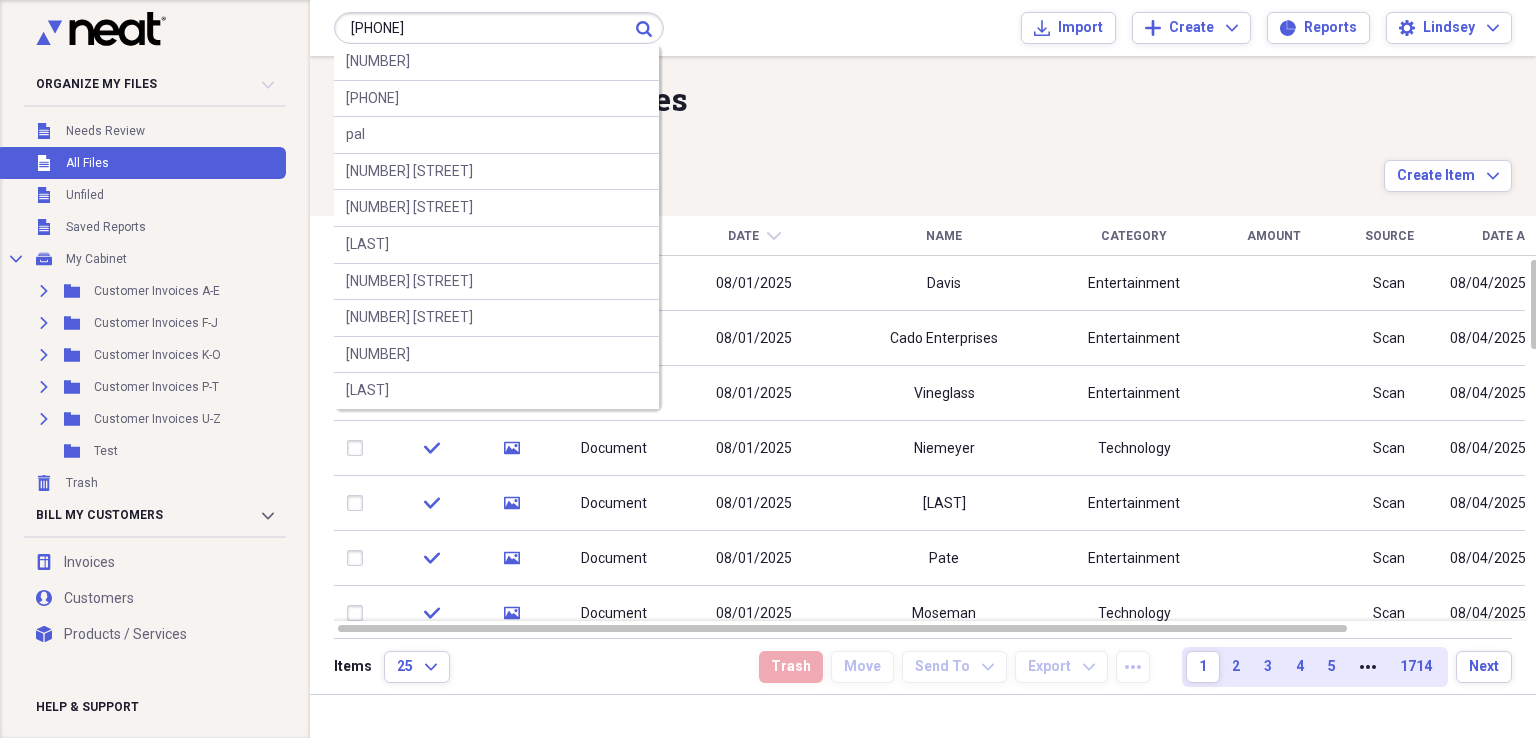 type on "[PHONE]" 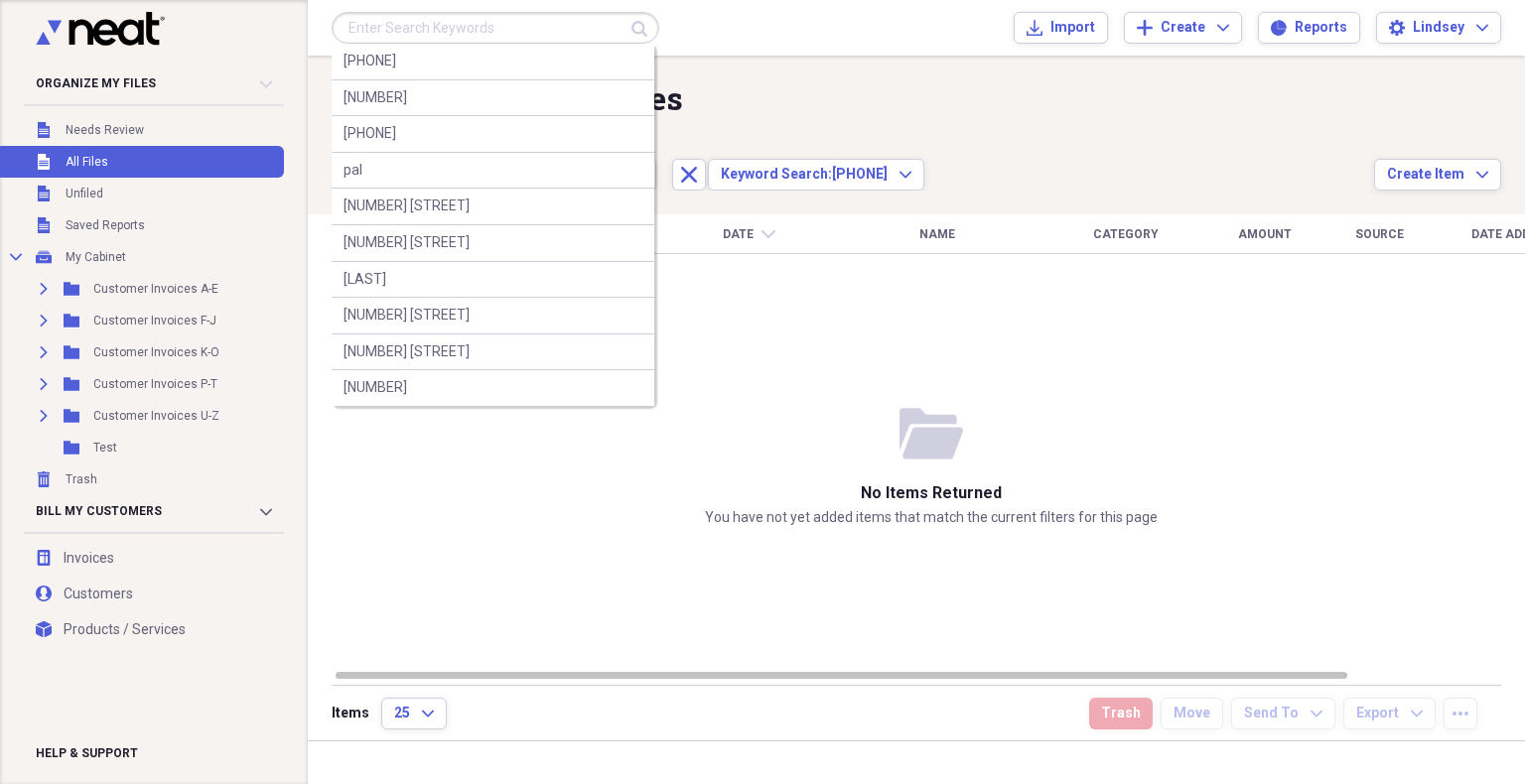 click at bounding box center [495, 28] 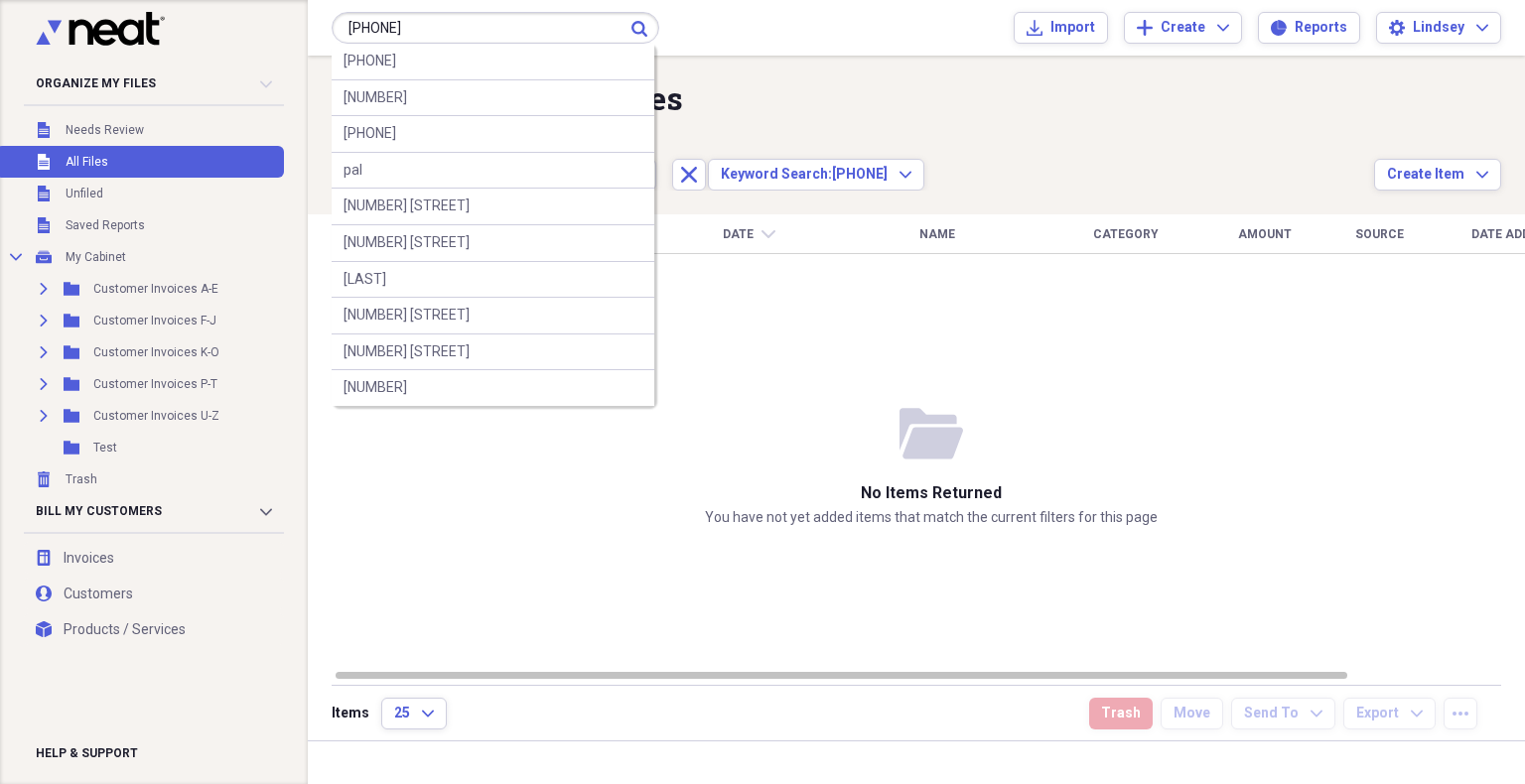 type on "[PHONE]" 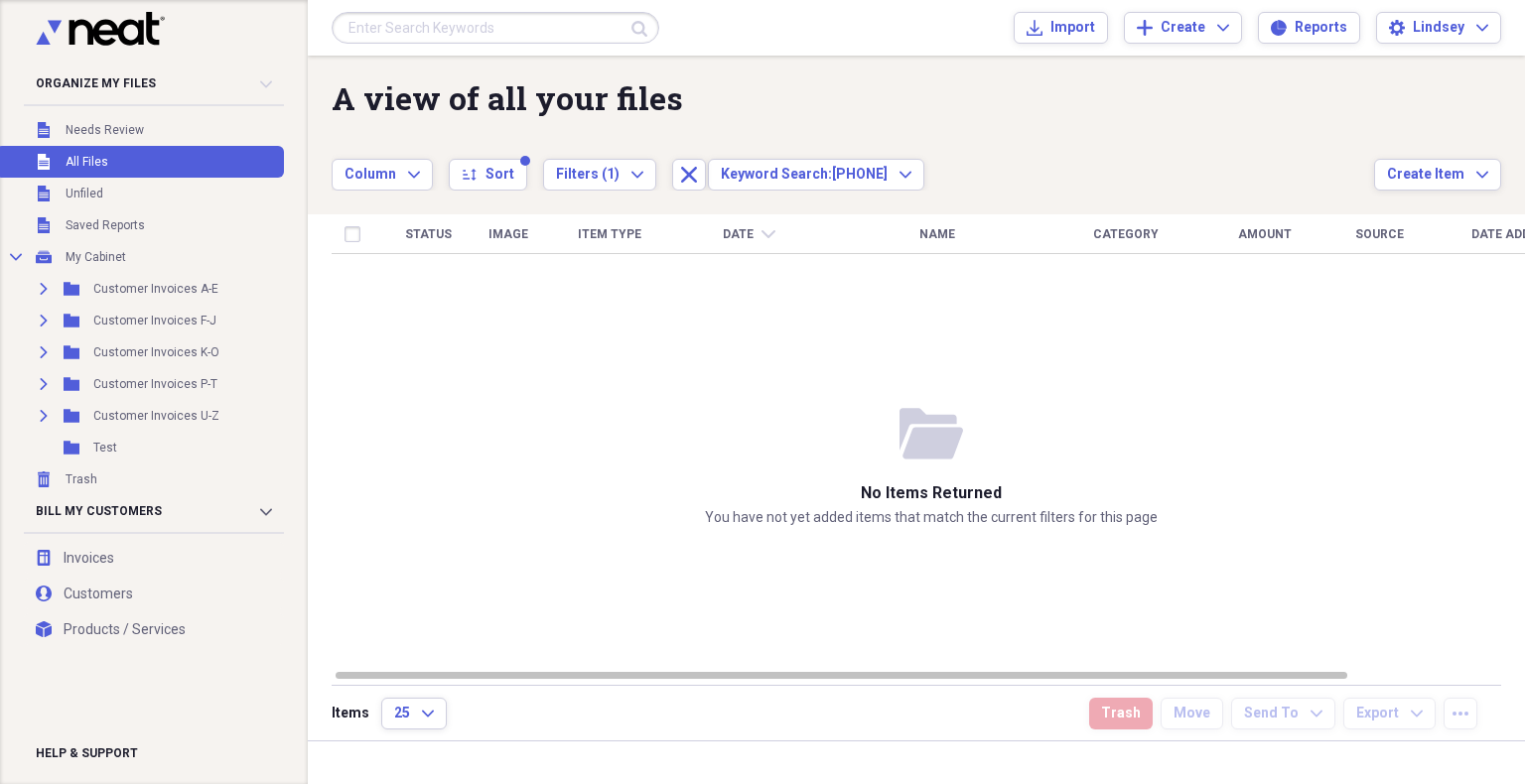 click at bounding box center [495, 28] 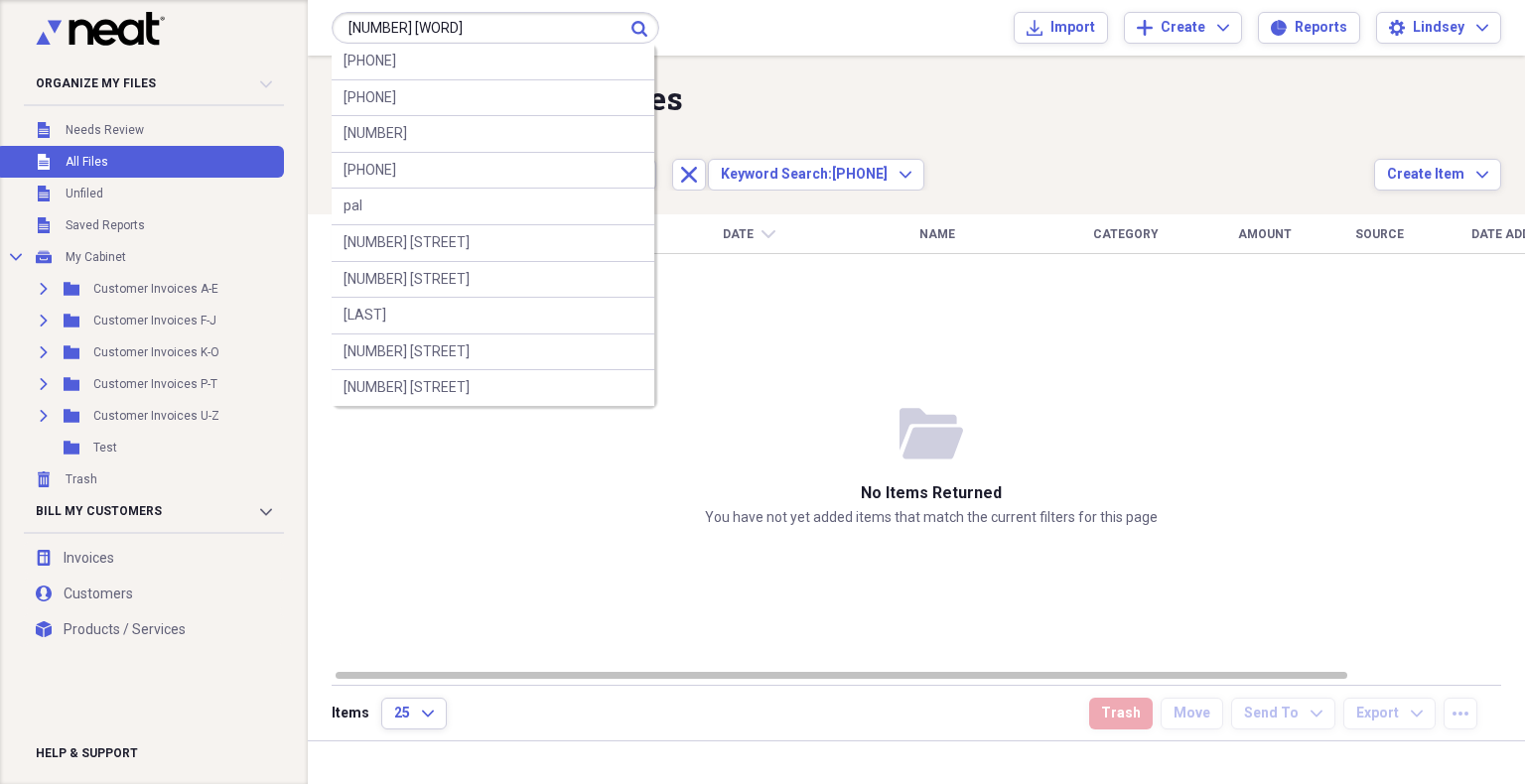 type on "[NUMBER] [WORD]" 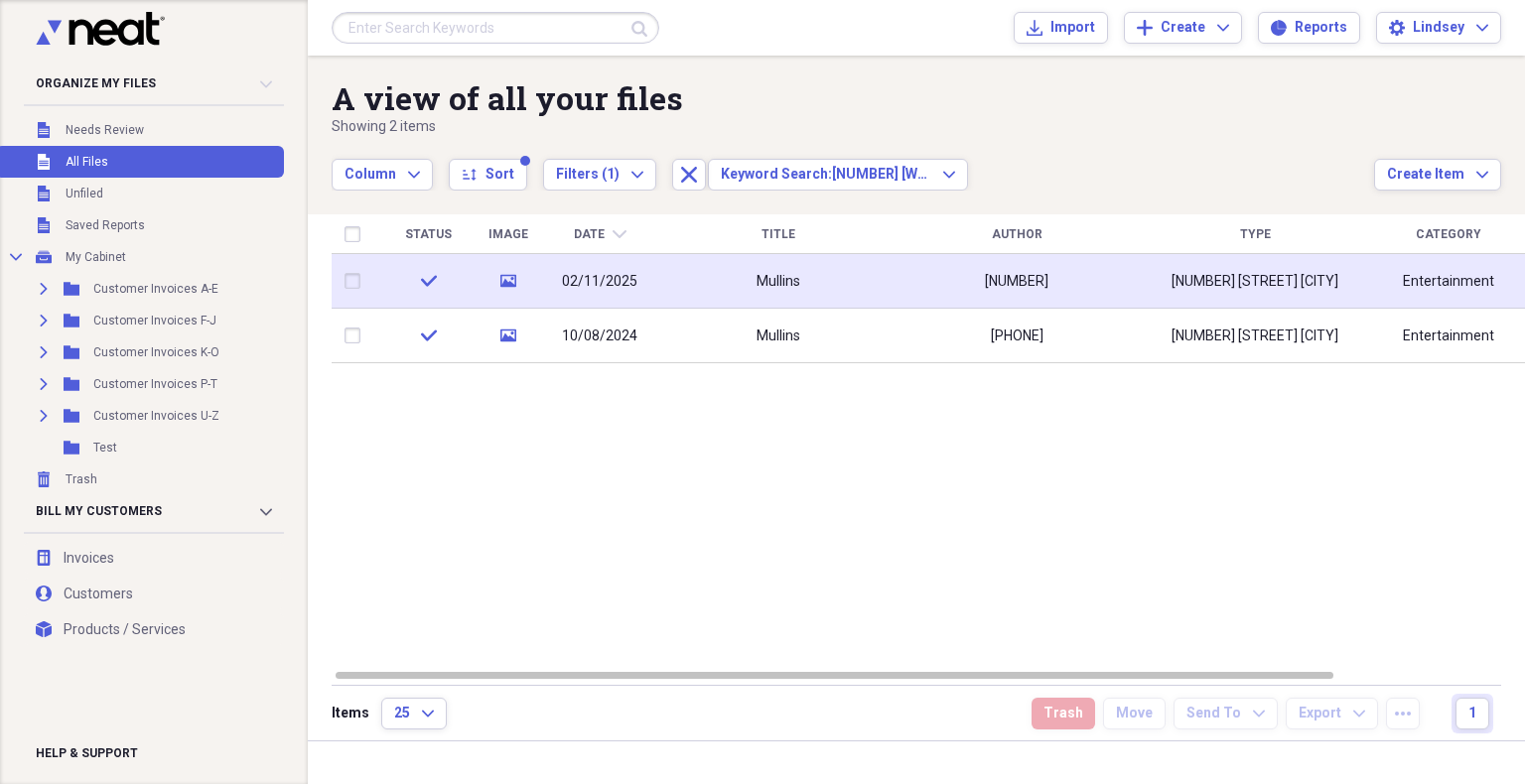 click on "[NUMBER]" at bounding box center [1017, 282] 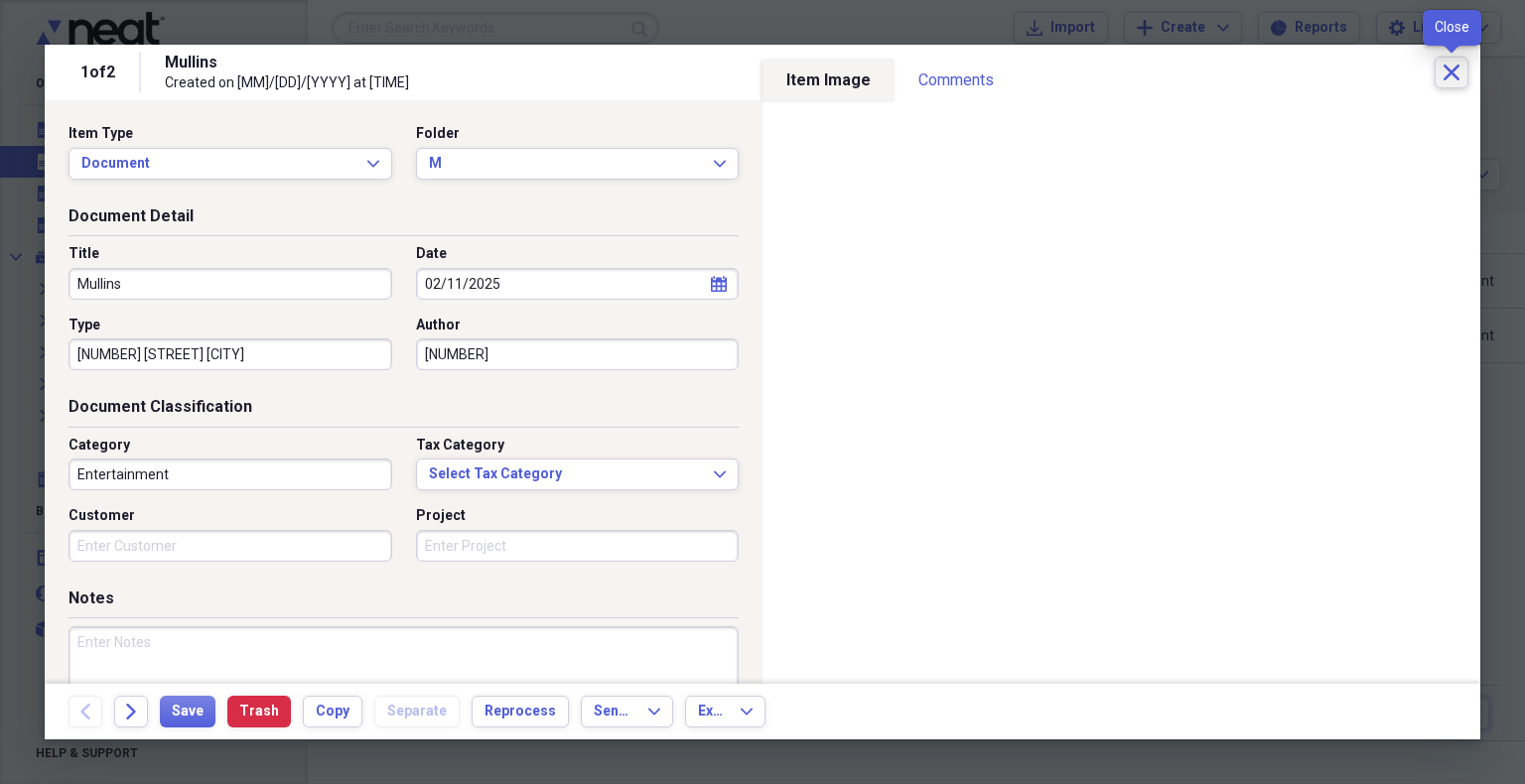 click on "Close" at bounding box center (1452, 72) 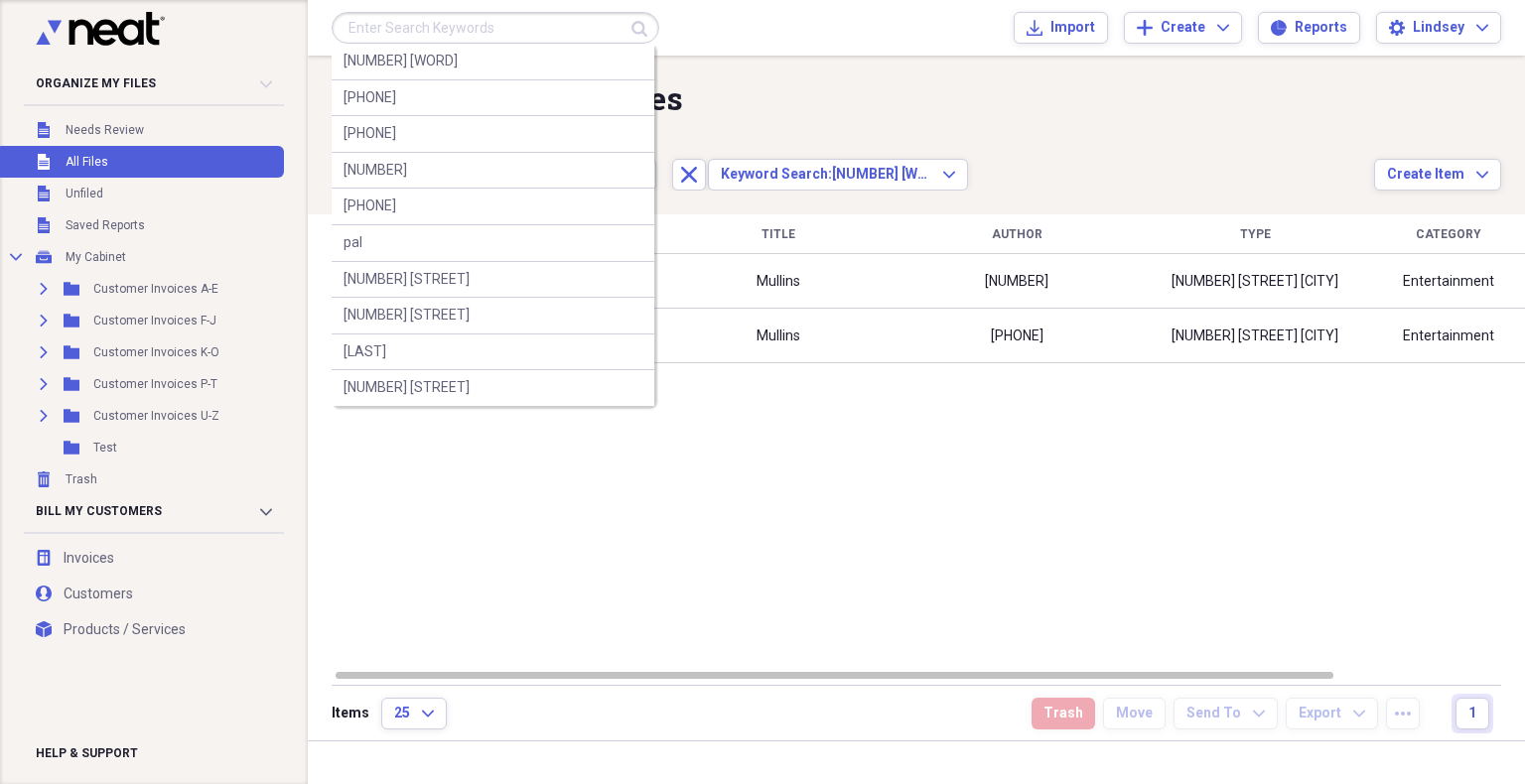 click at bounding box center [495, 28] 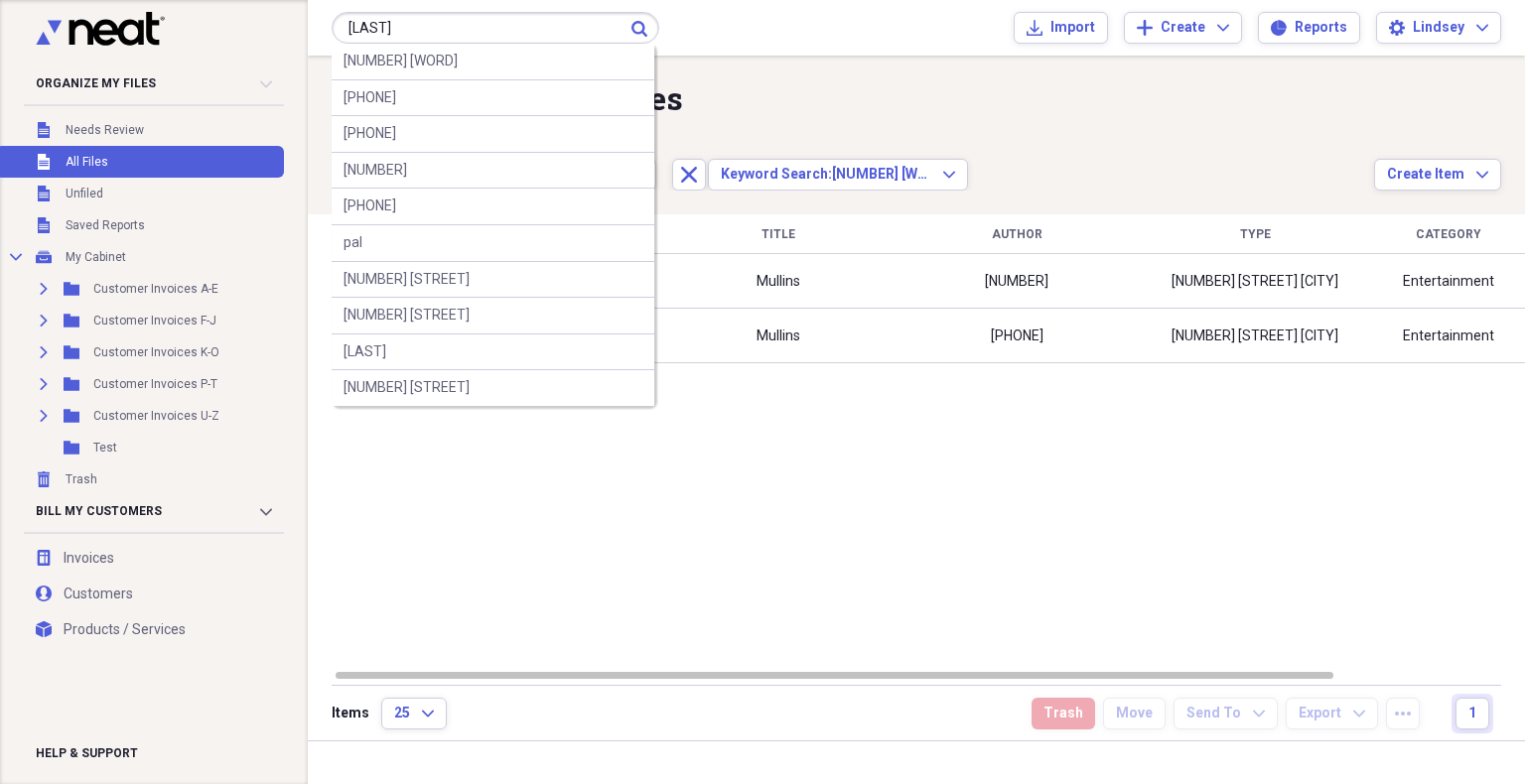 type on "[LAST]" 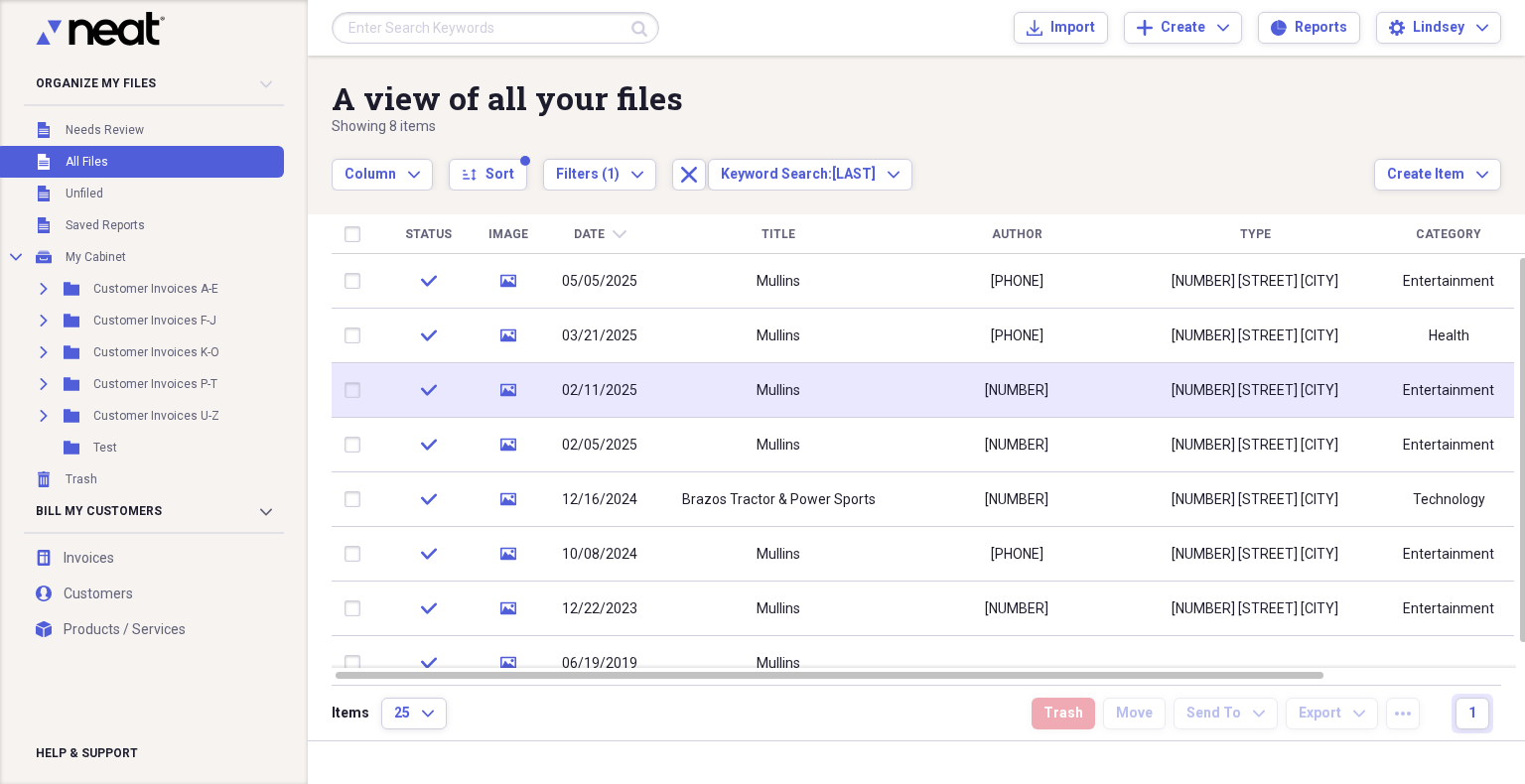 click on "Mullins" at bounding box center [778, 390] 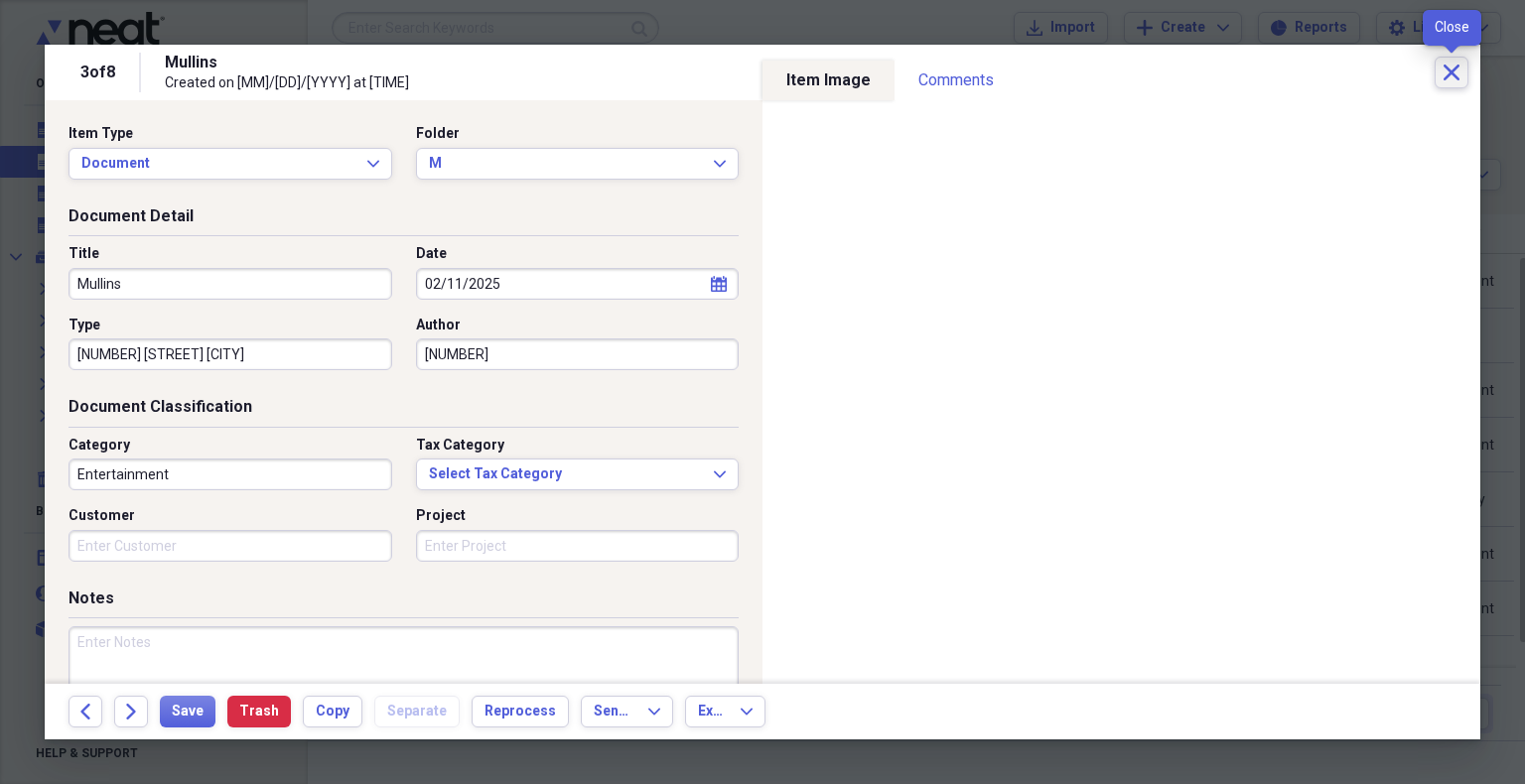 click 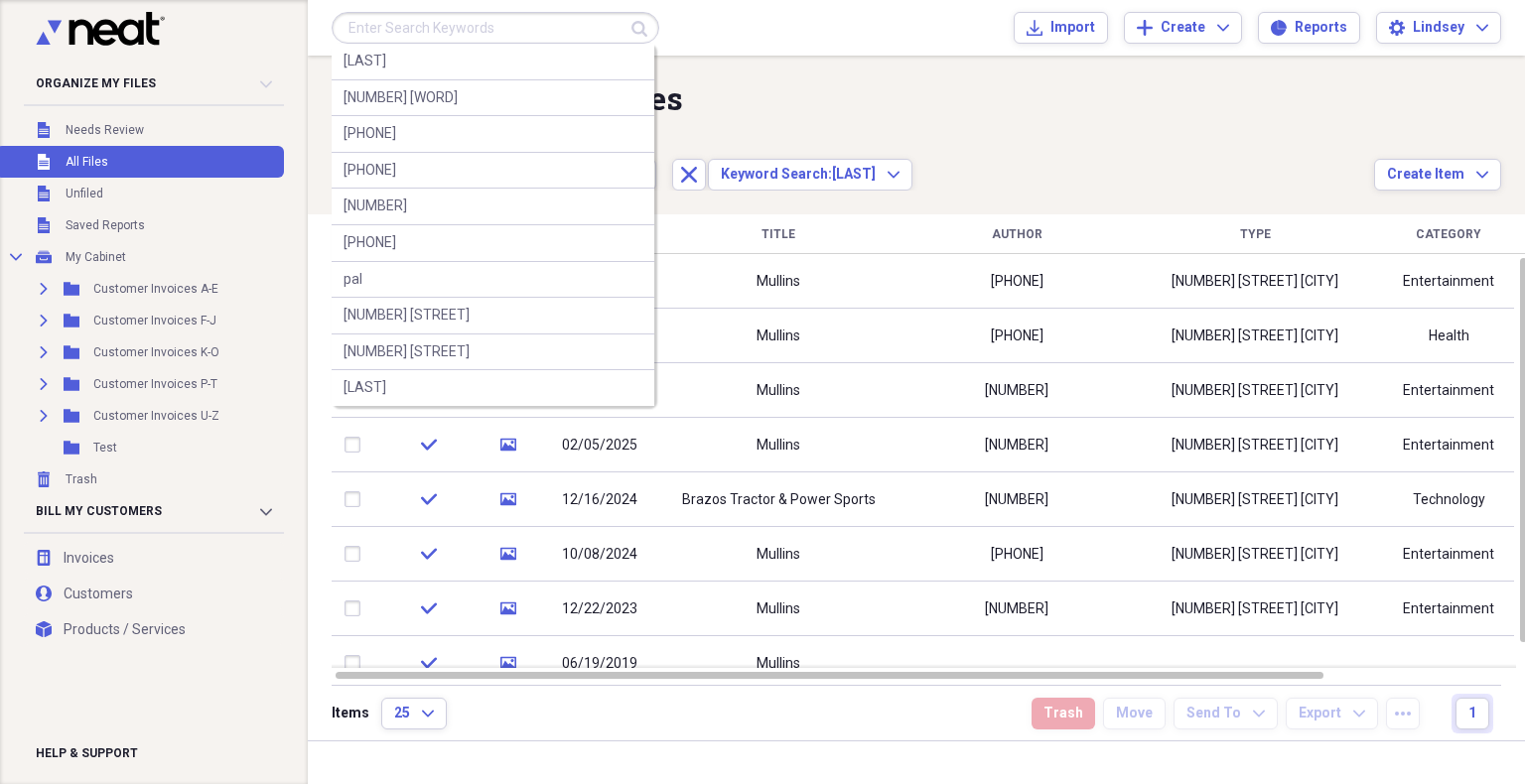 click at bounding box center (495, 28) 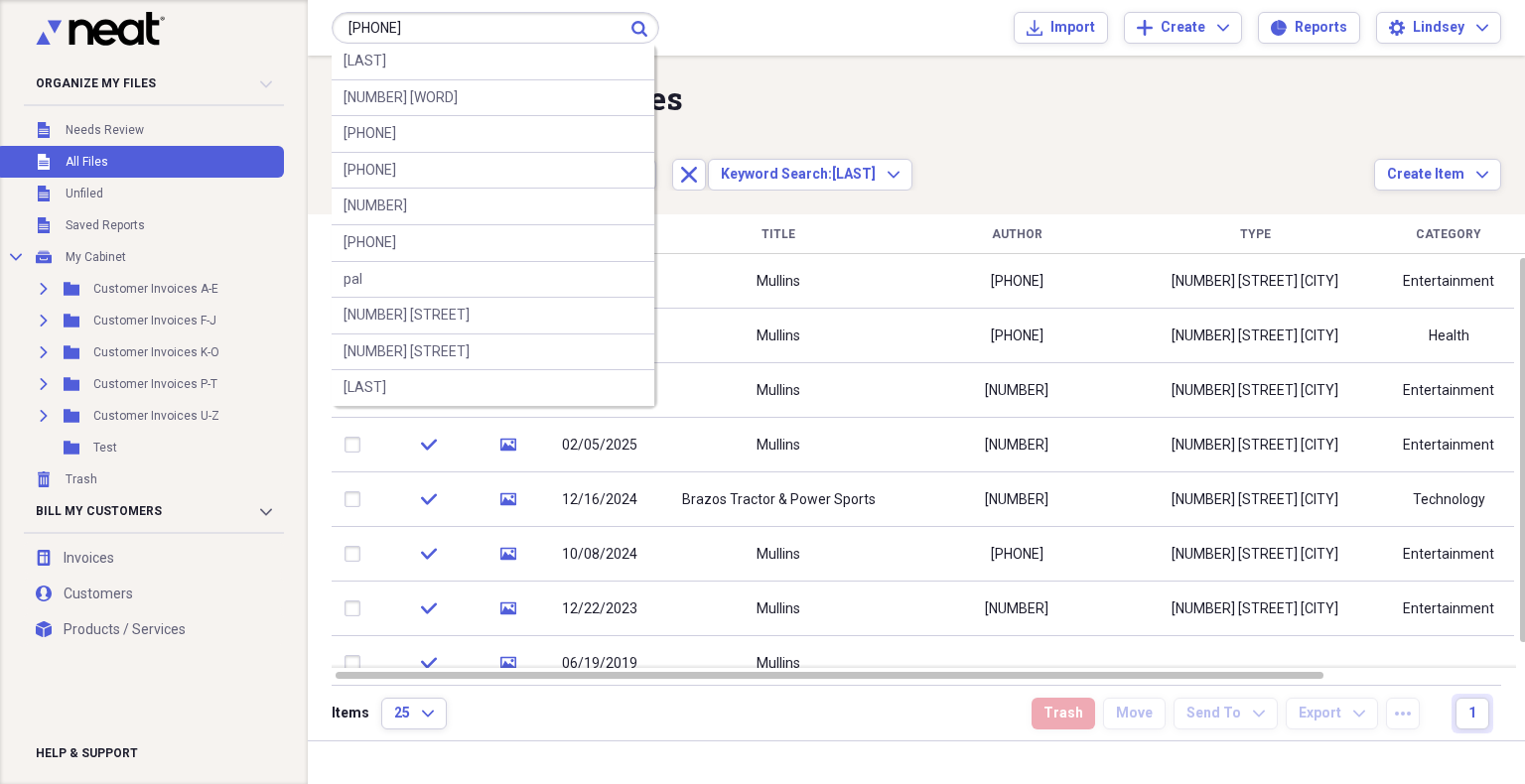 type on "[PHONE]" 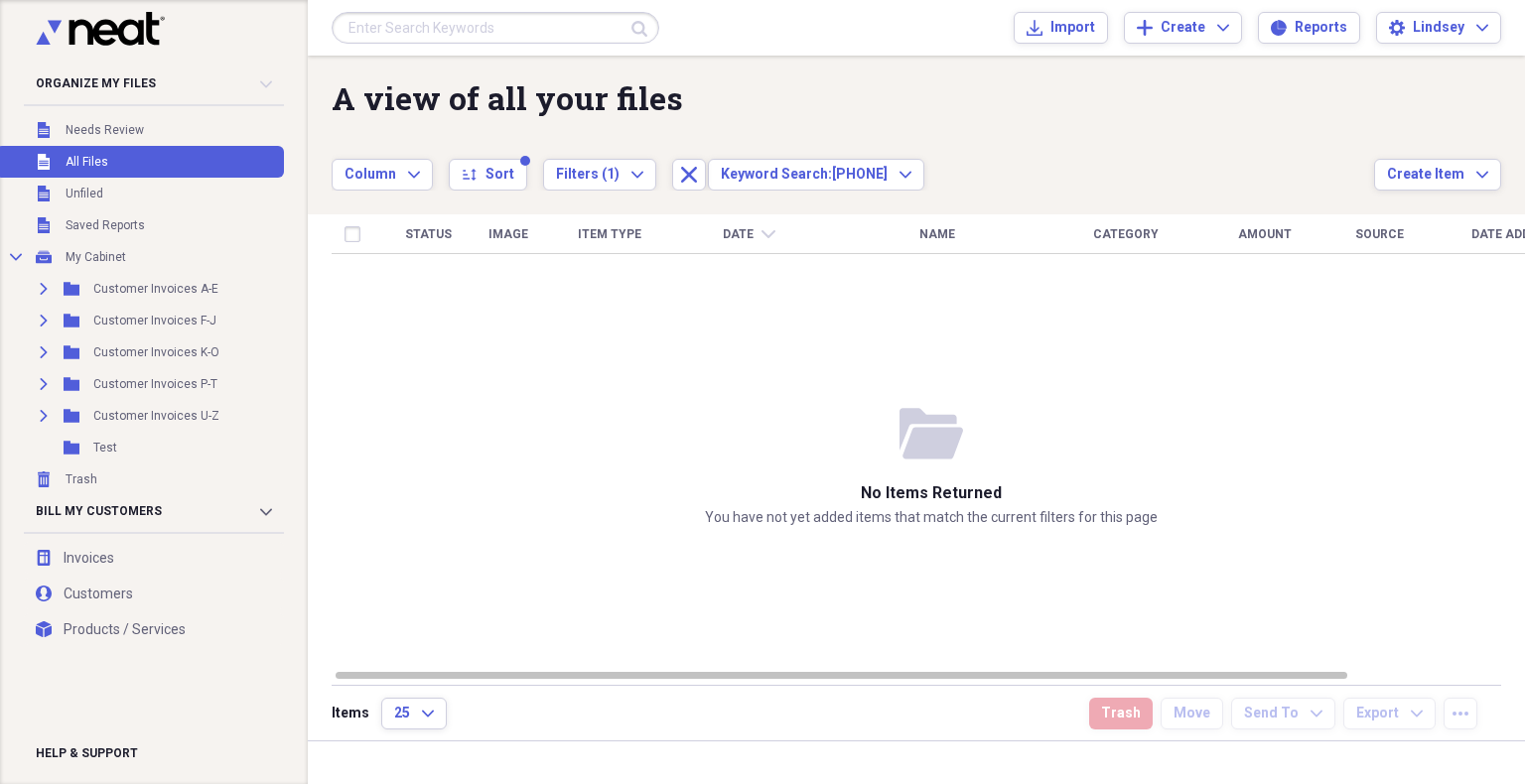 click at bounding box center [495, 28] 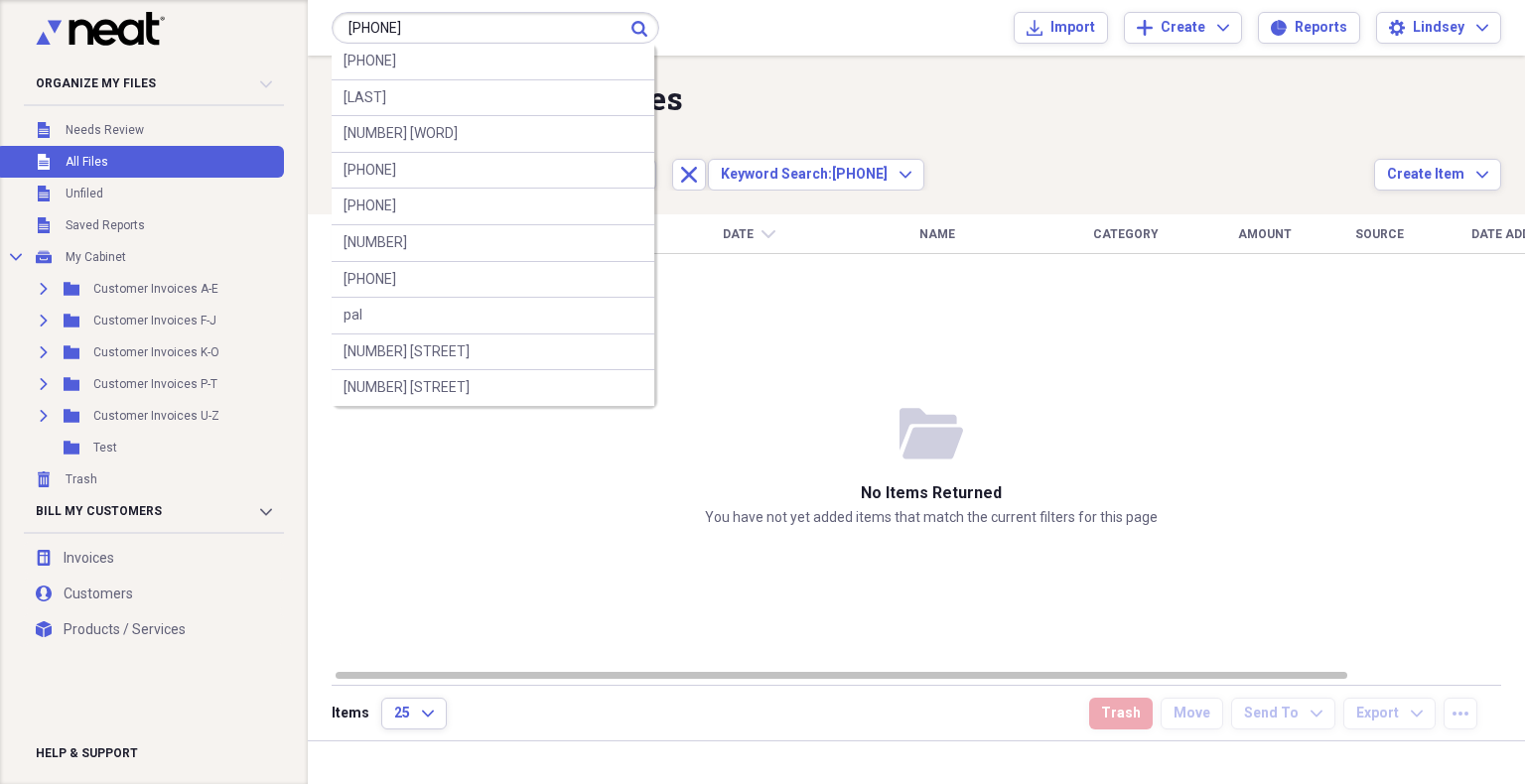 type on "[PHONE]" 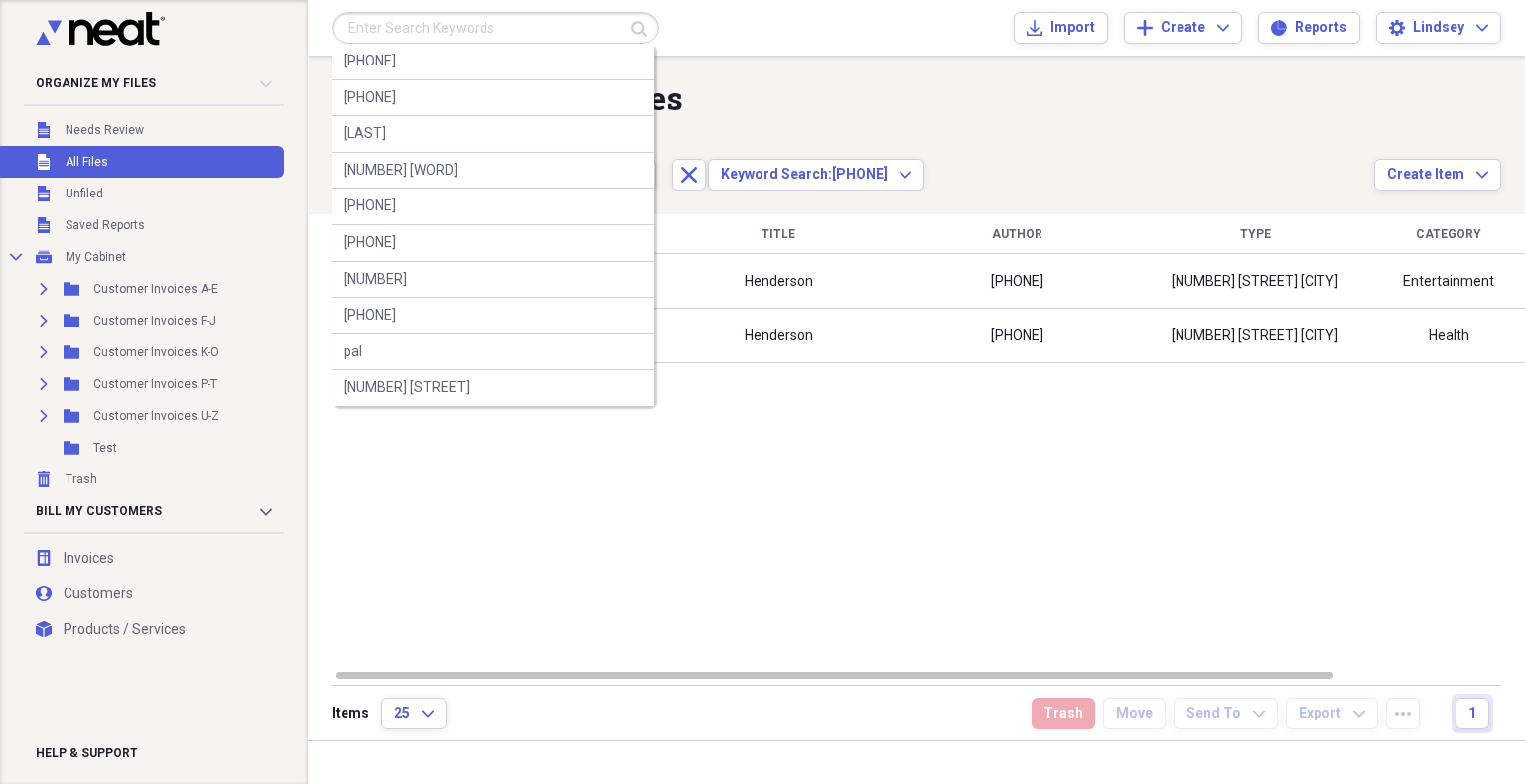 click at bounding box center (495, 28) 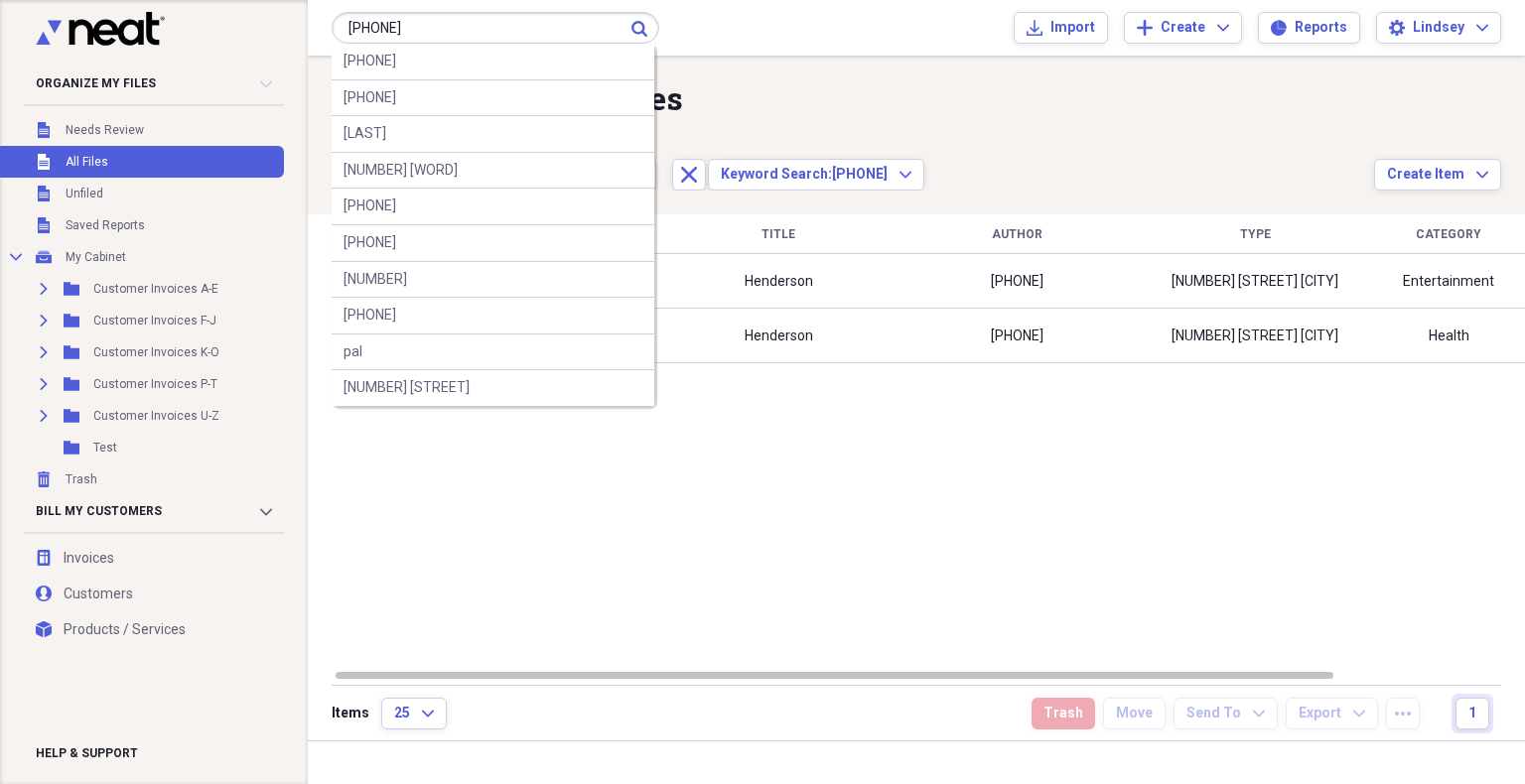 type on "[PHONE]" 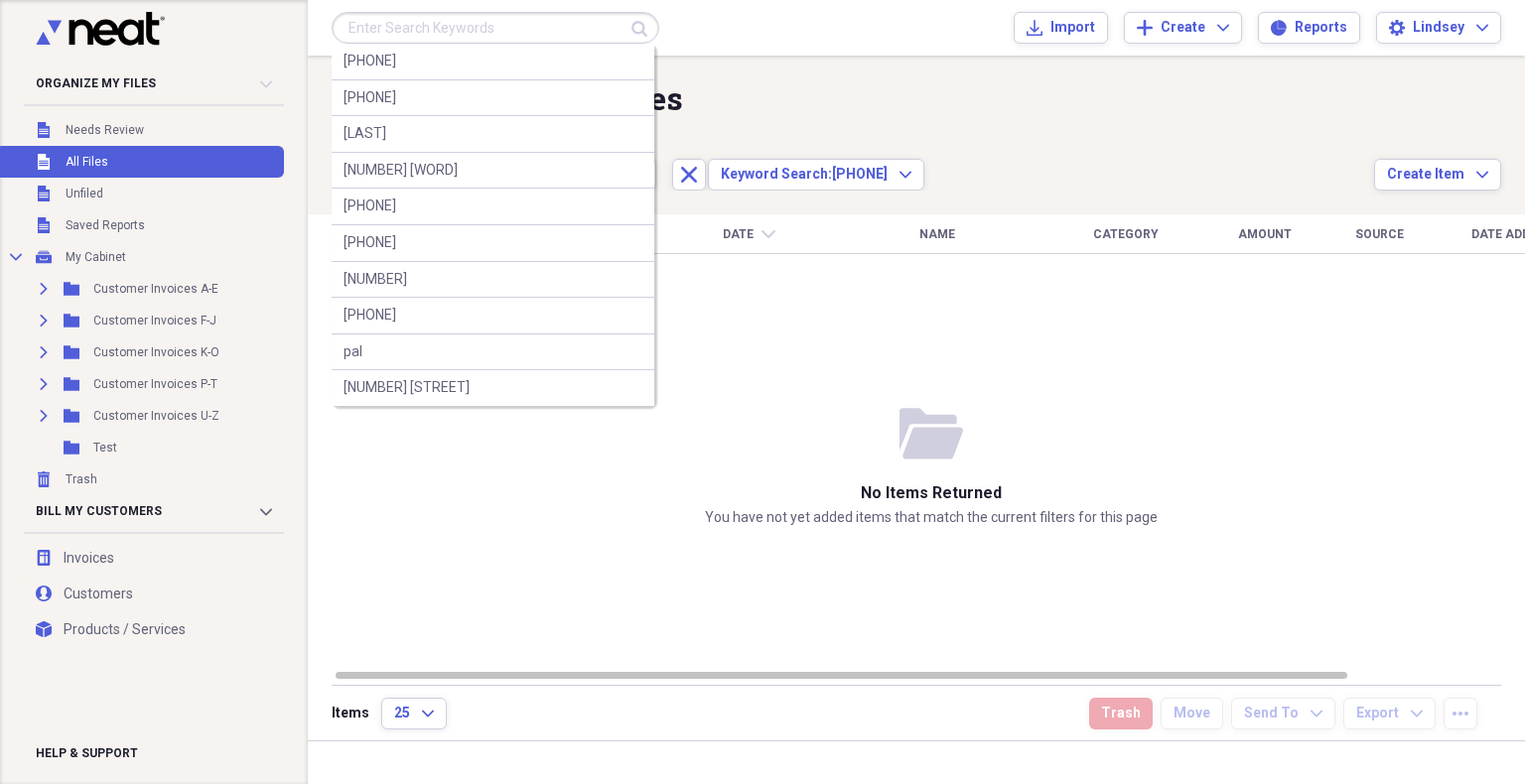 click at bounding box center (495, 28) 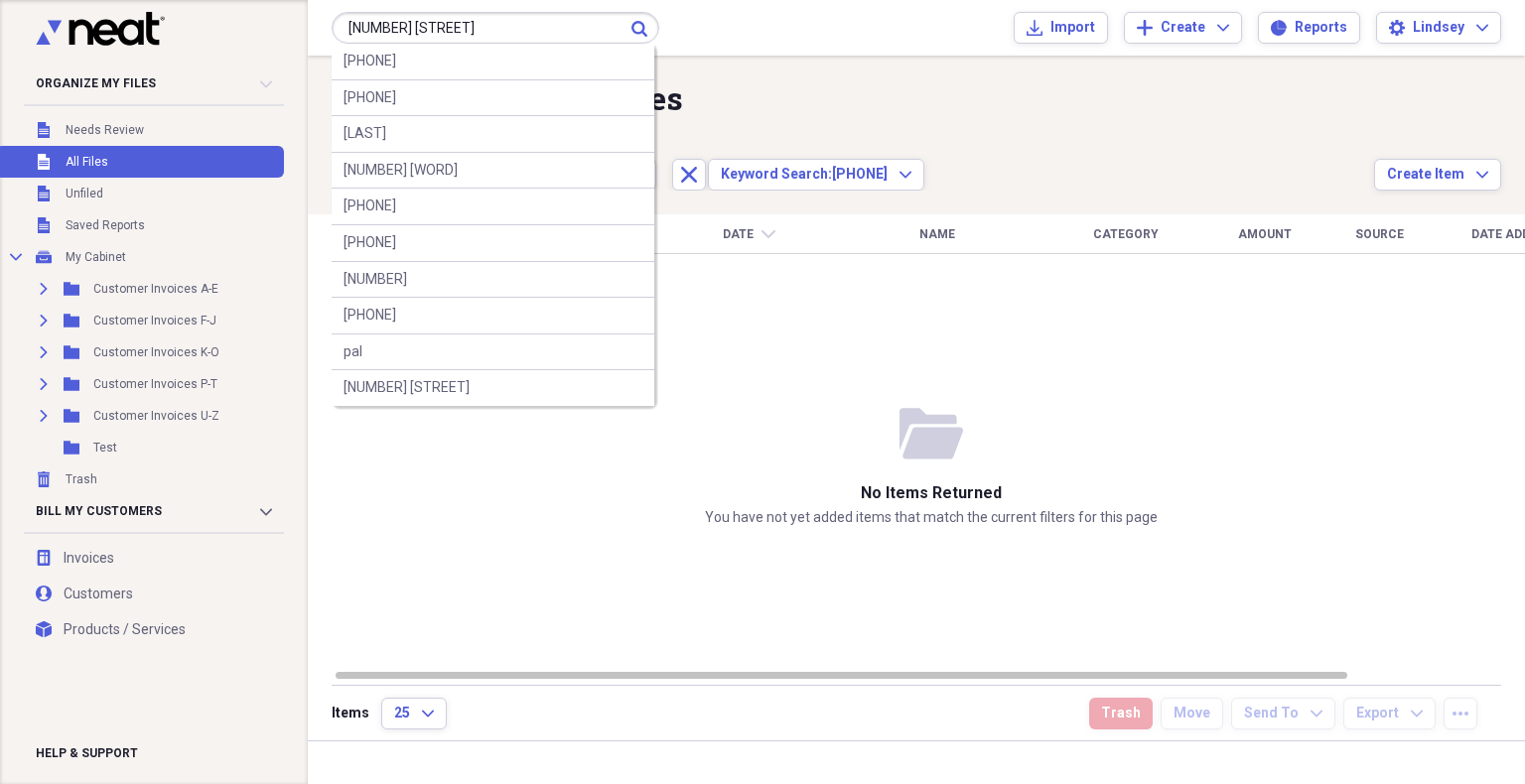 type on "[NUMBER] [STREET]" 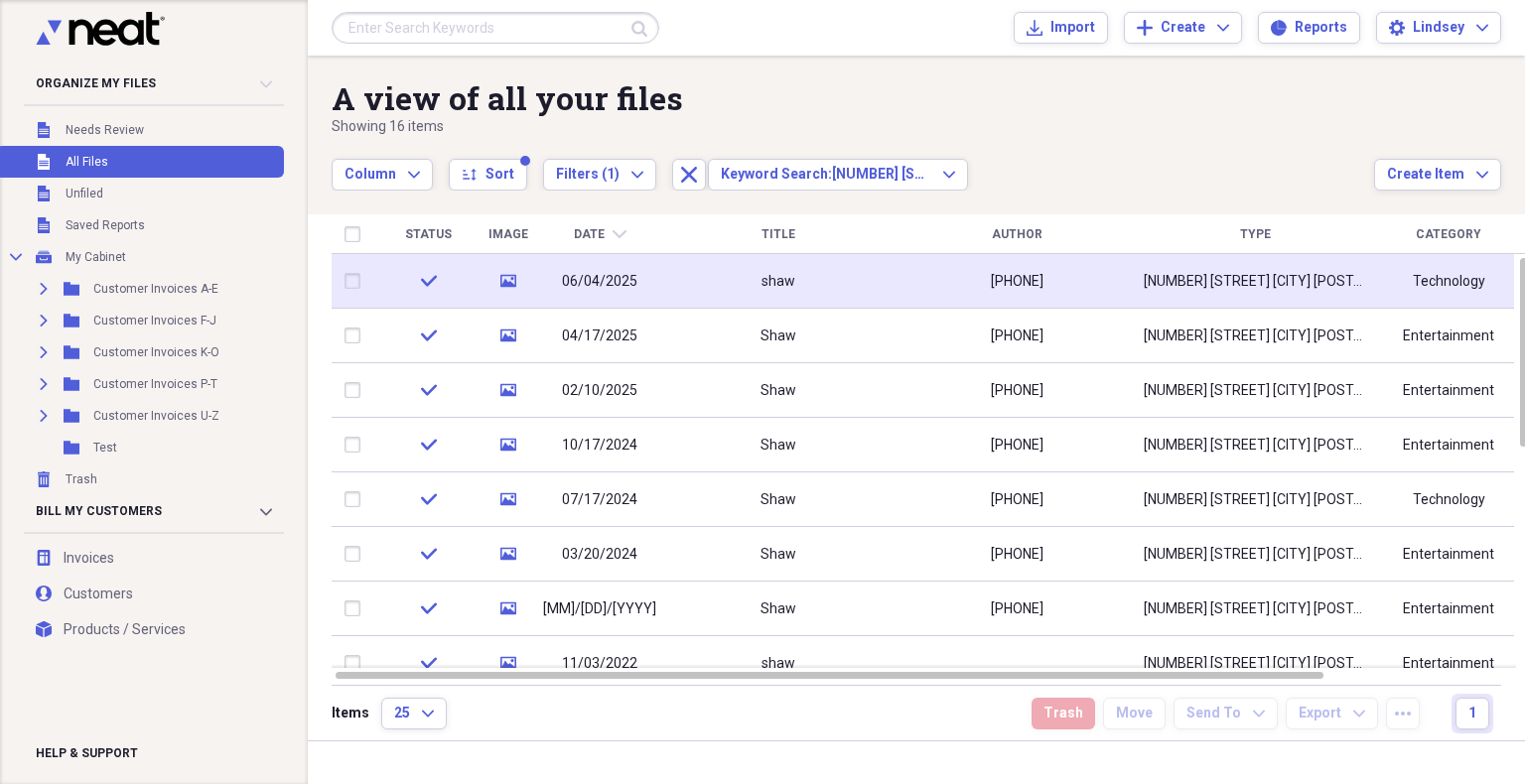 click on "shaw" at bounding box center [778, 281] 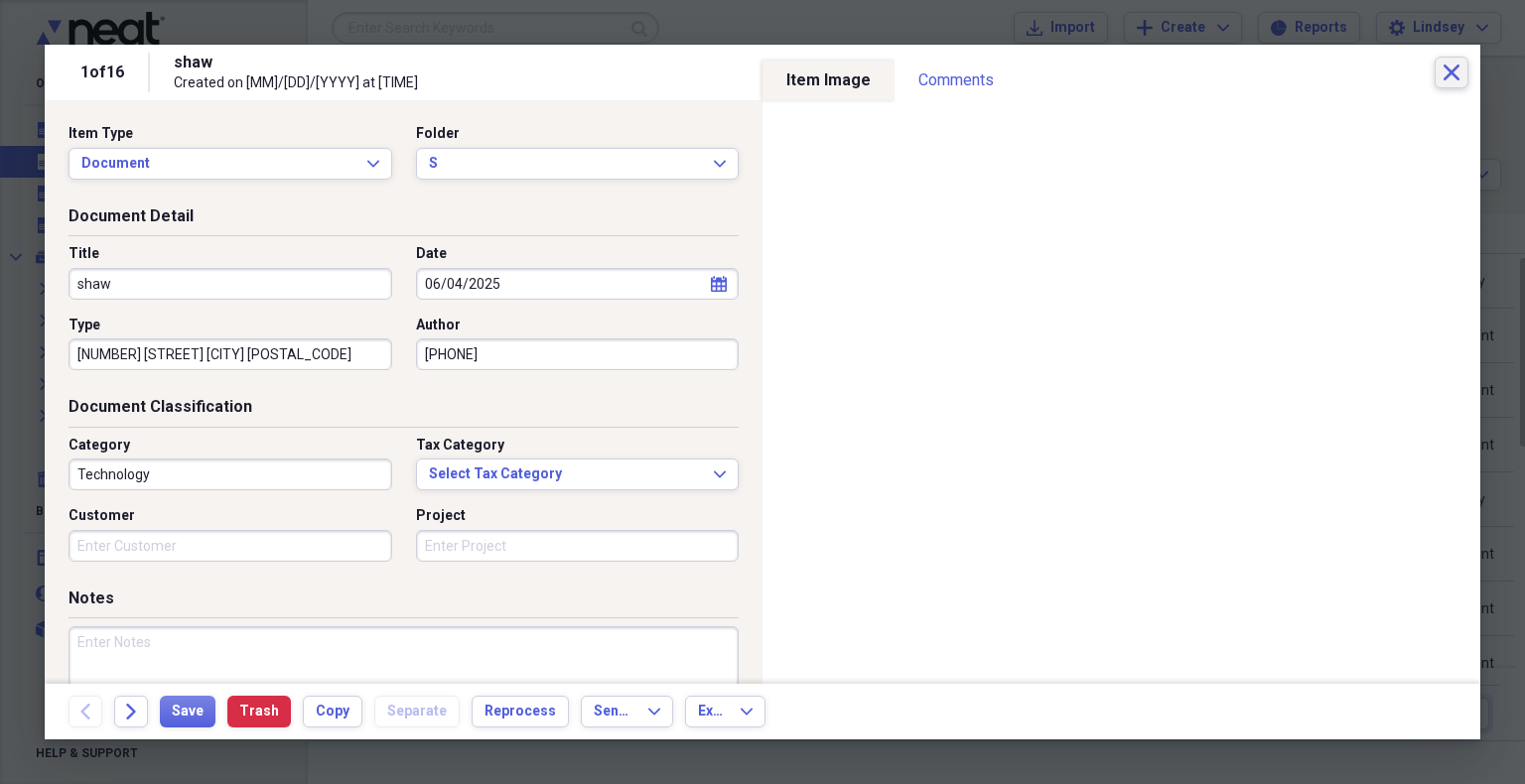 click on "Close" 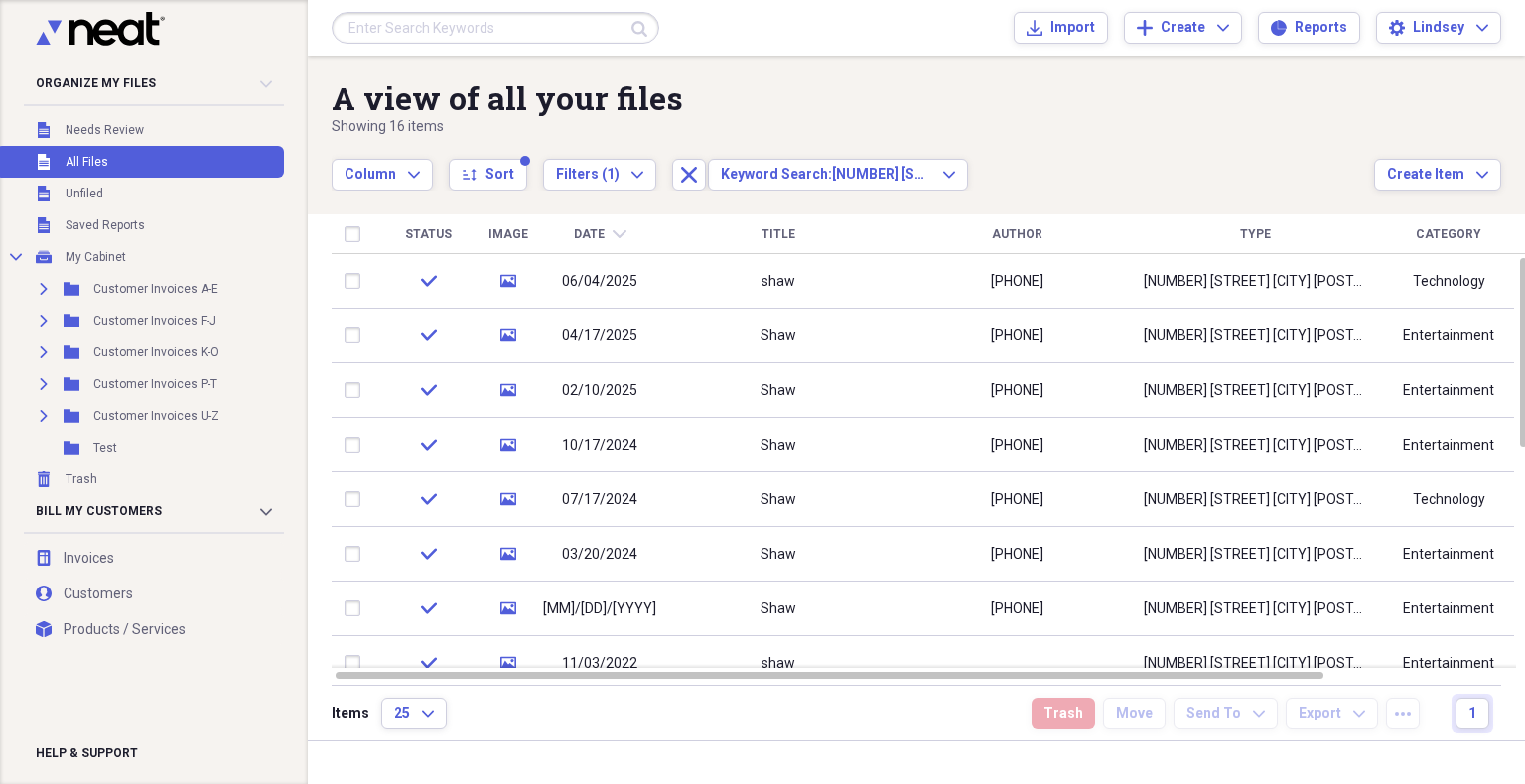 click at bounding box center [495, 28] 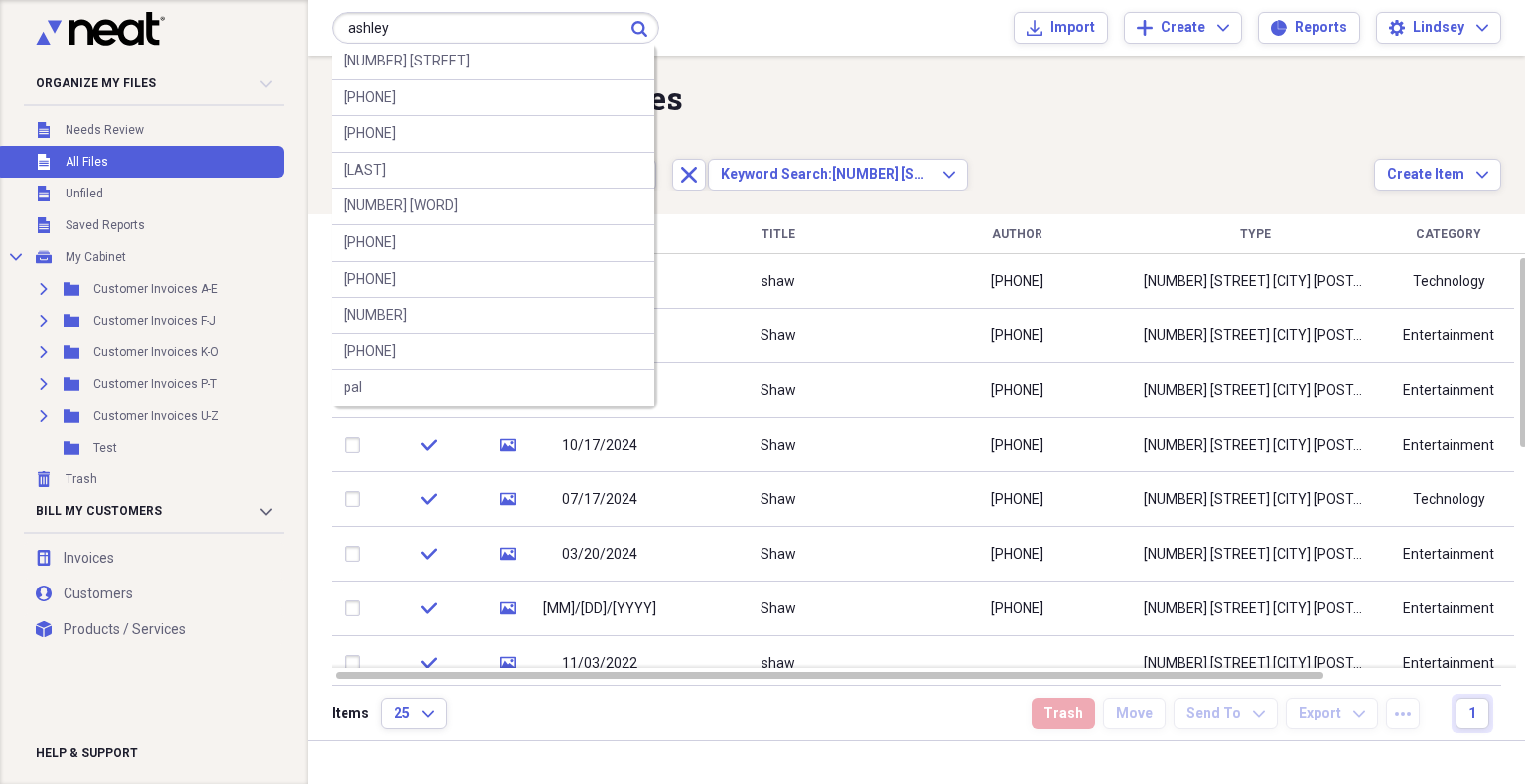 type on "ashley" 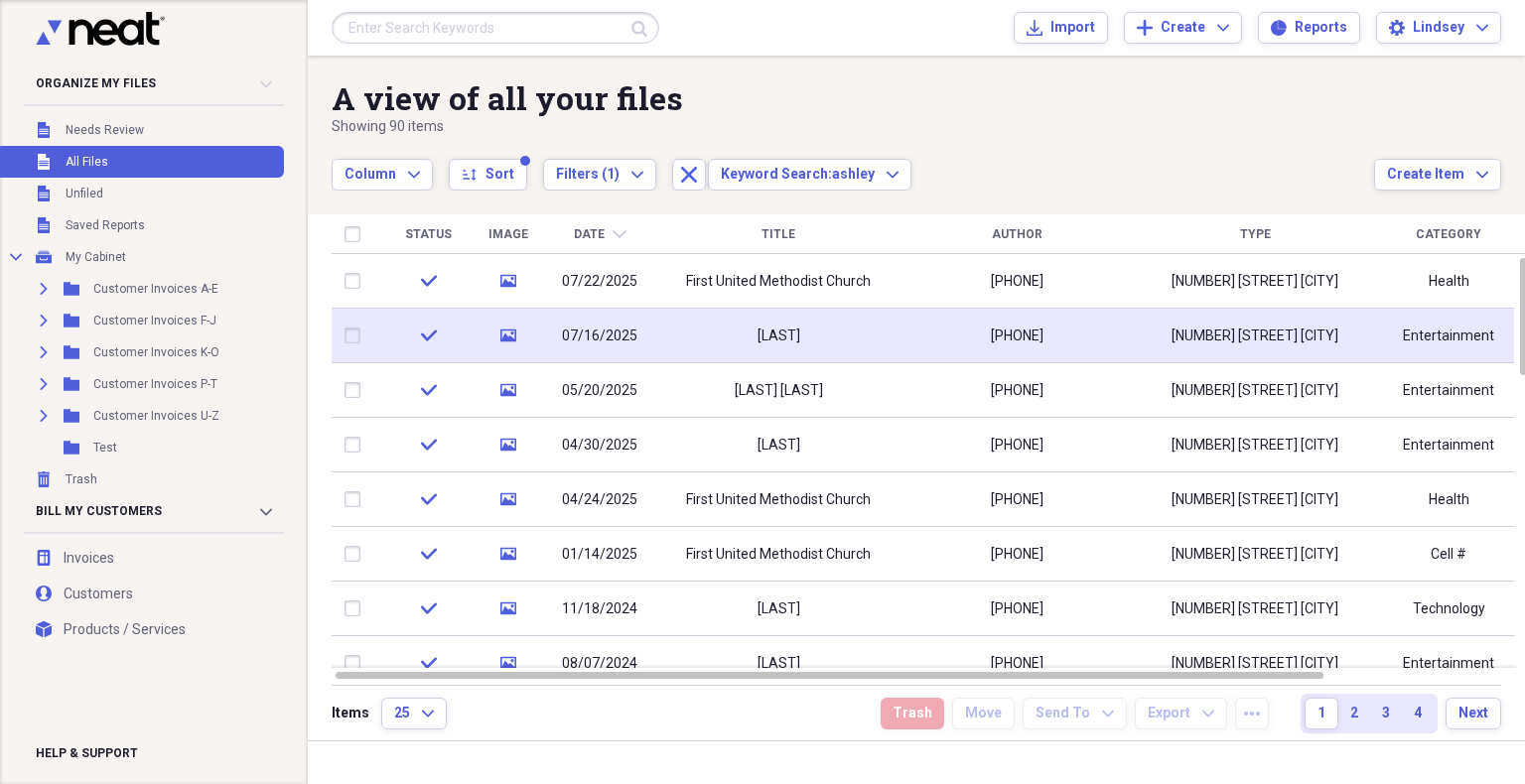 click on "[LAST]" at bounding box center [778, 335] 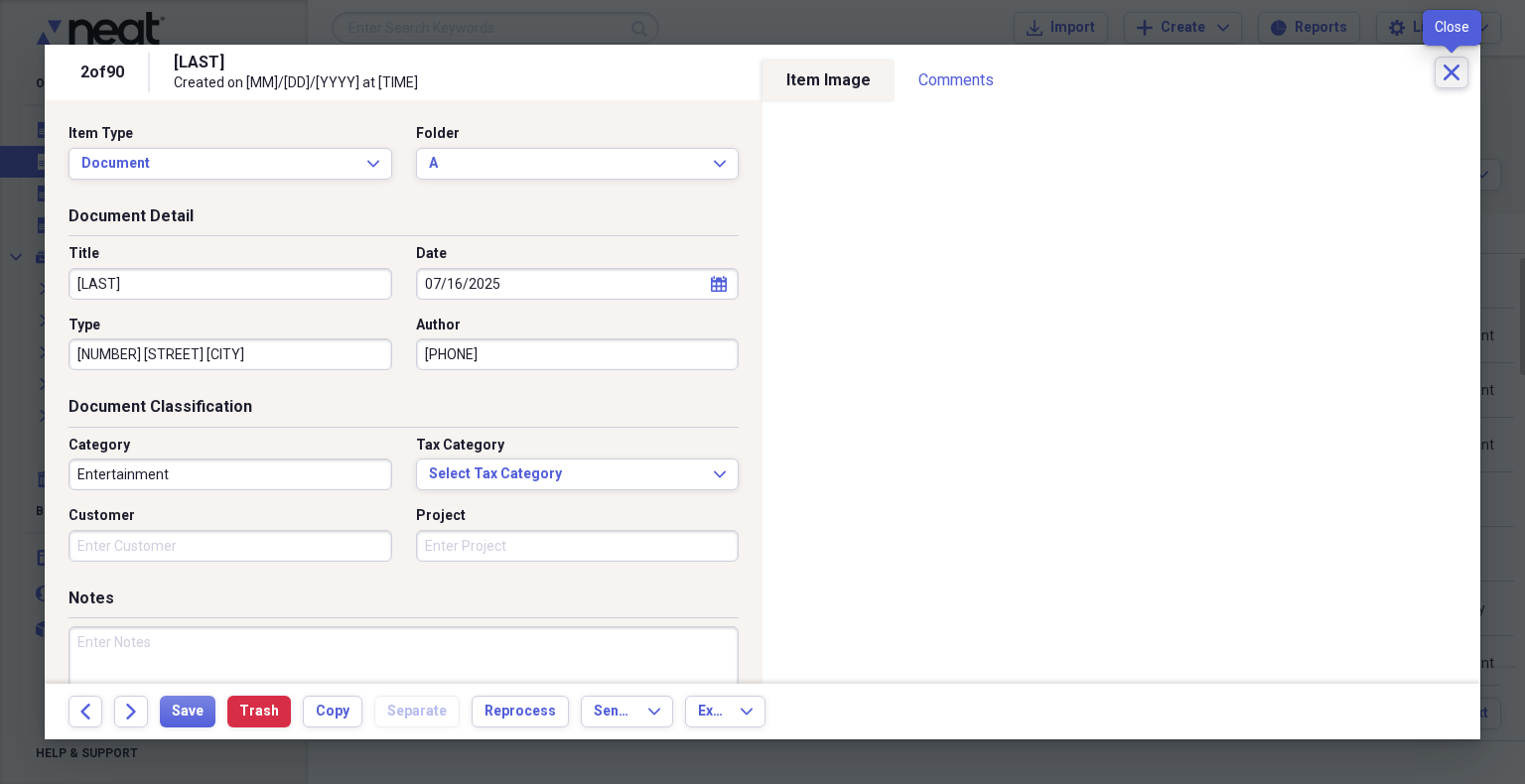 click on "Close" at bounding box center (1452, 72) 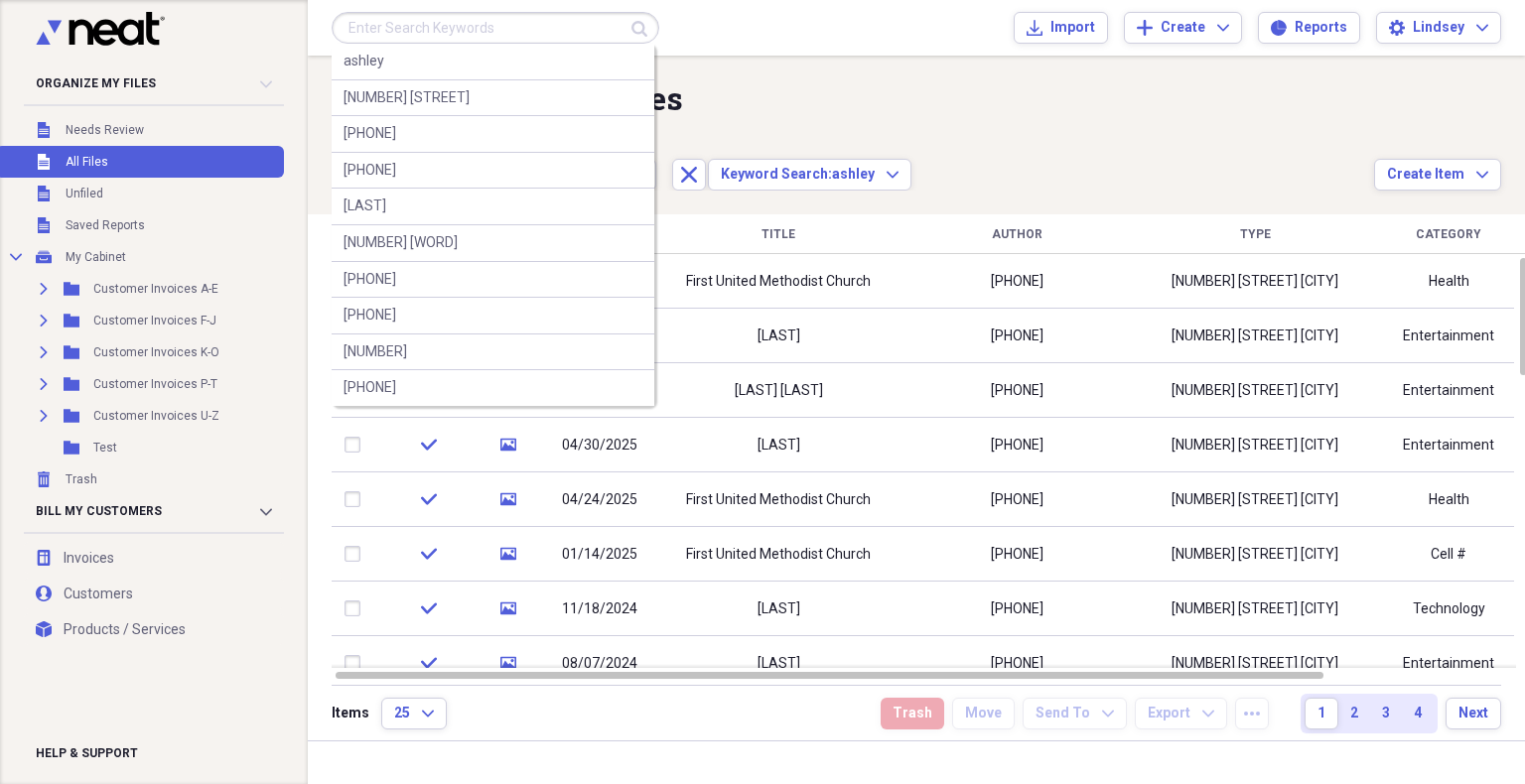 click at bounding box center [495, 28] 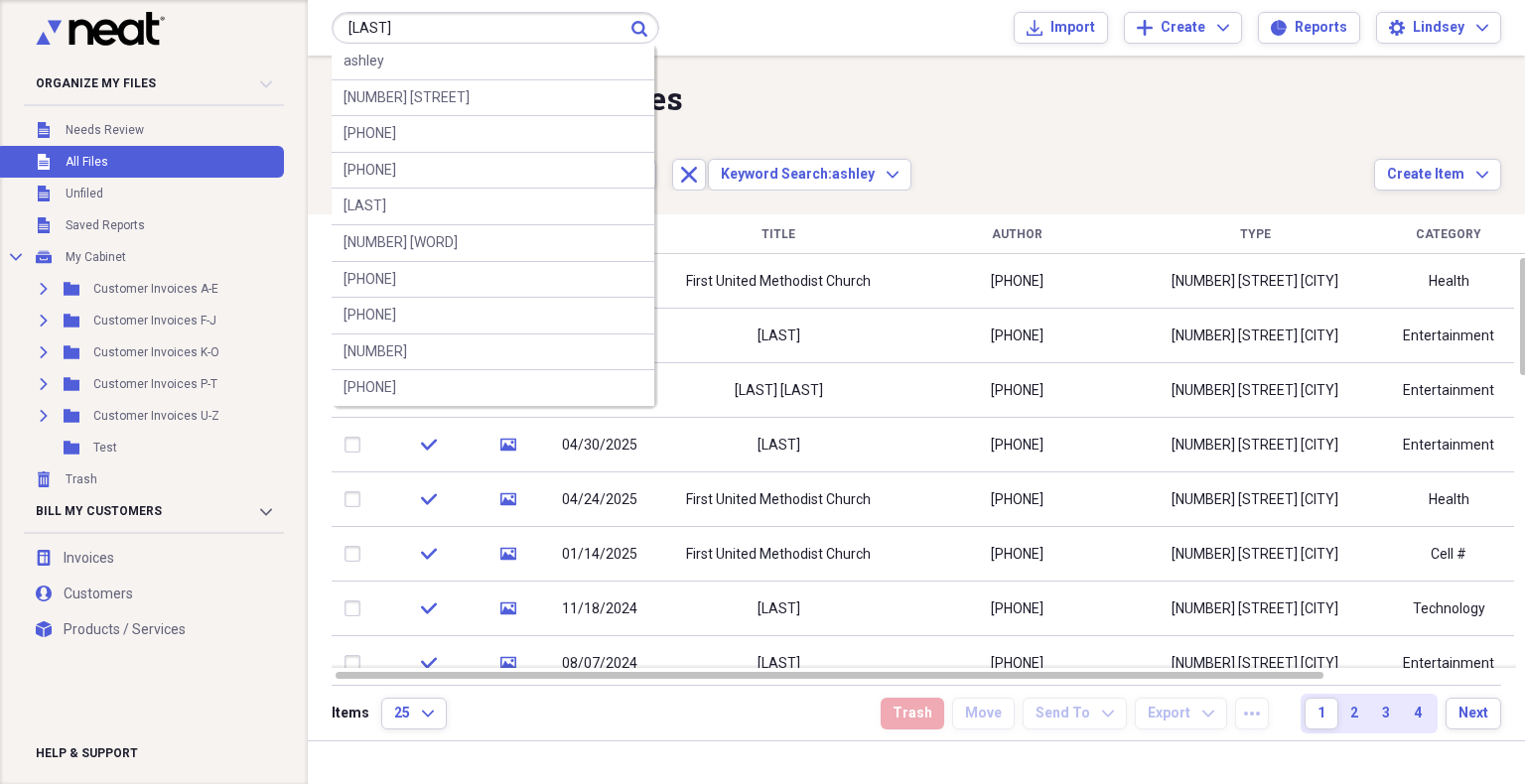 type on "[LAST]" 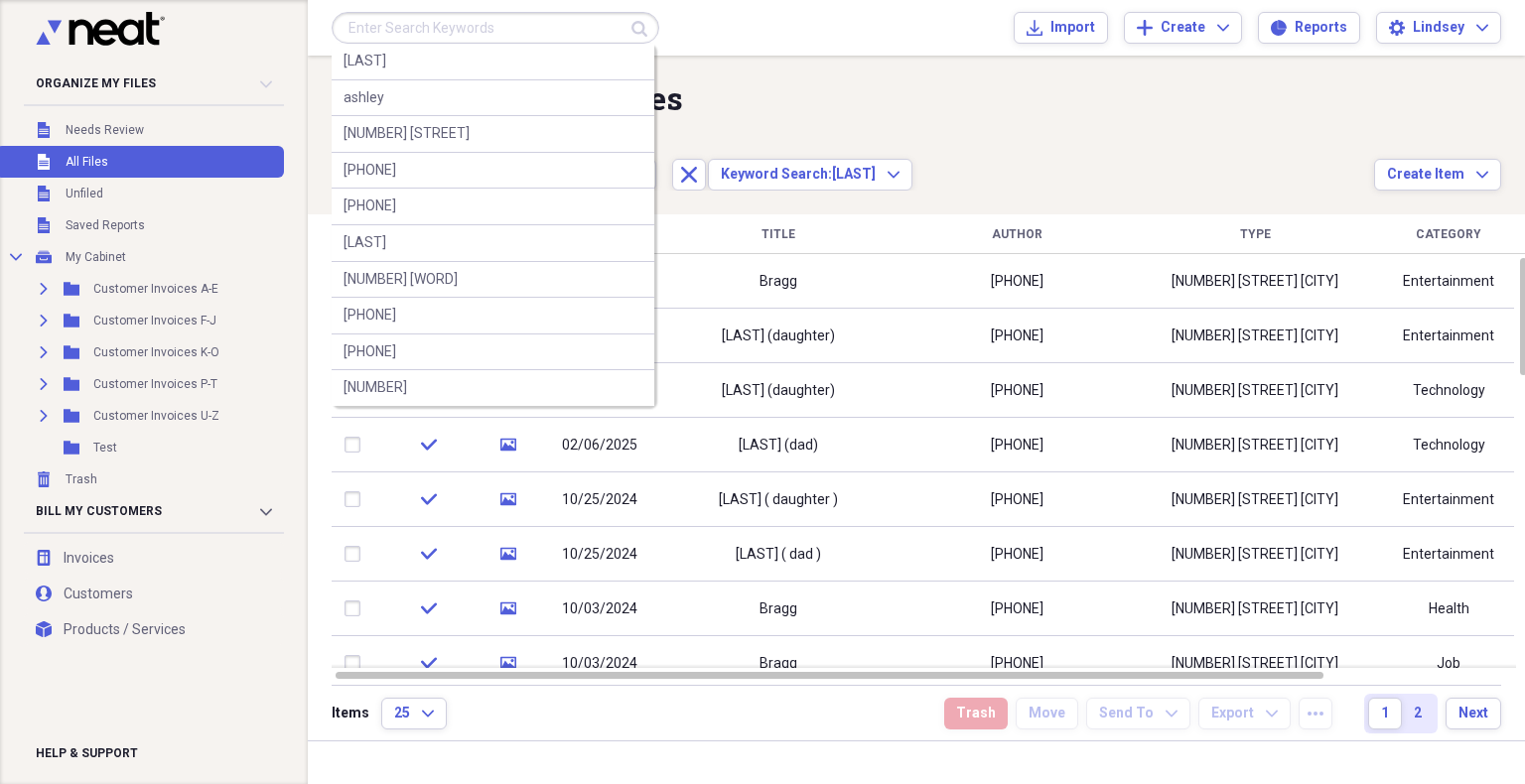 click at bounding box center [495, 28] 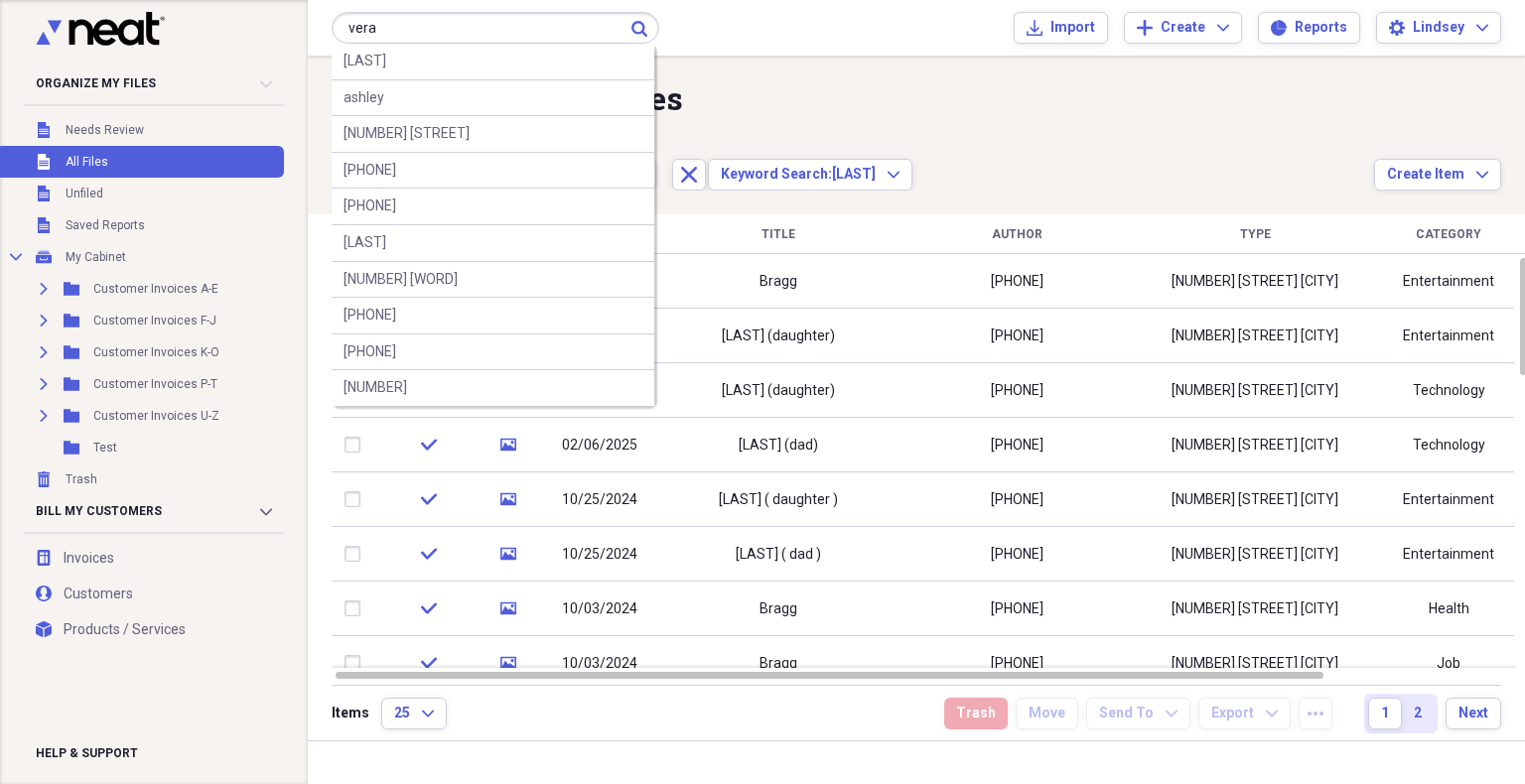 type on "vera" 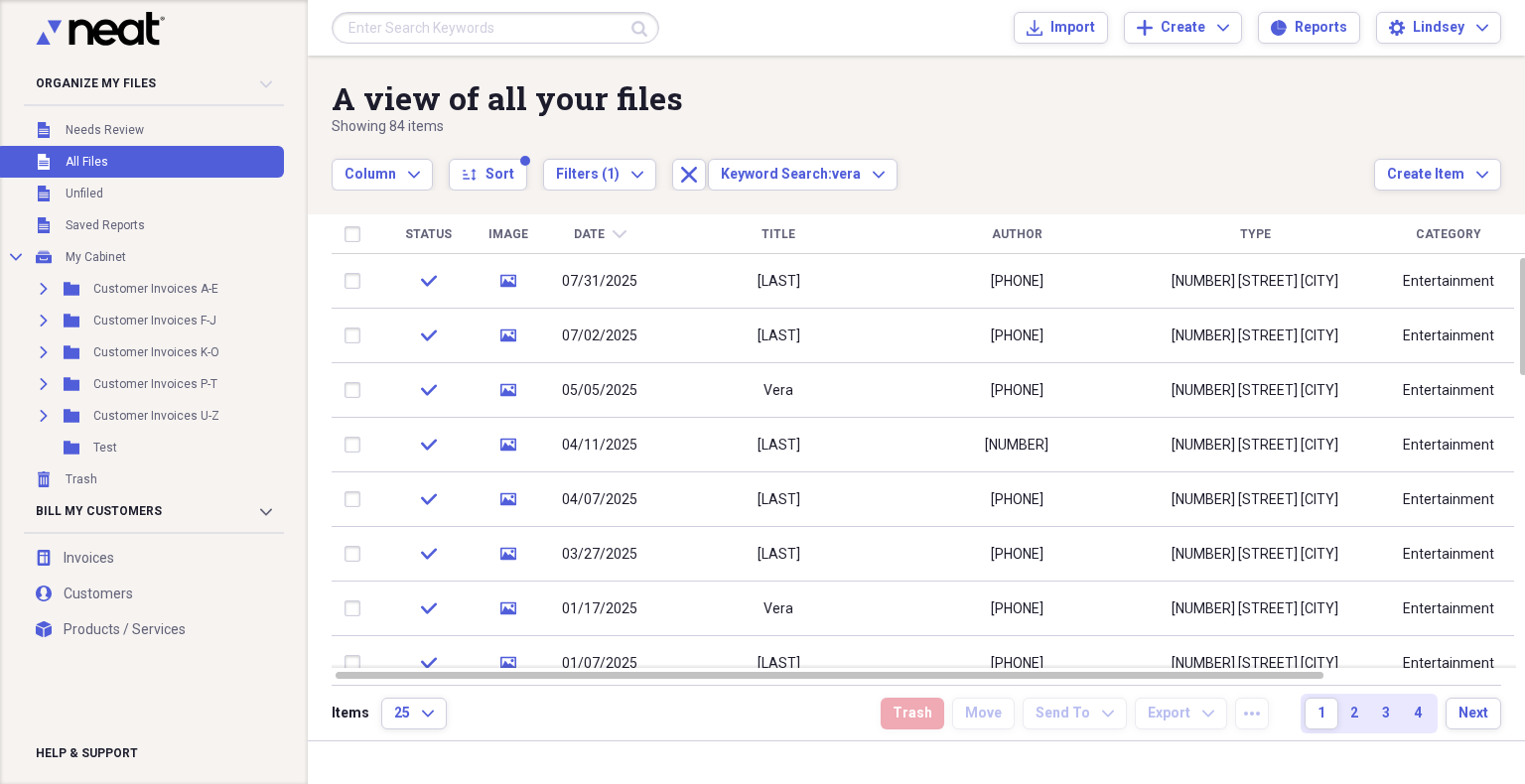click at bounding box center (495, 28) 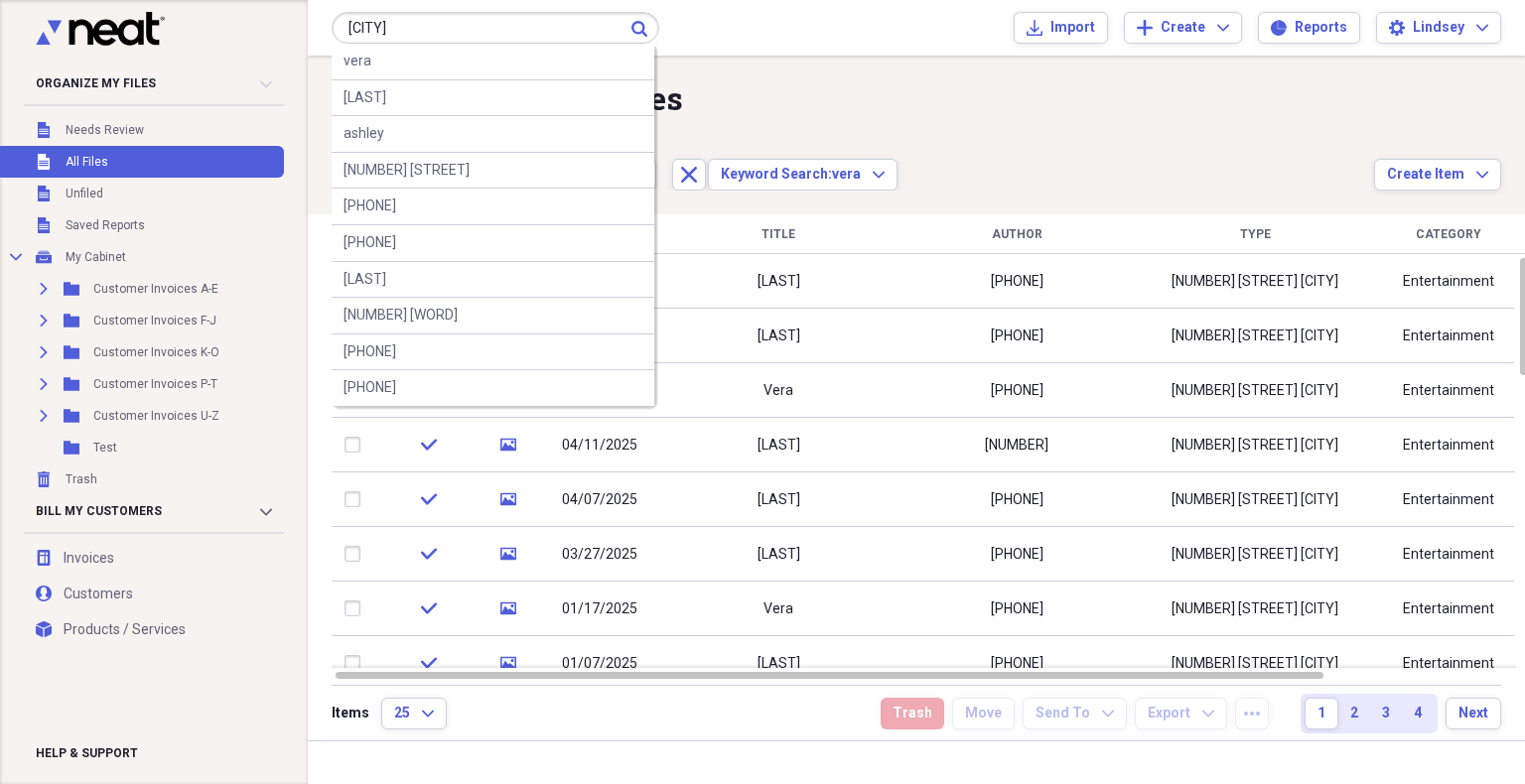 type on "[CITY]" 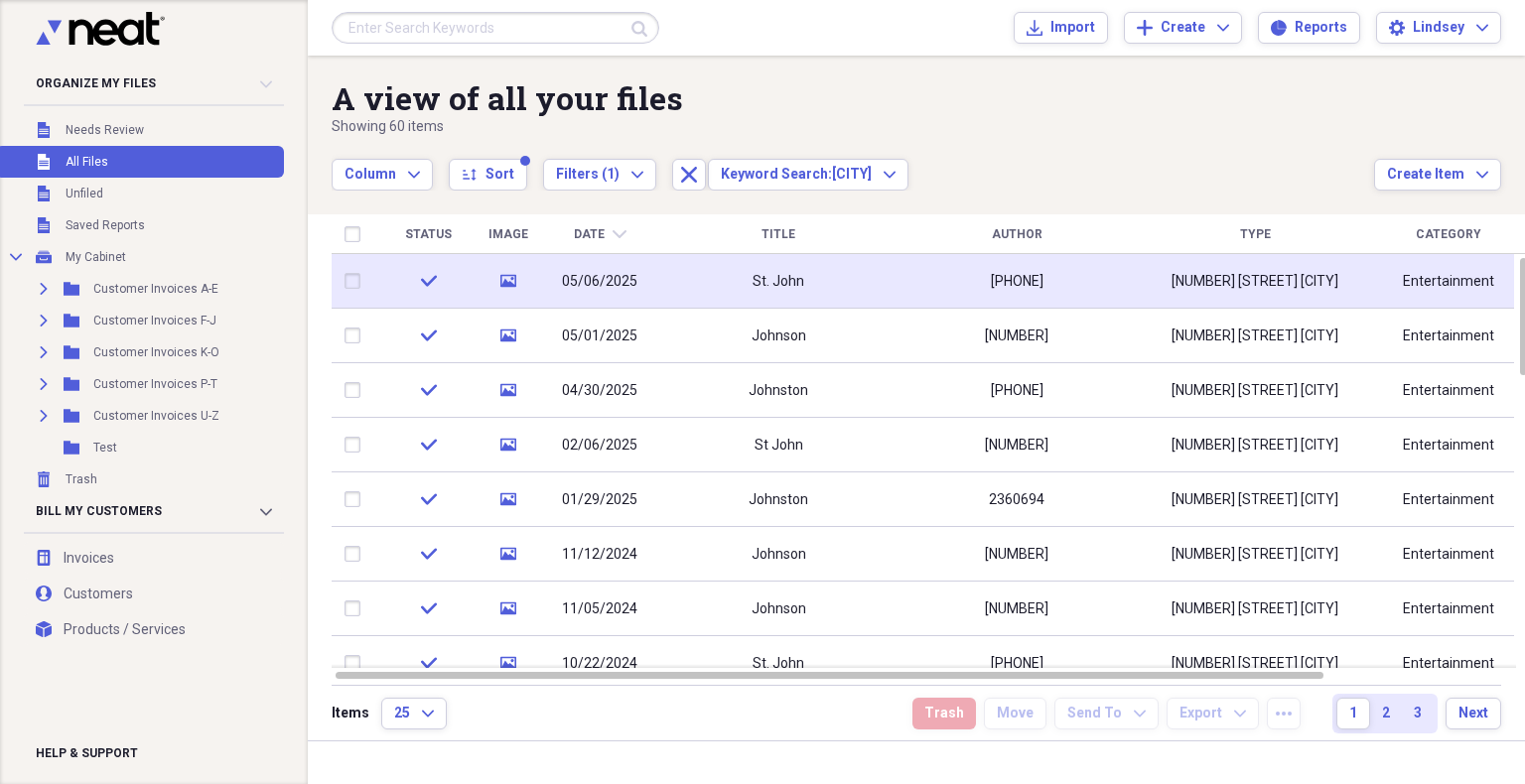 click on "St. John" at bounding box center (778, 281) 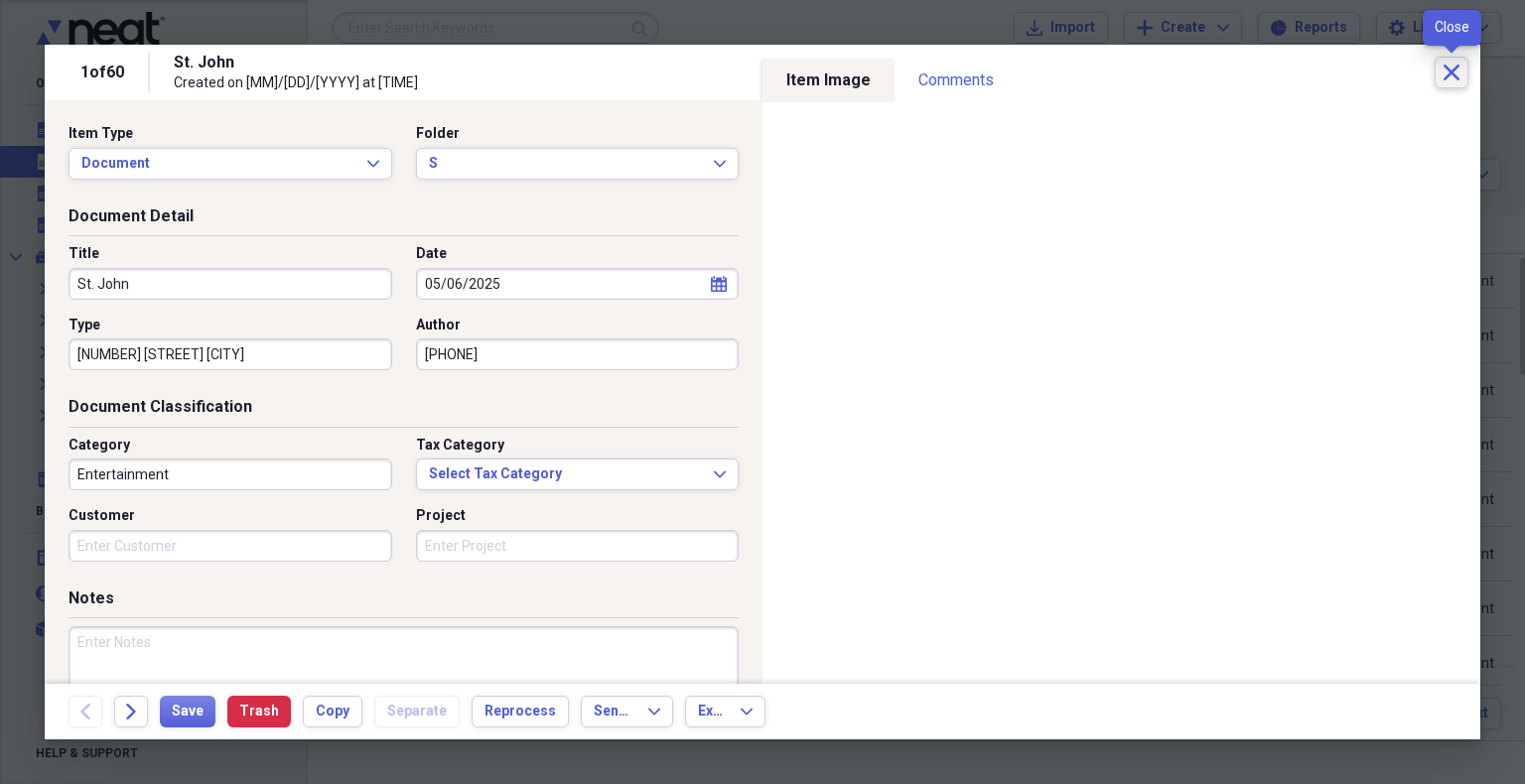 click 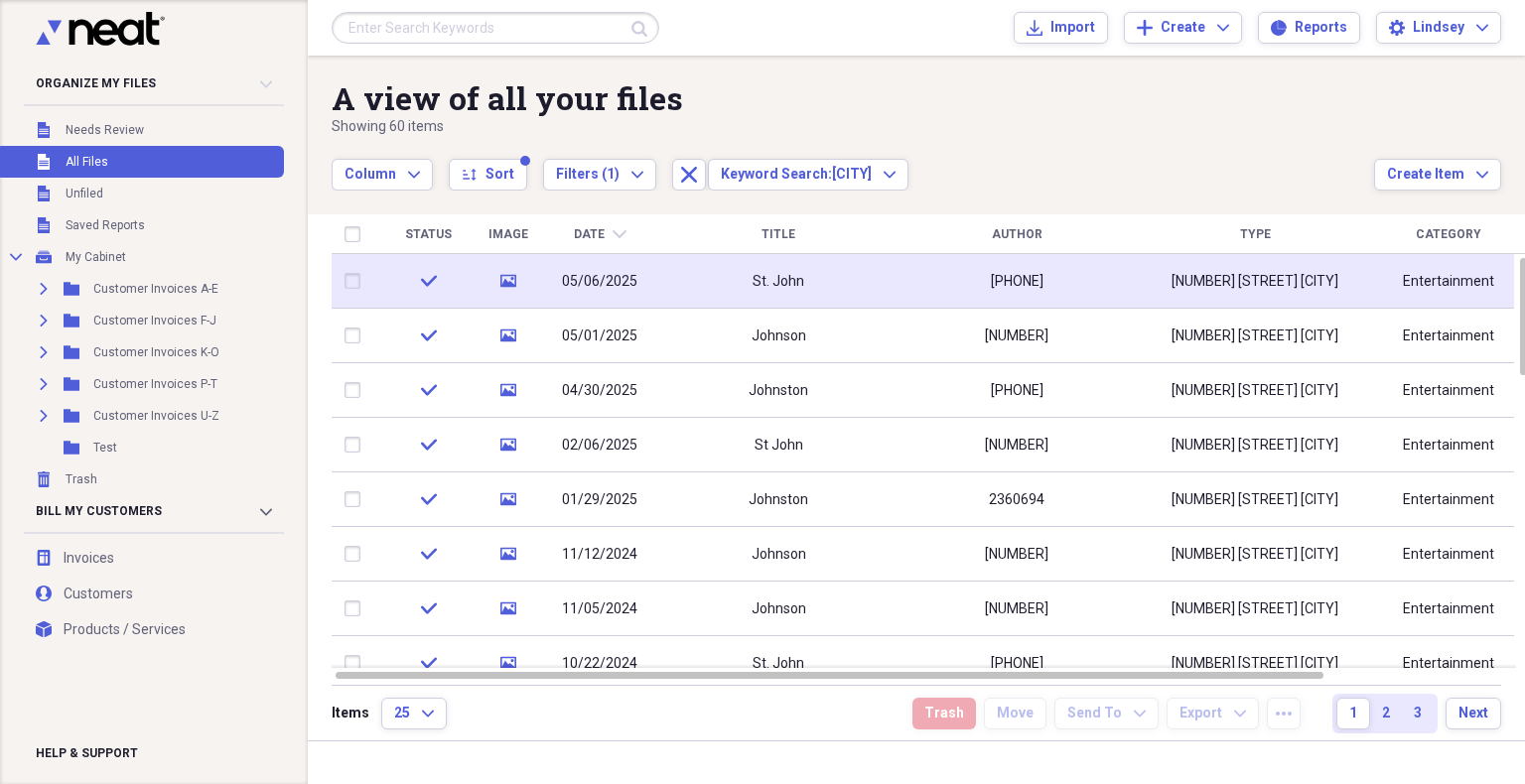 click on "[PHONE]" at bounding box center [1017, 282] 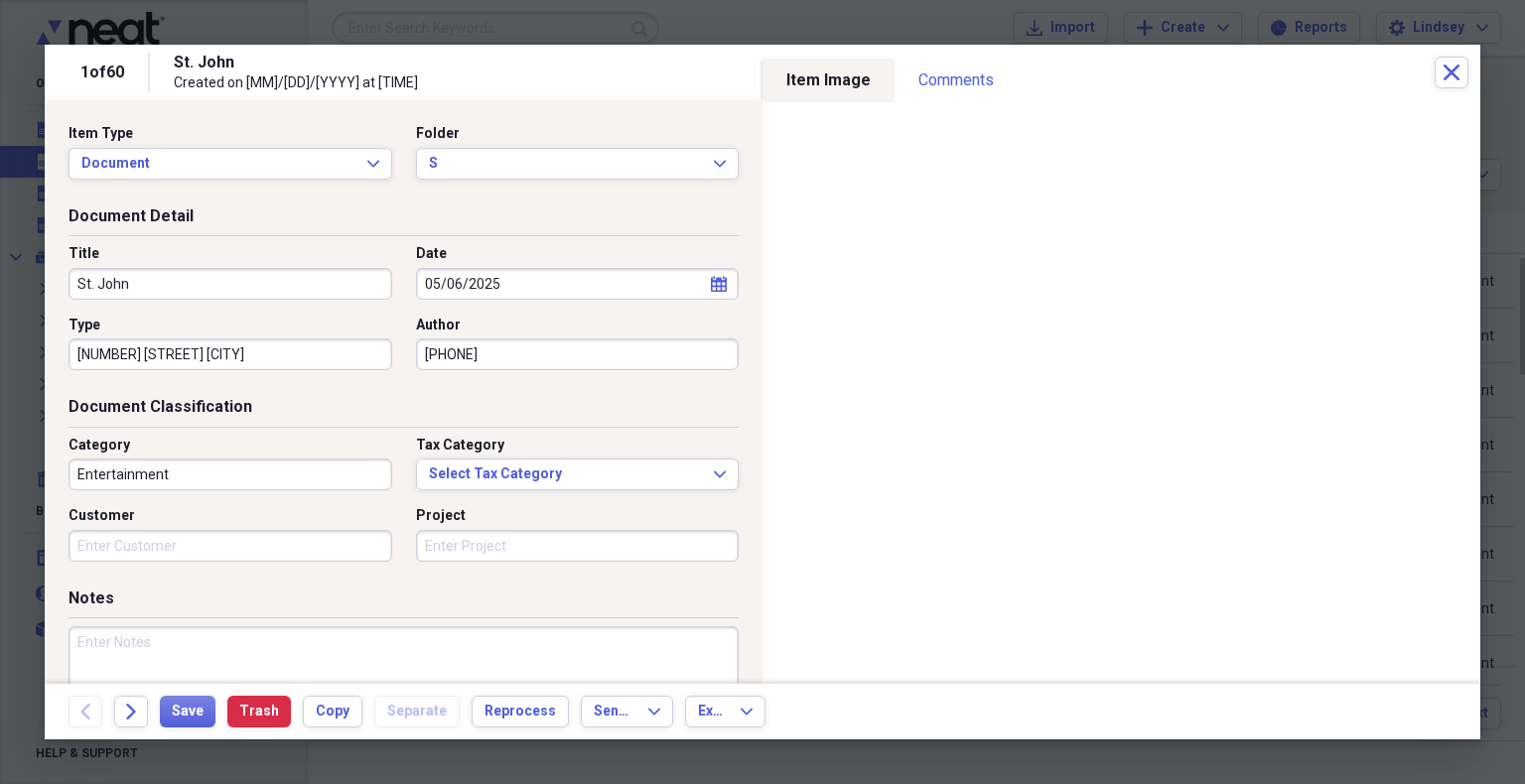 click at bounding box center [403, 691] 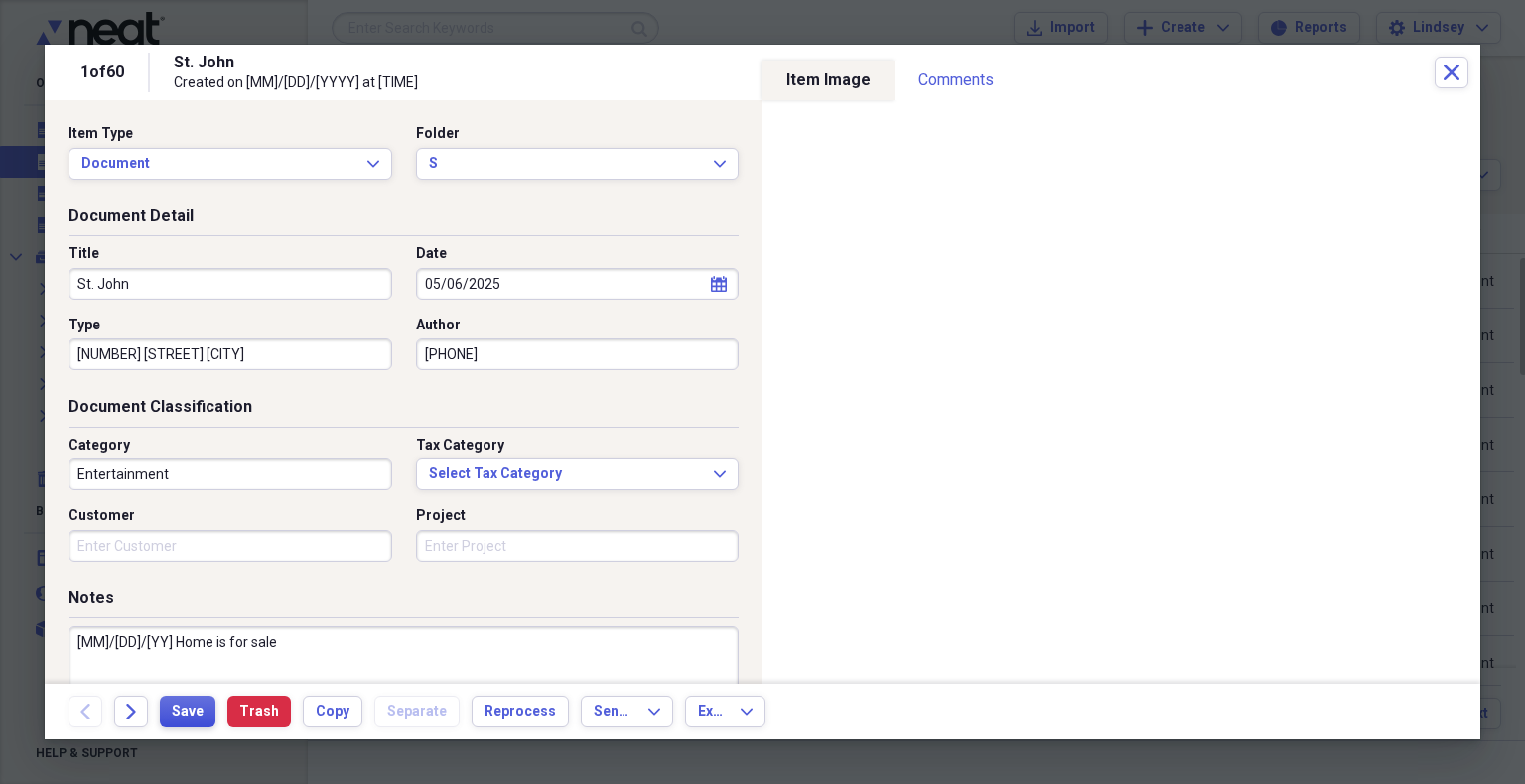 type on "[MM]/[DD]/[YY] Home is for sale" 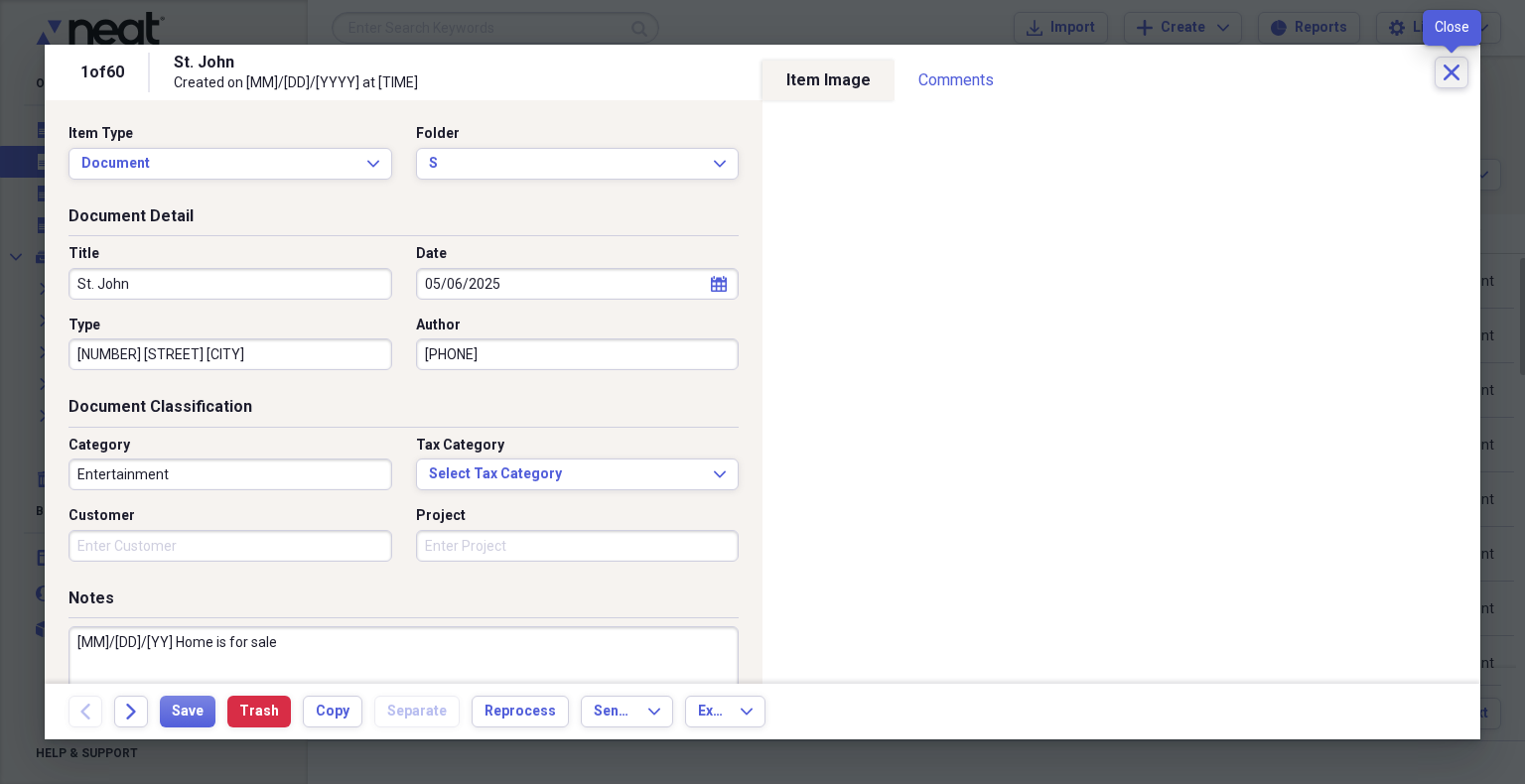 click on "Close" 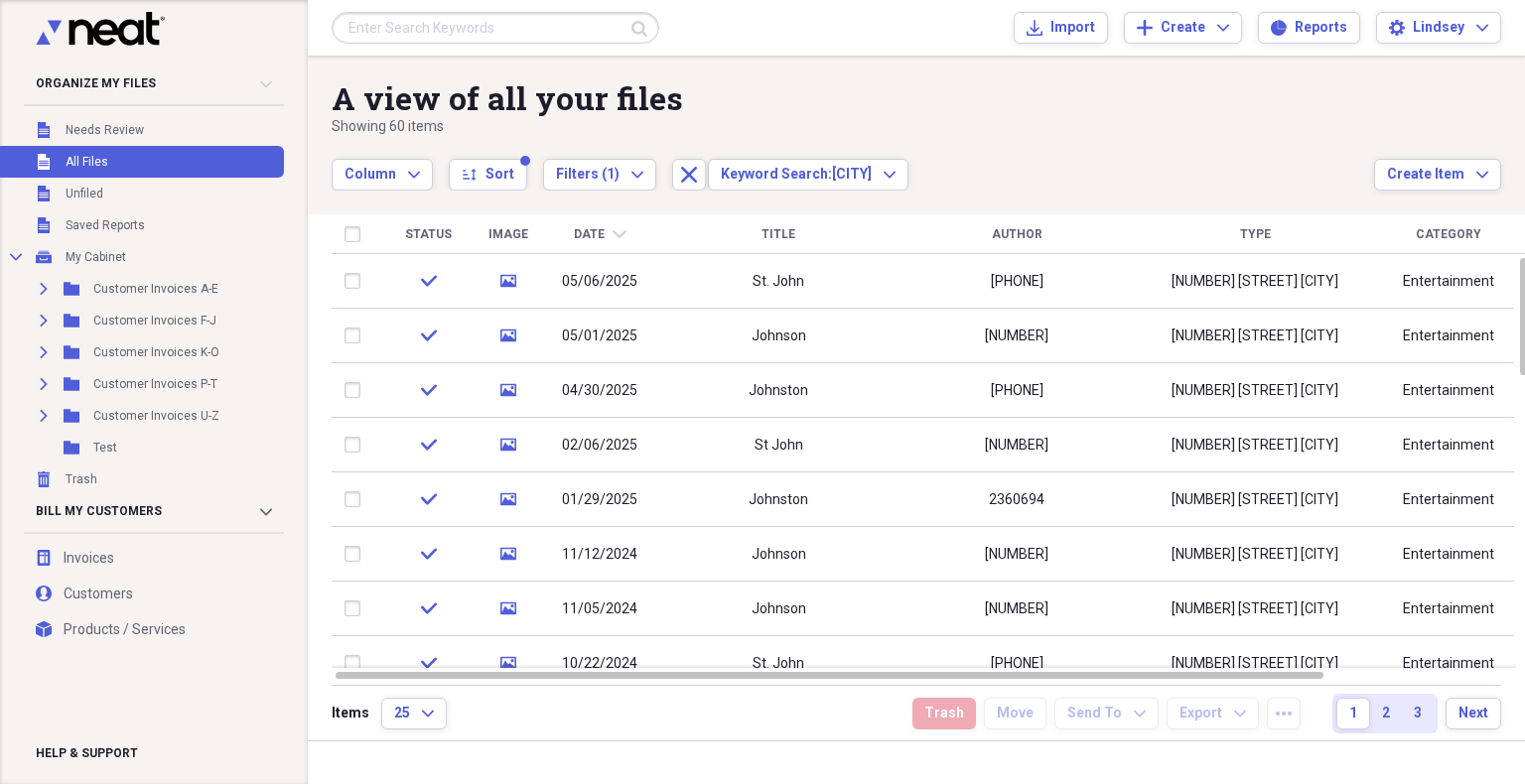 click at bounding box center (495, 28) 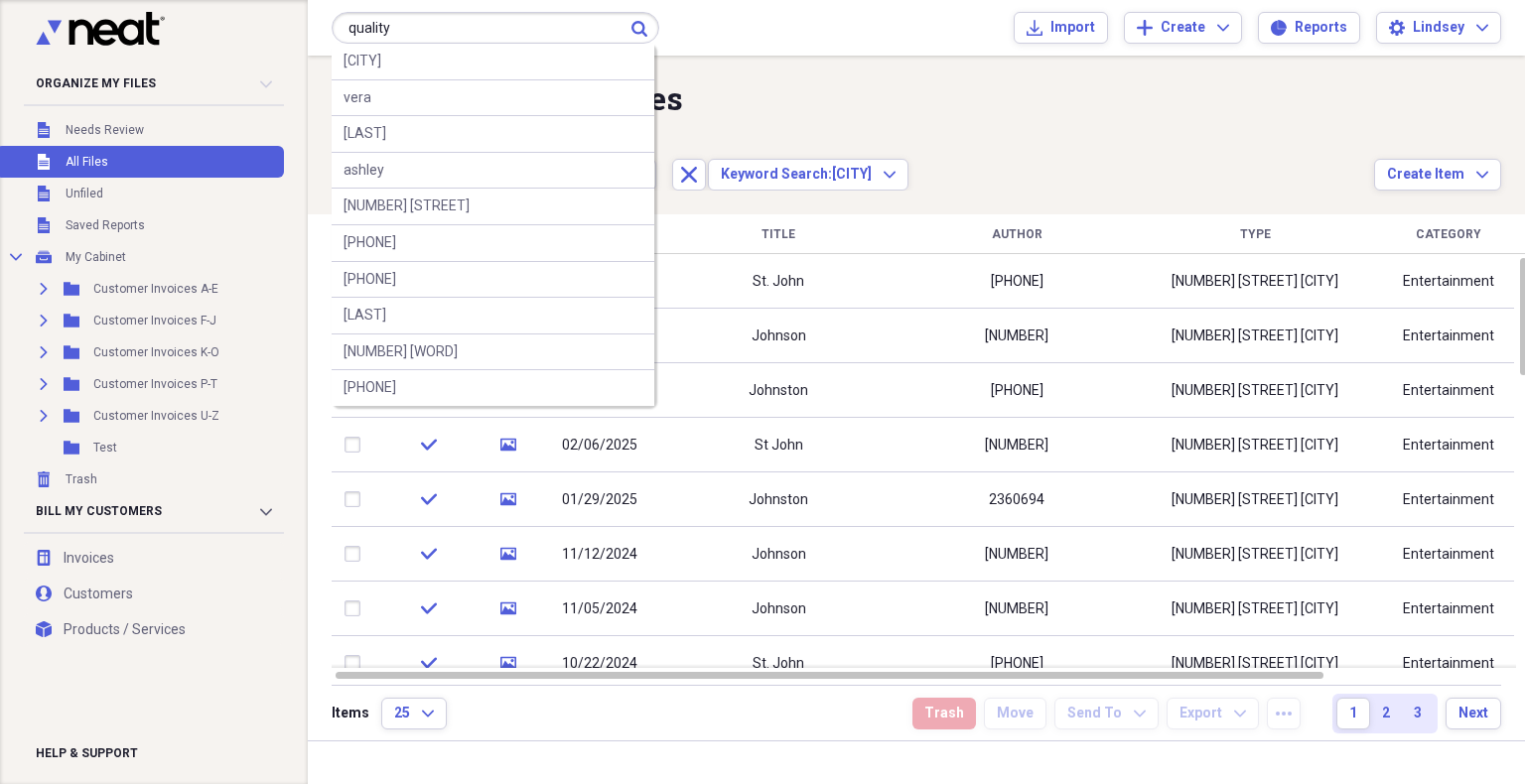 type on "quality" 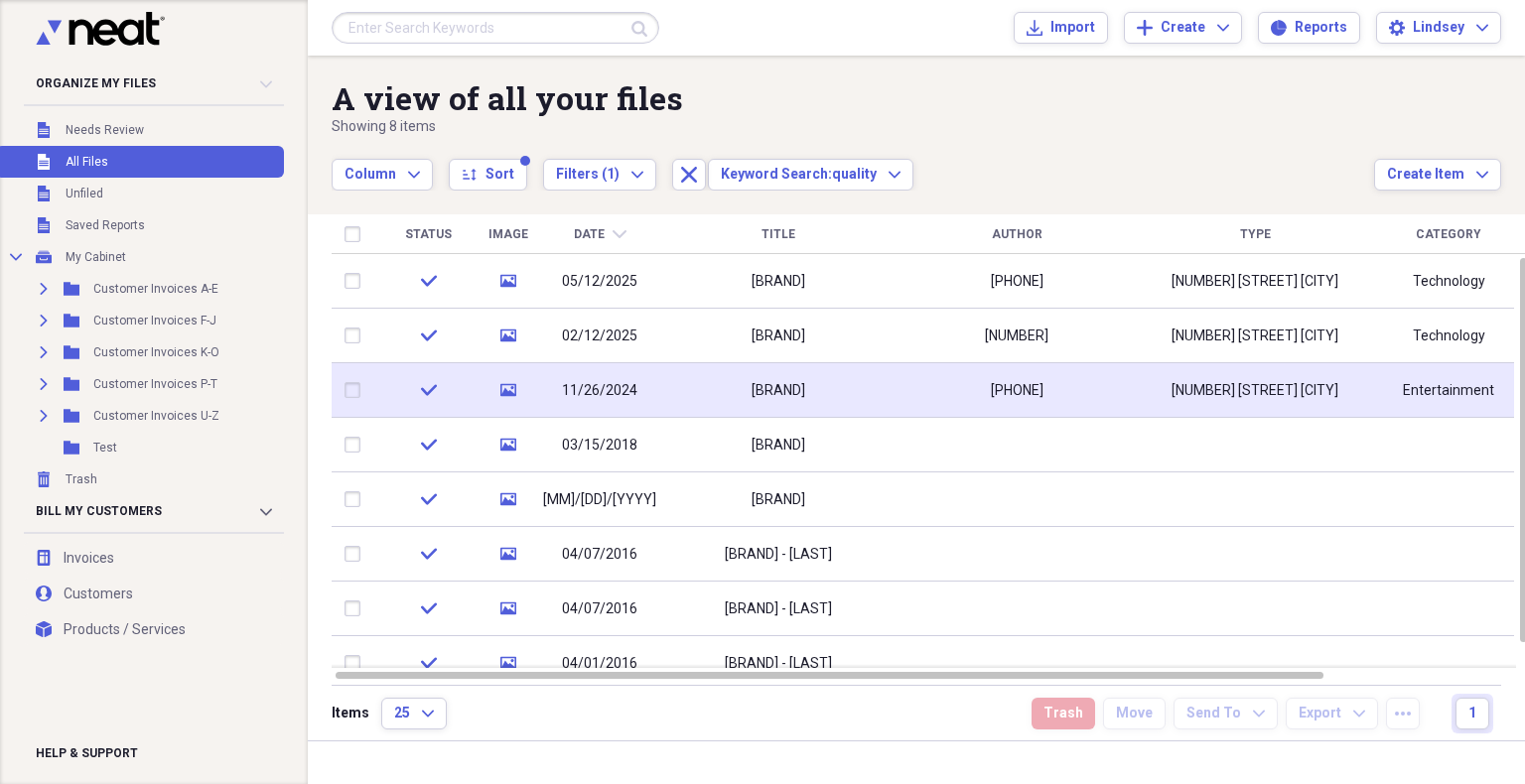 click on "[PHONE]" at bounding box center [1017, 391] 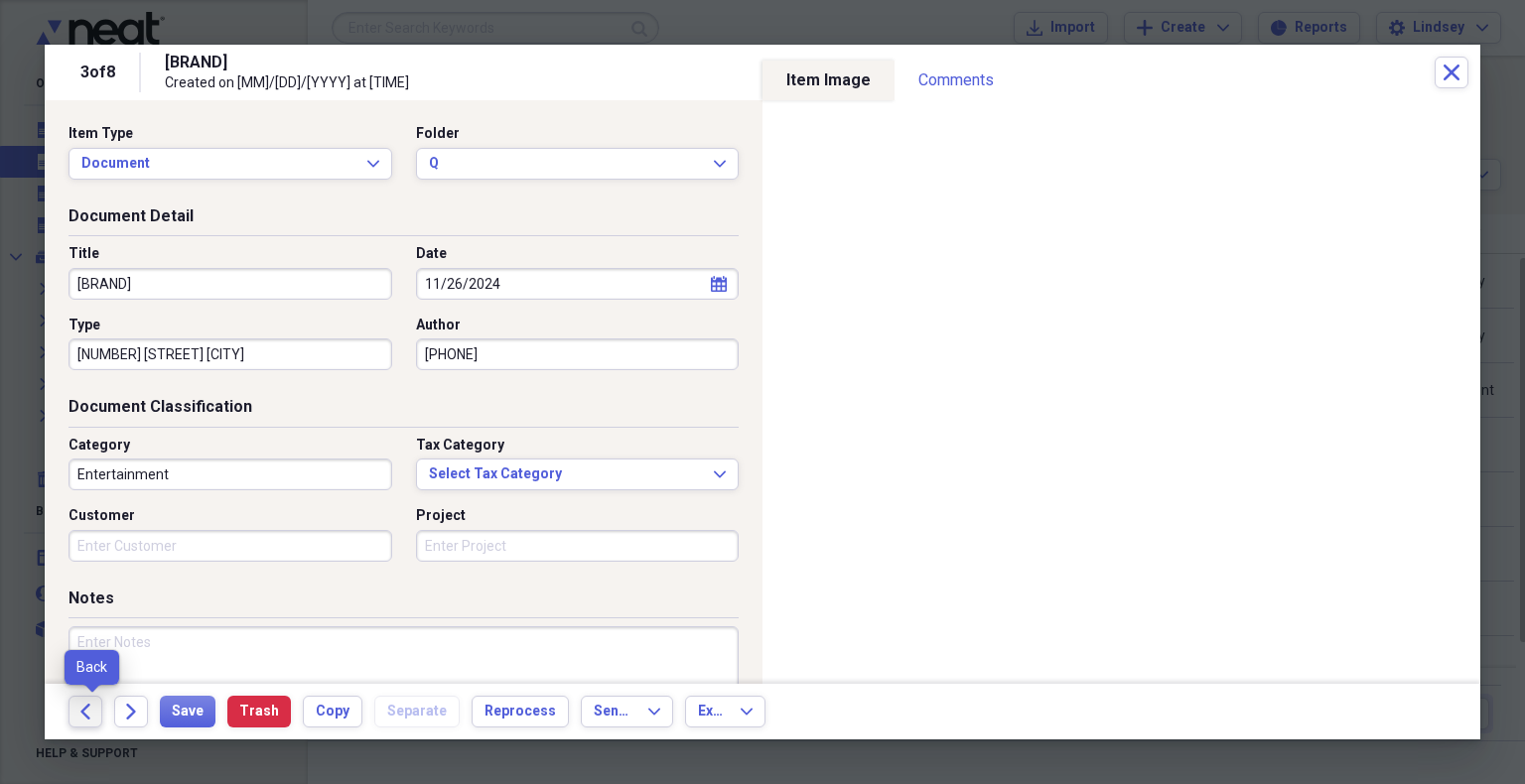 click on "Back" at bounding box center (85, 712) 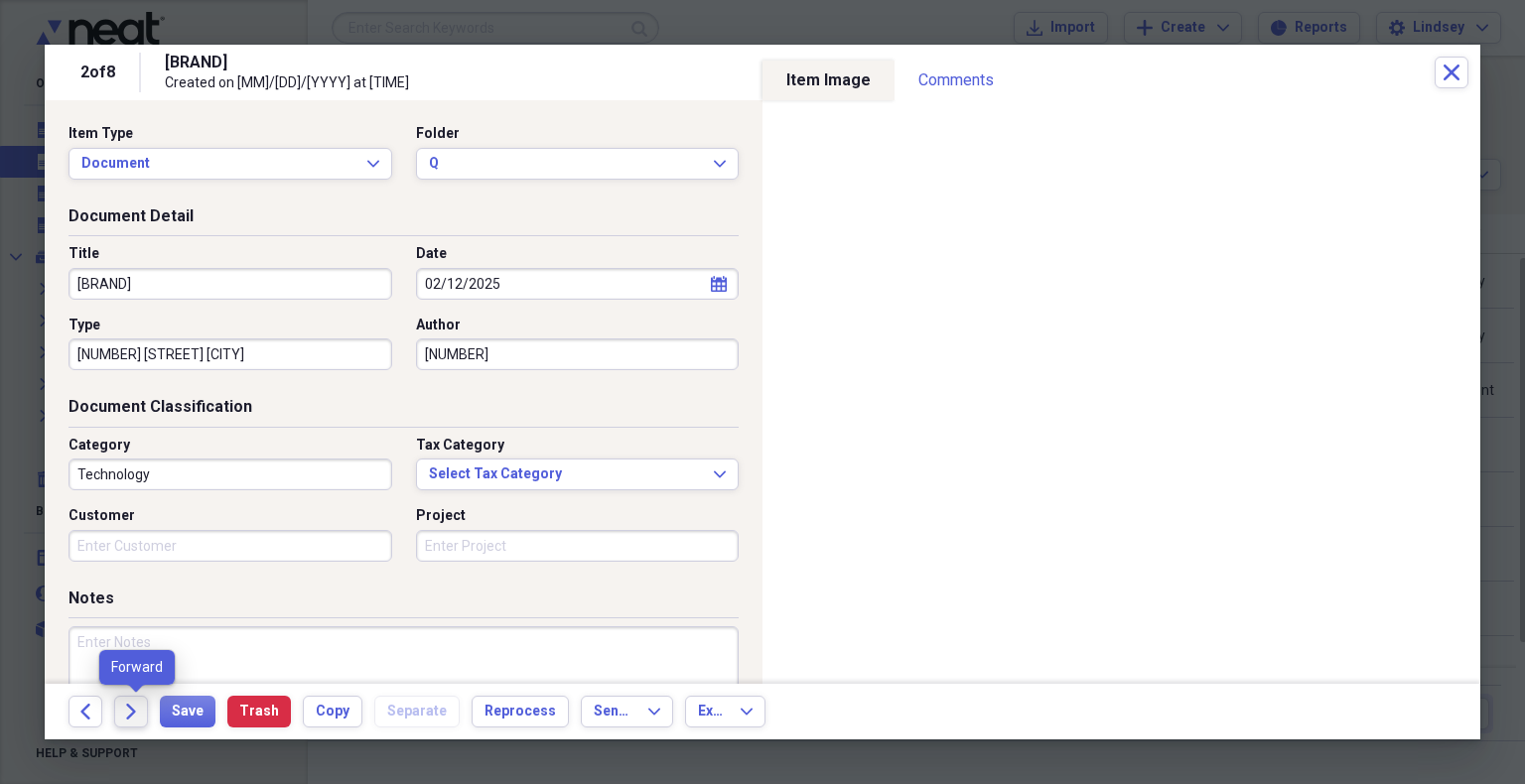 click on "Forward" at bounding box center (131, 712) 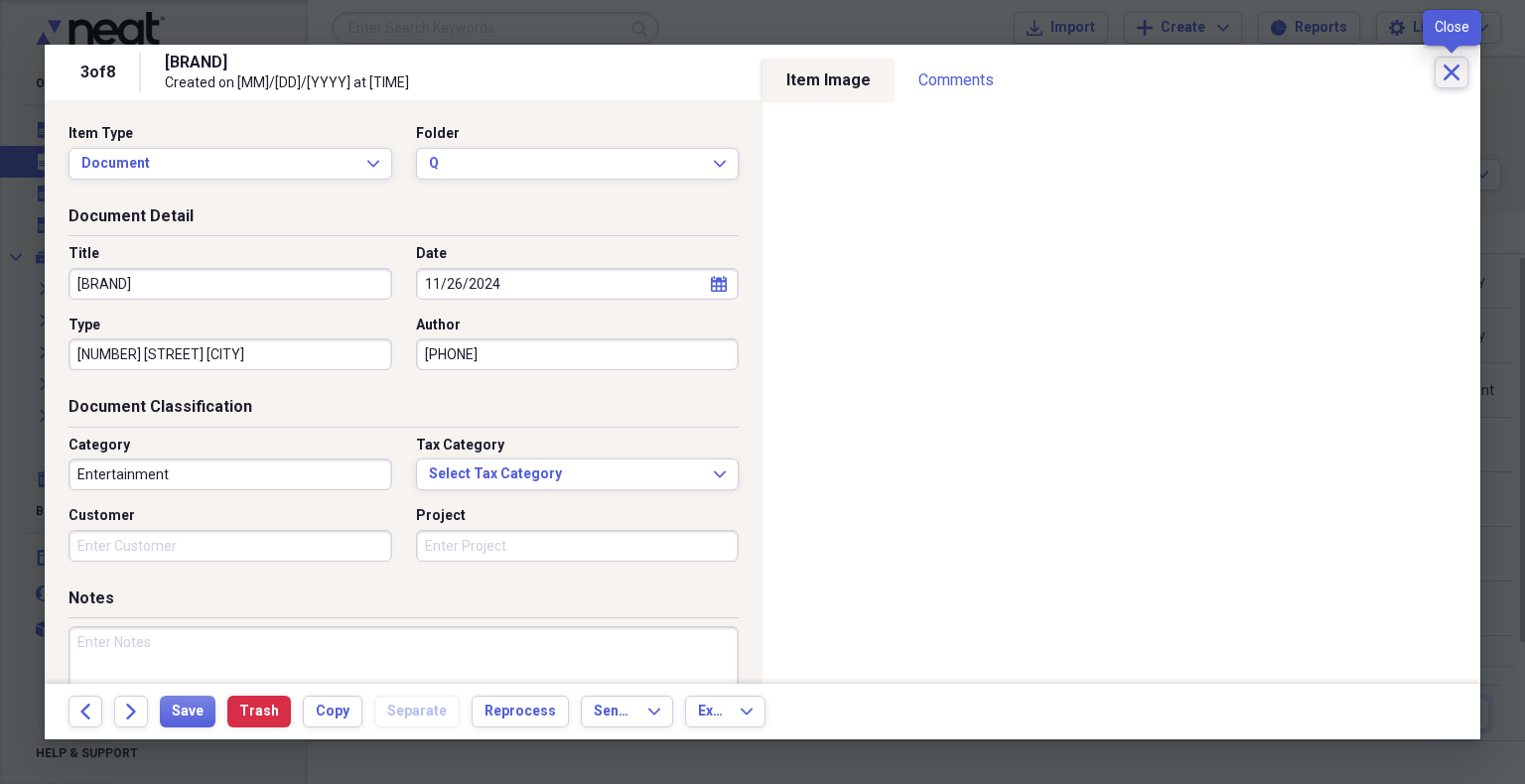 click on "Close" at bounding box center (1452, 72) 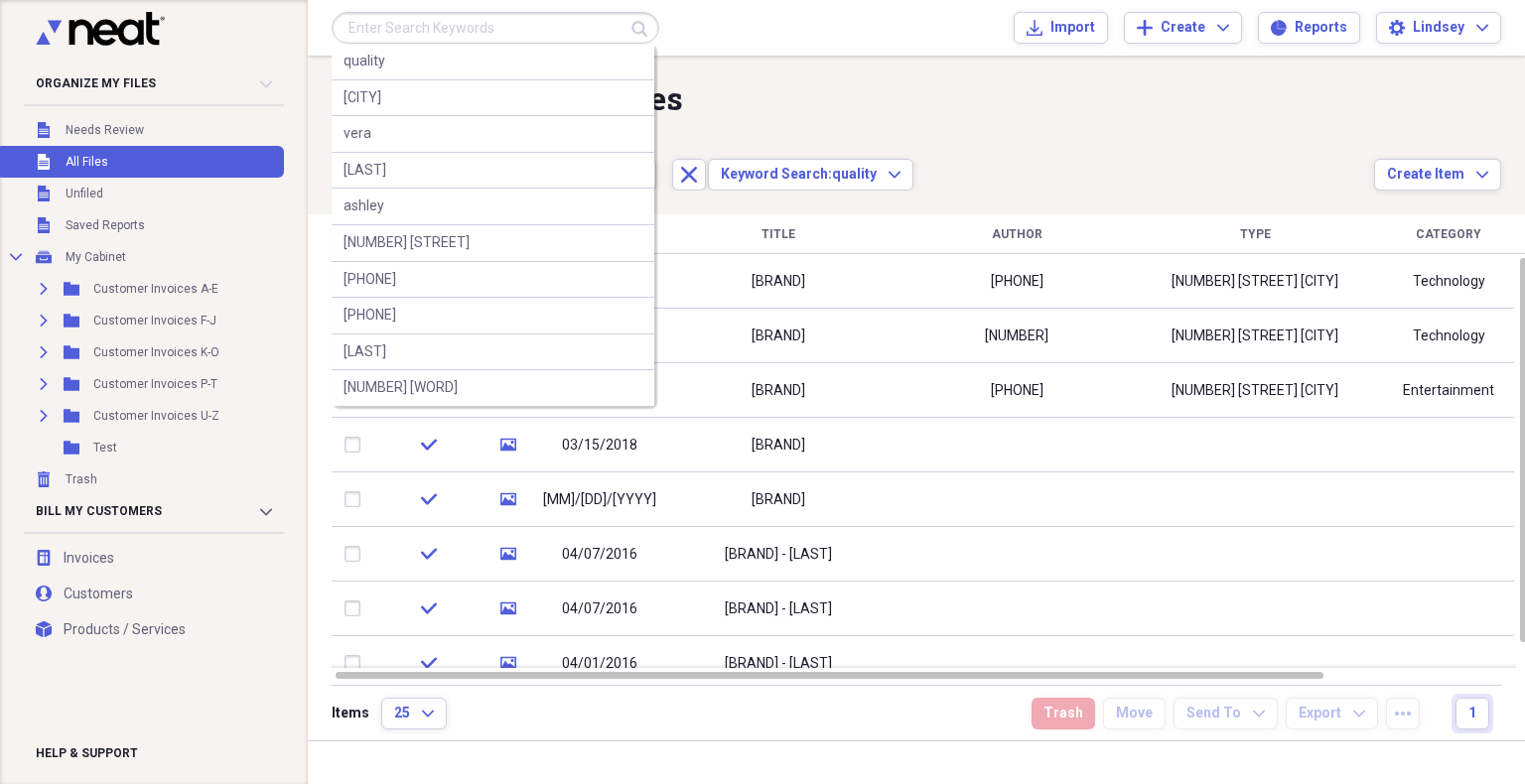 click at bounding box center [495, 28] 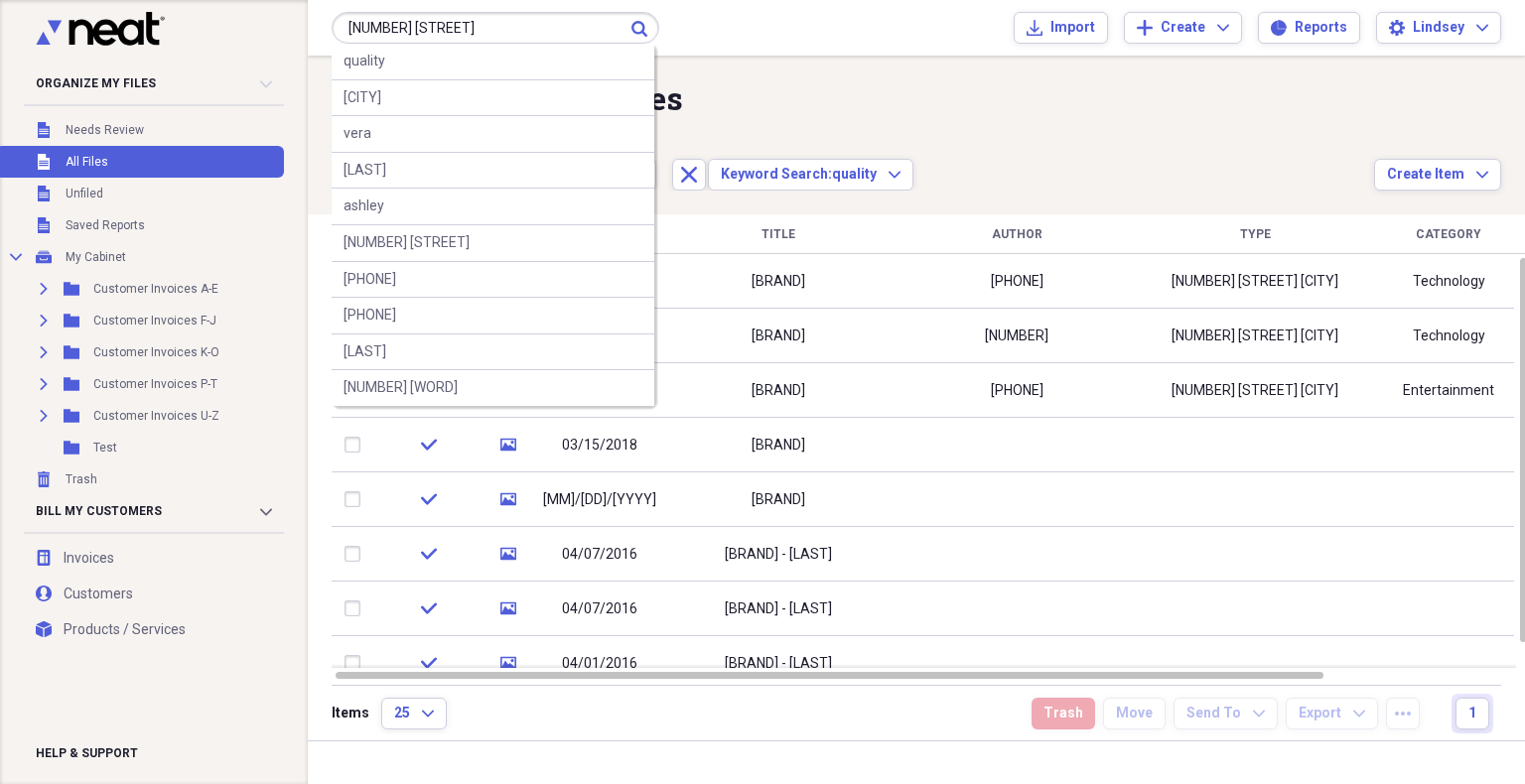 type on "[NUMBER] [STREET]" 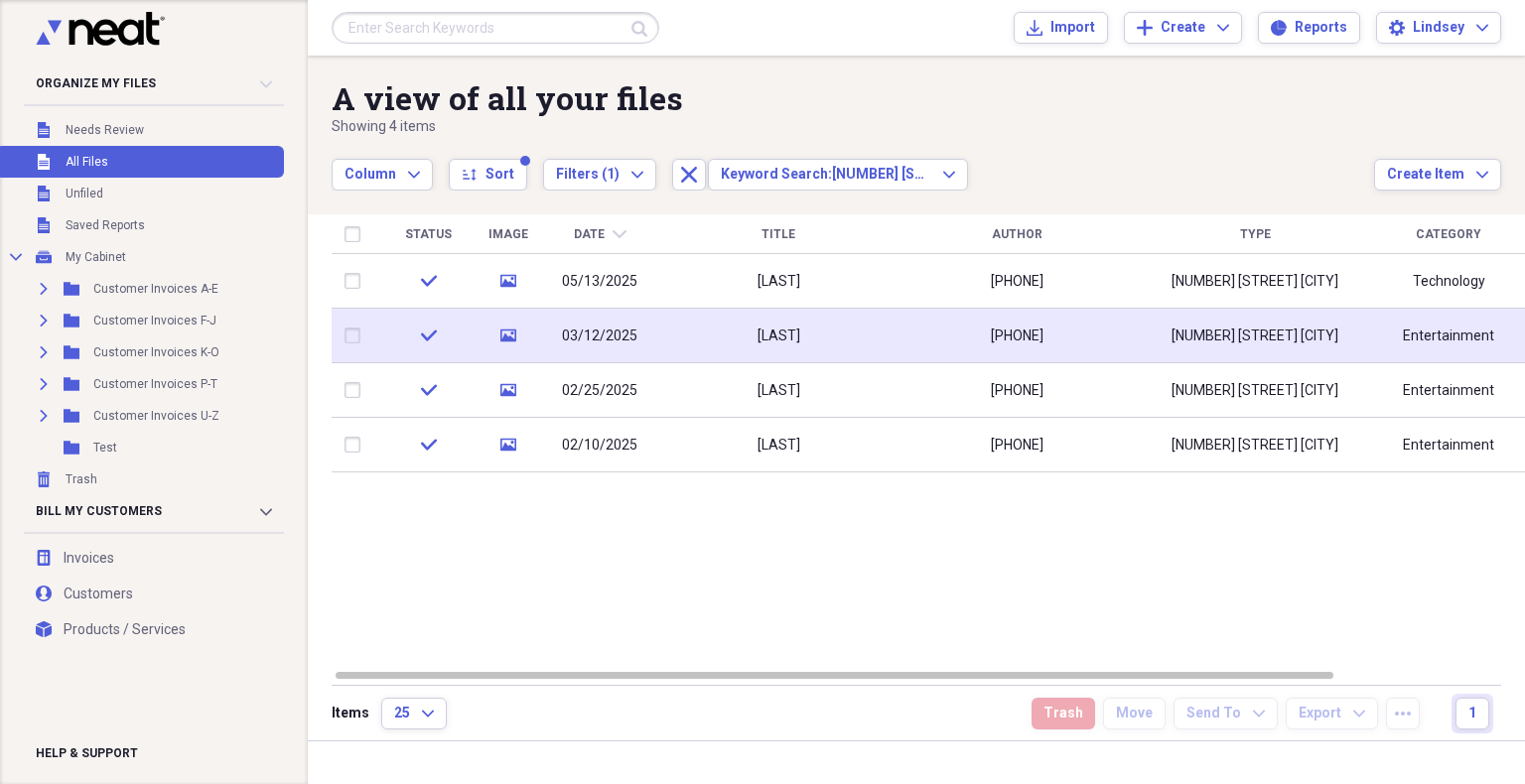 click on "[LAST]" at bounding box center [778, 335] 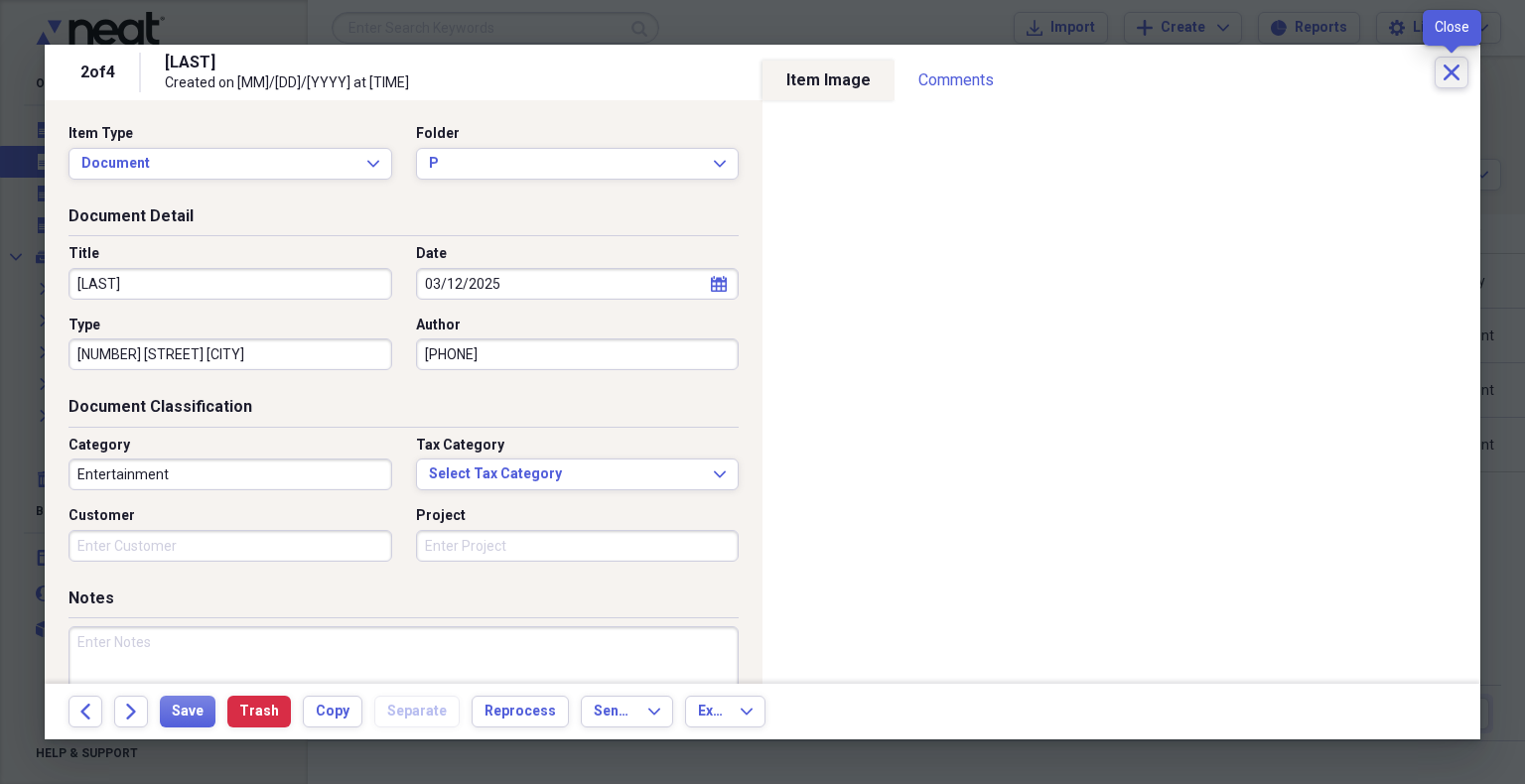 click 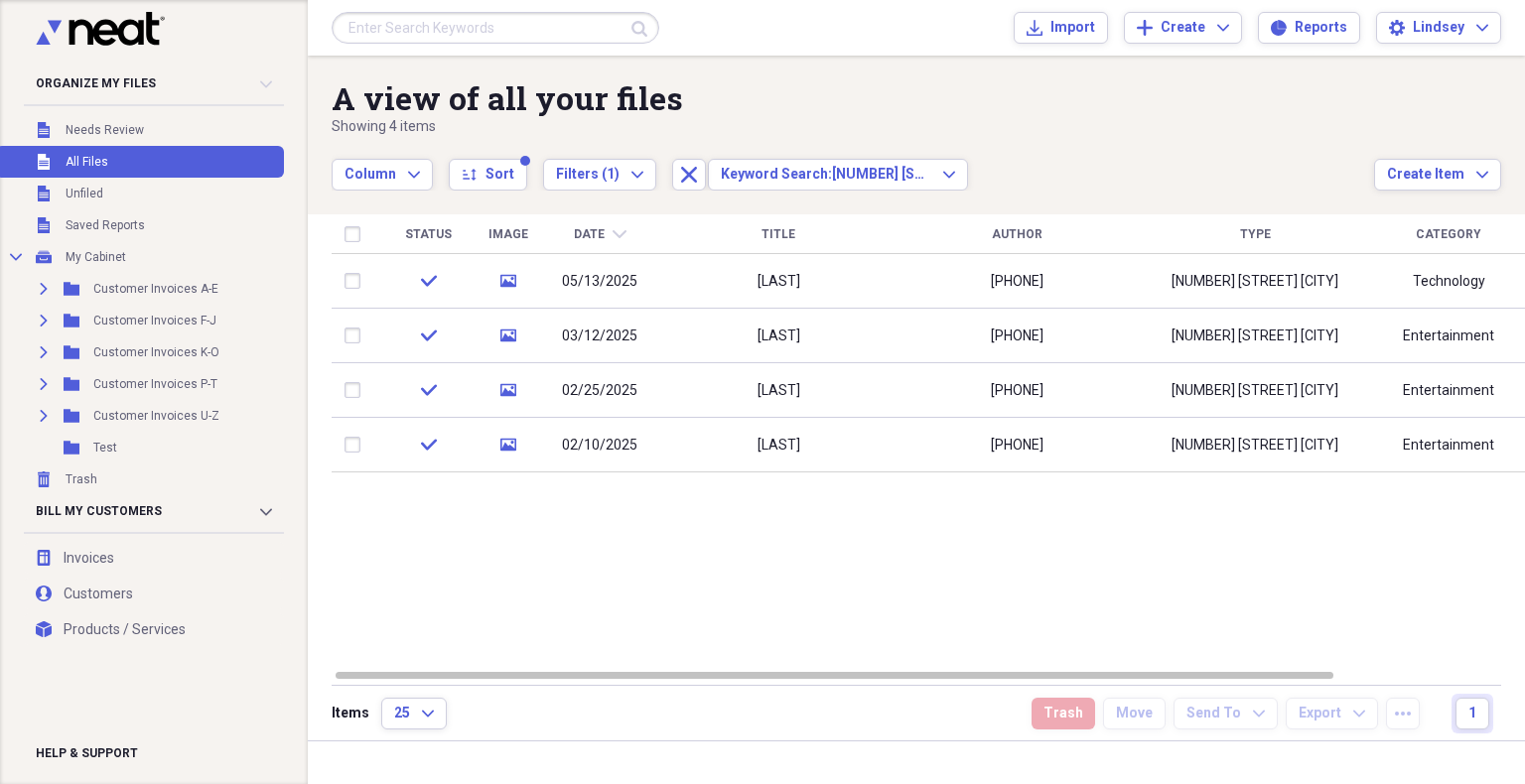 click at bounding box center (495, 28) 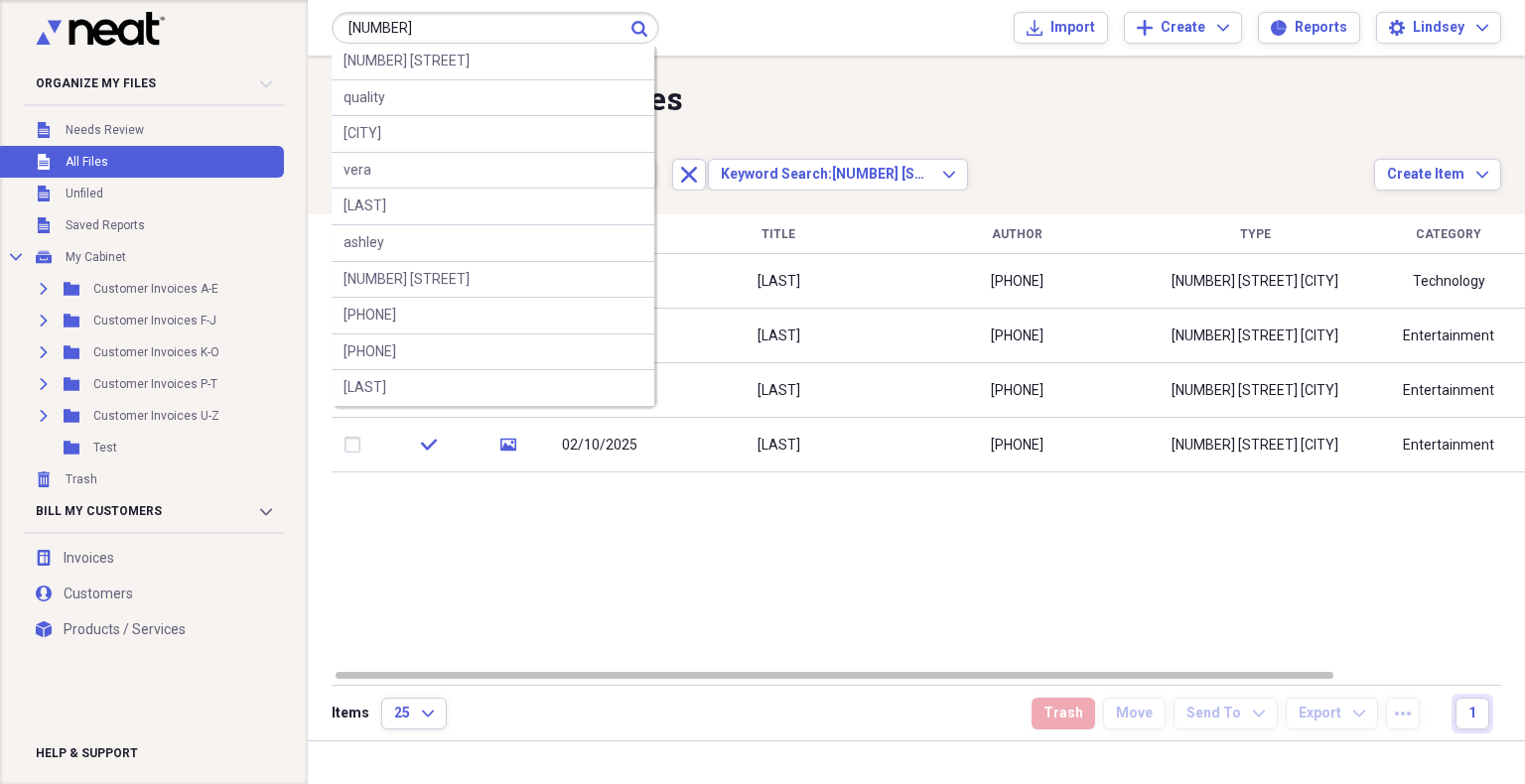 type on "[NUMBER]" 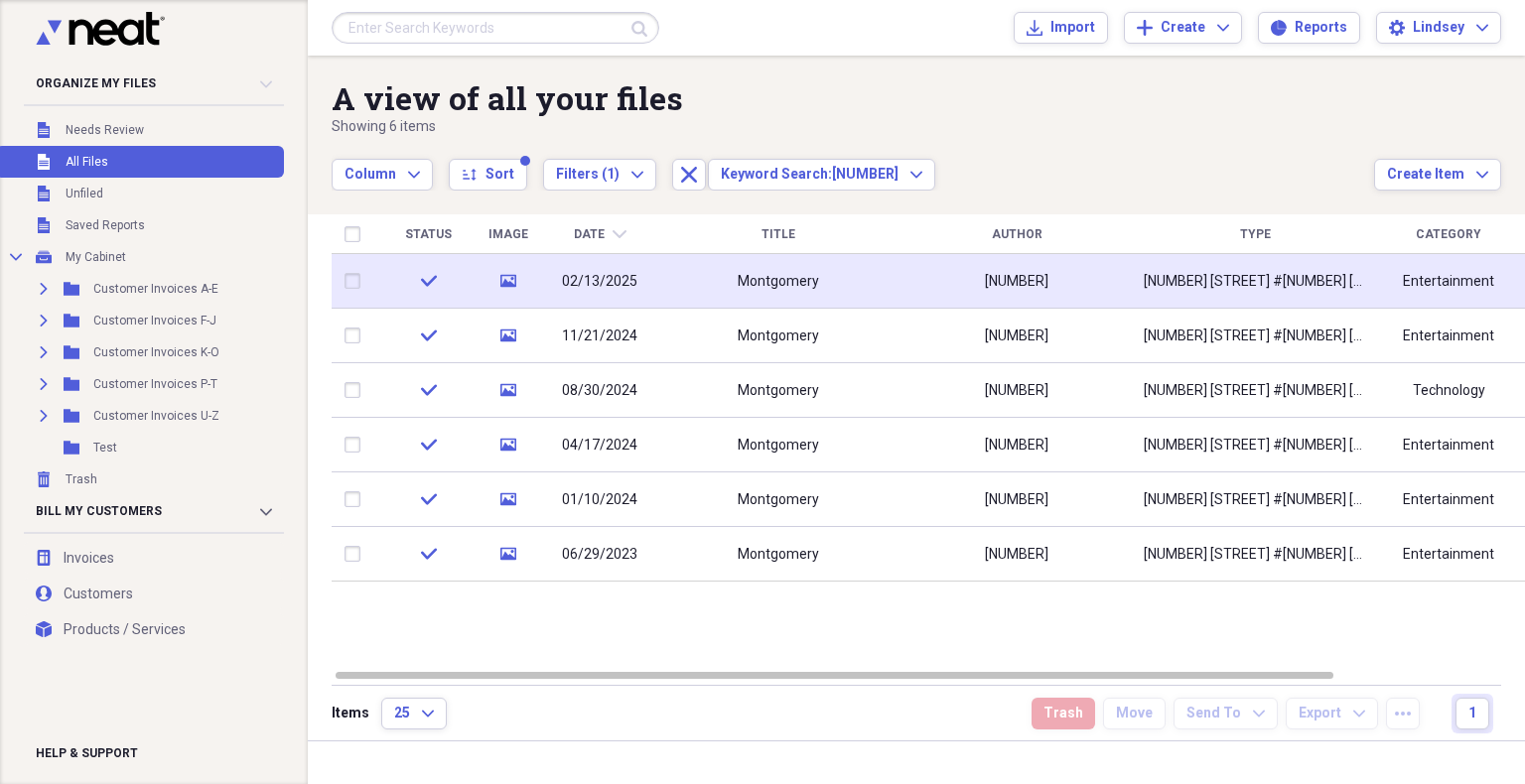 click on "[NUMBER]" at bounding box center [1017, 281] 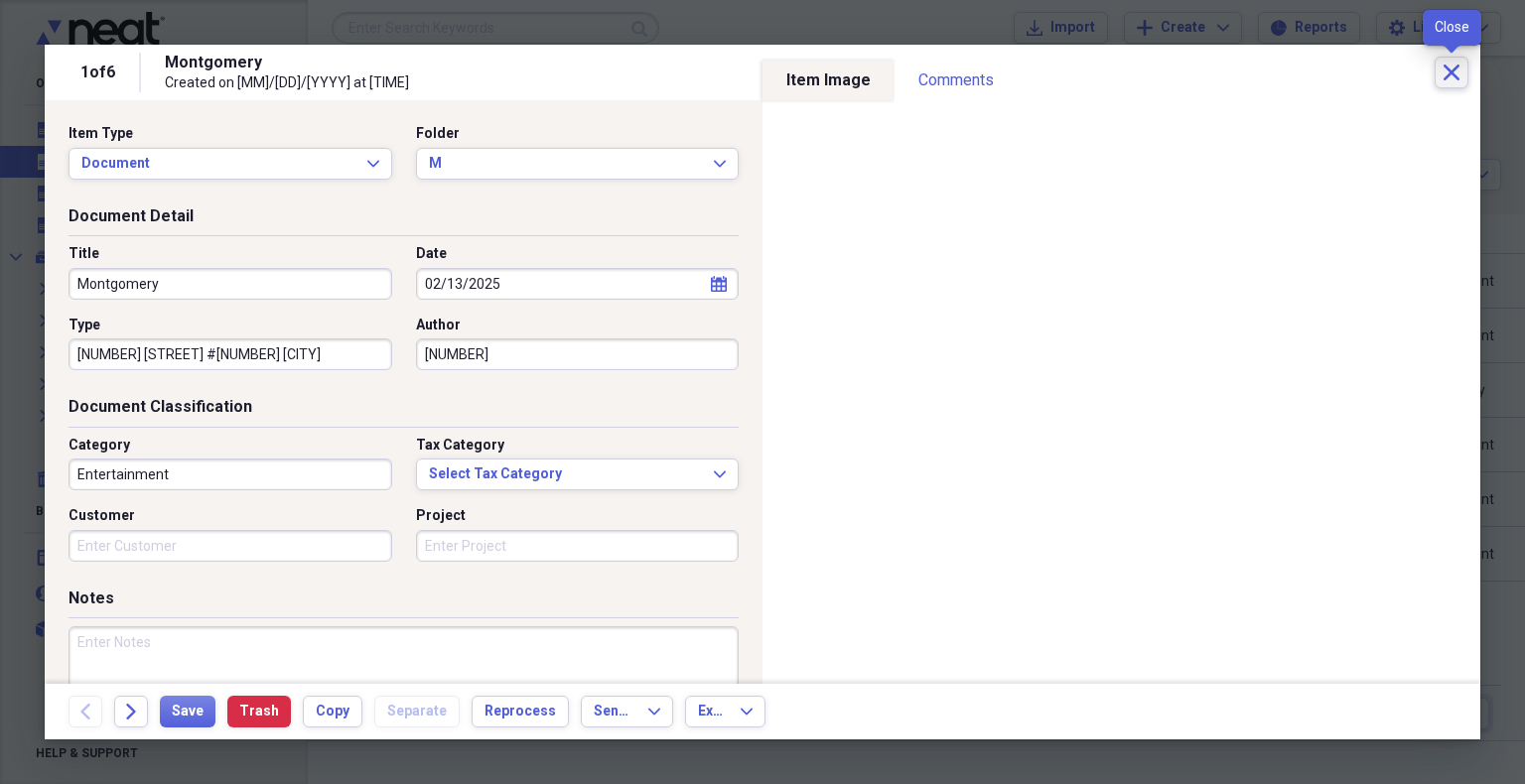 click on "Close" at bounding box center [1452, 72] 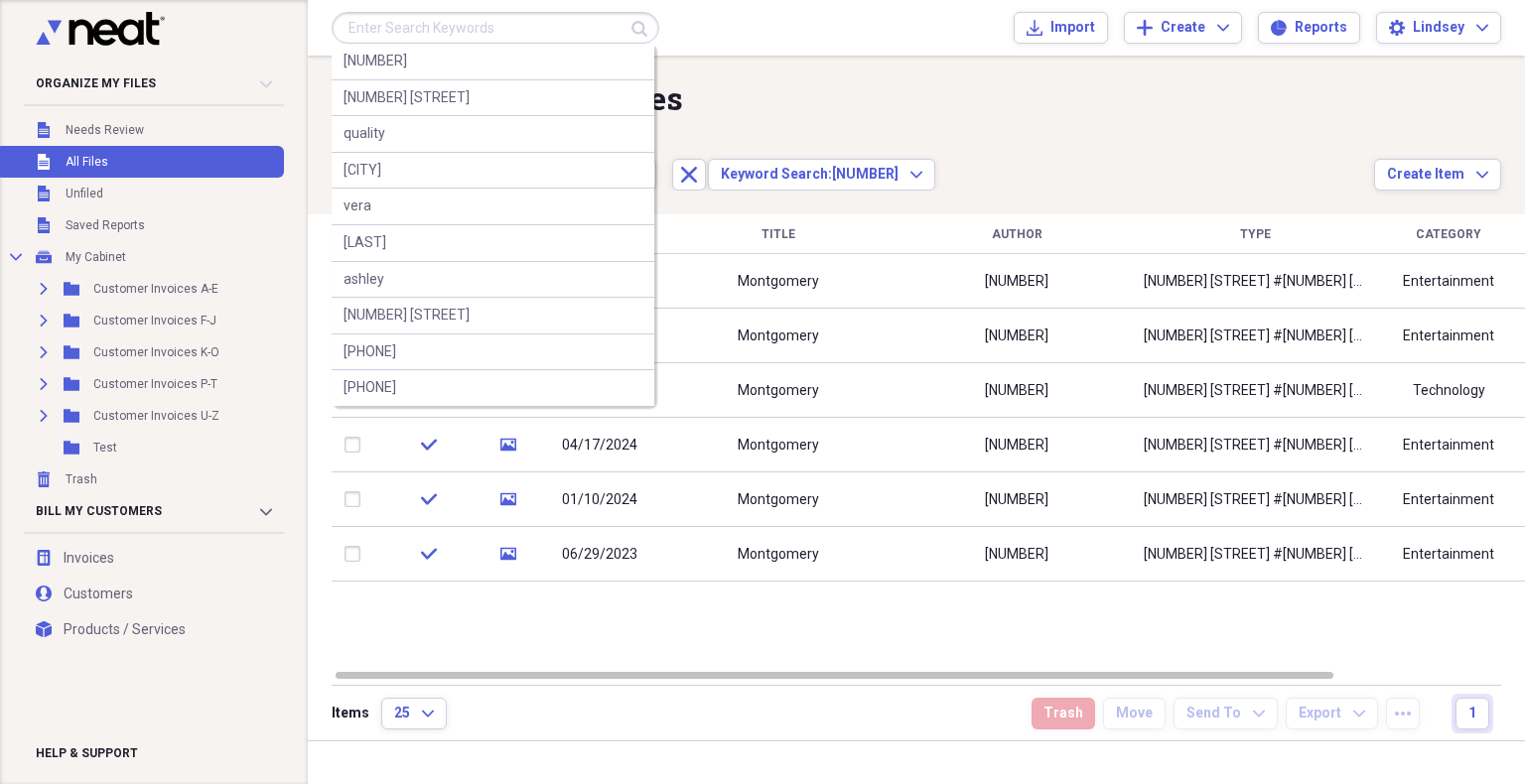 click at bounding box center (495, 28) 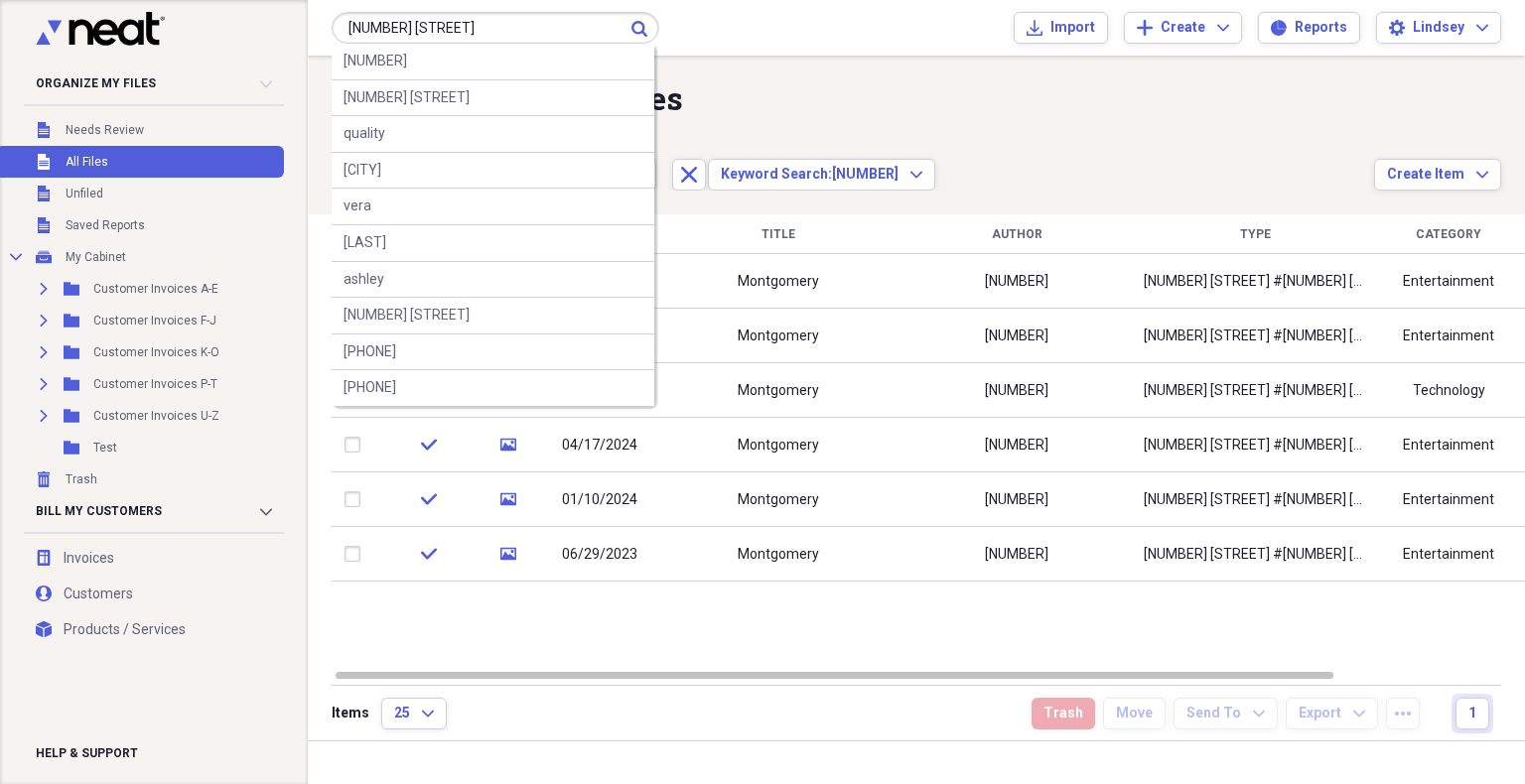type on "[NUMBER] [STREET]" 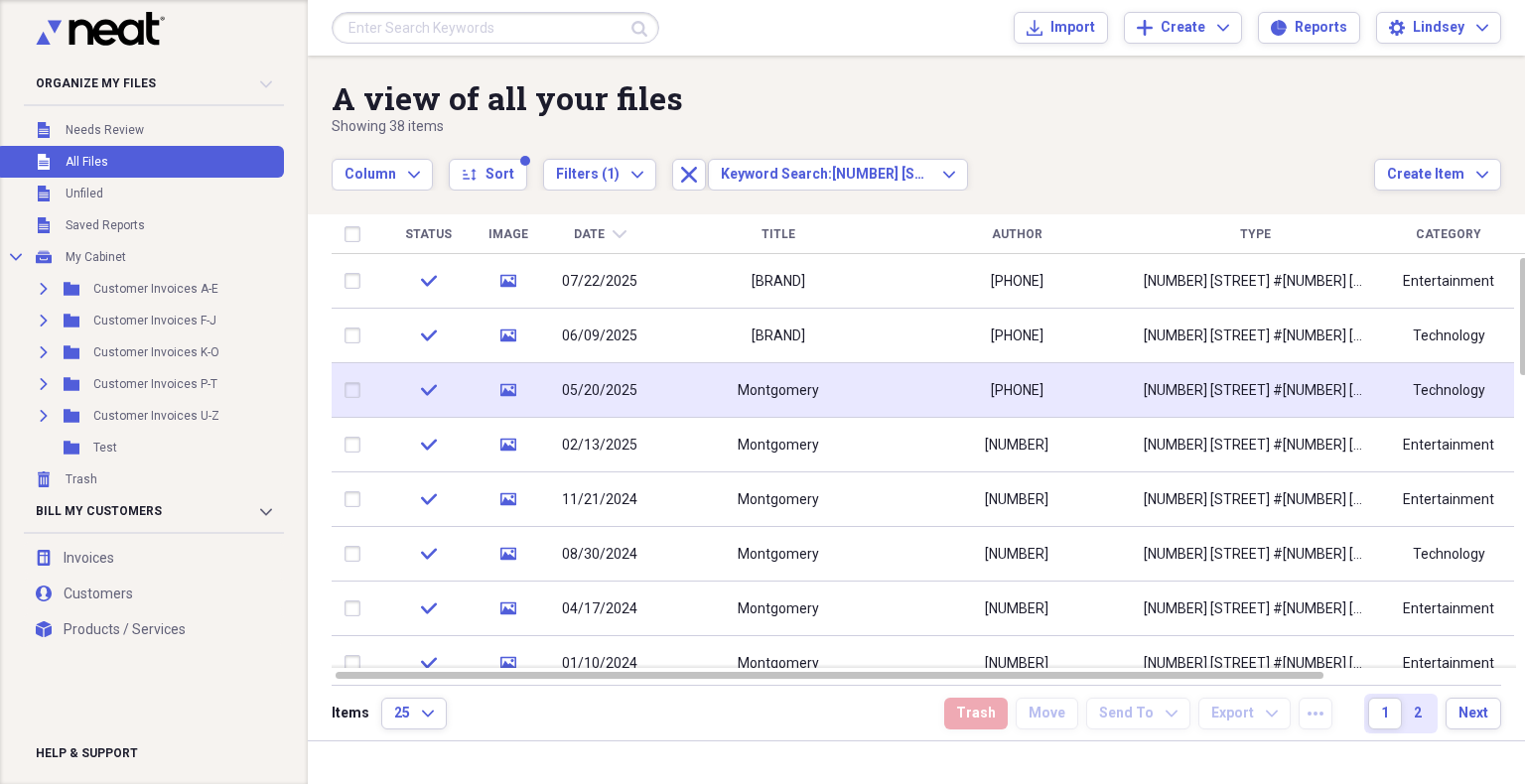 click on "Montgomery" at bounding box center [778, 390] 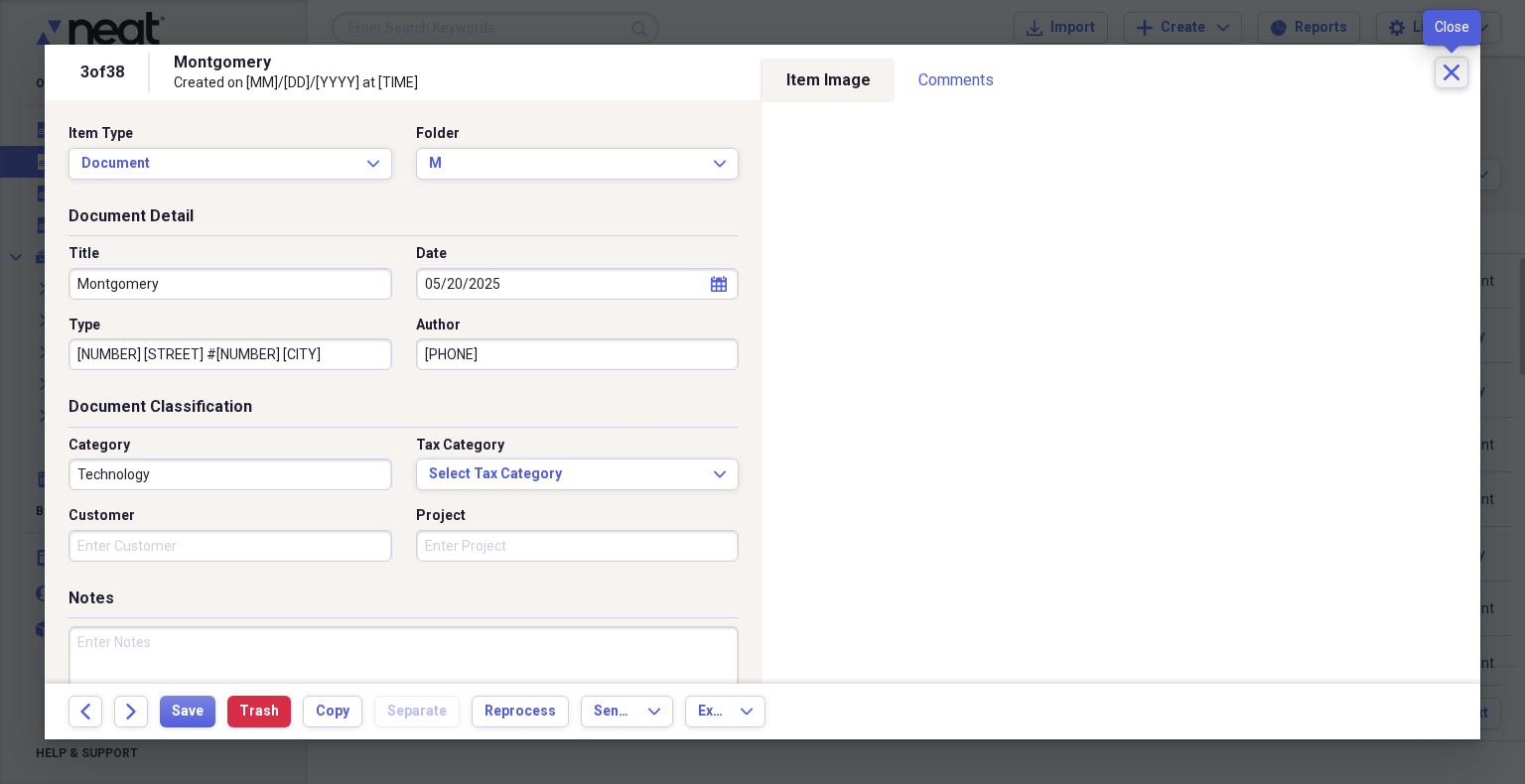 click on "Close" 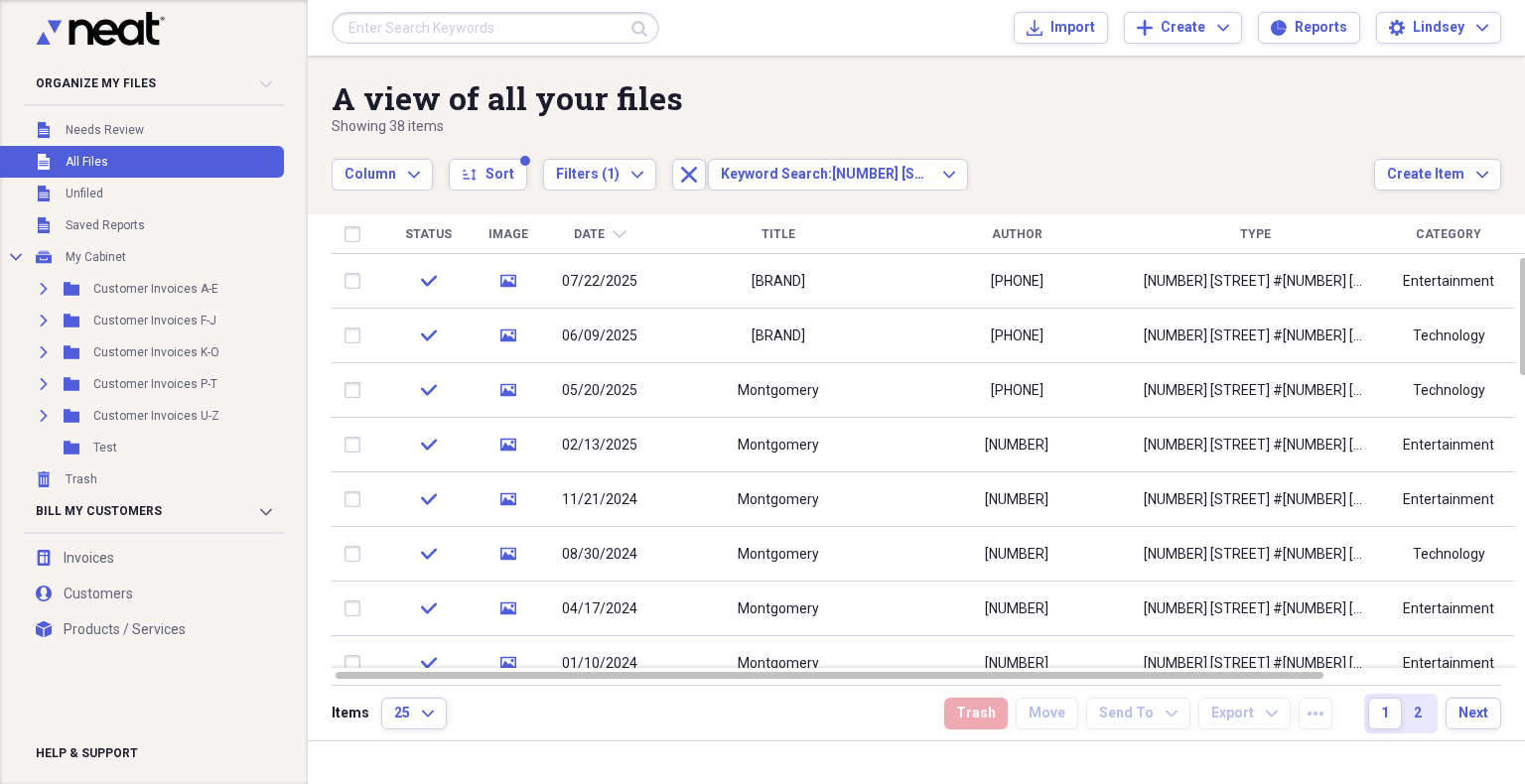 click at bounding box center [495, 28] 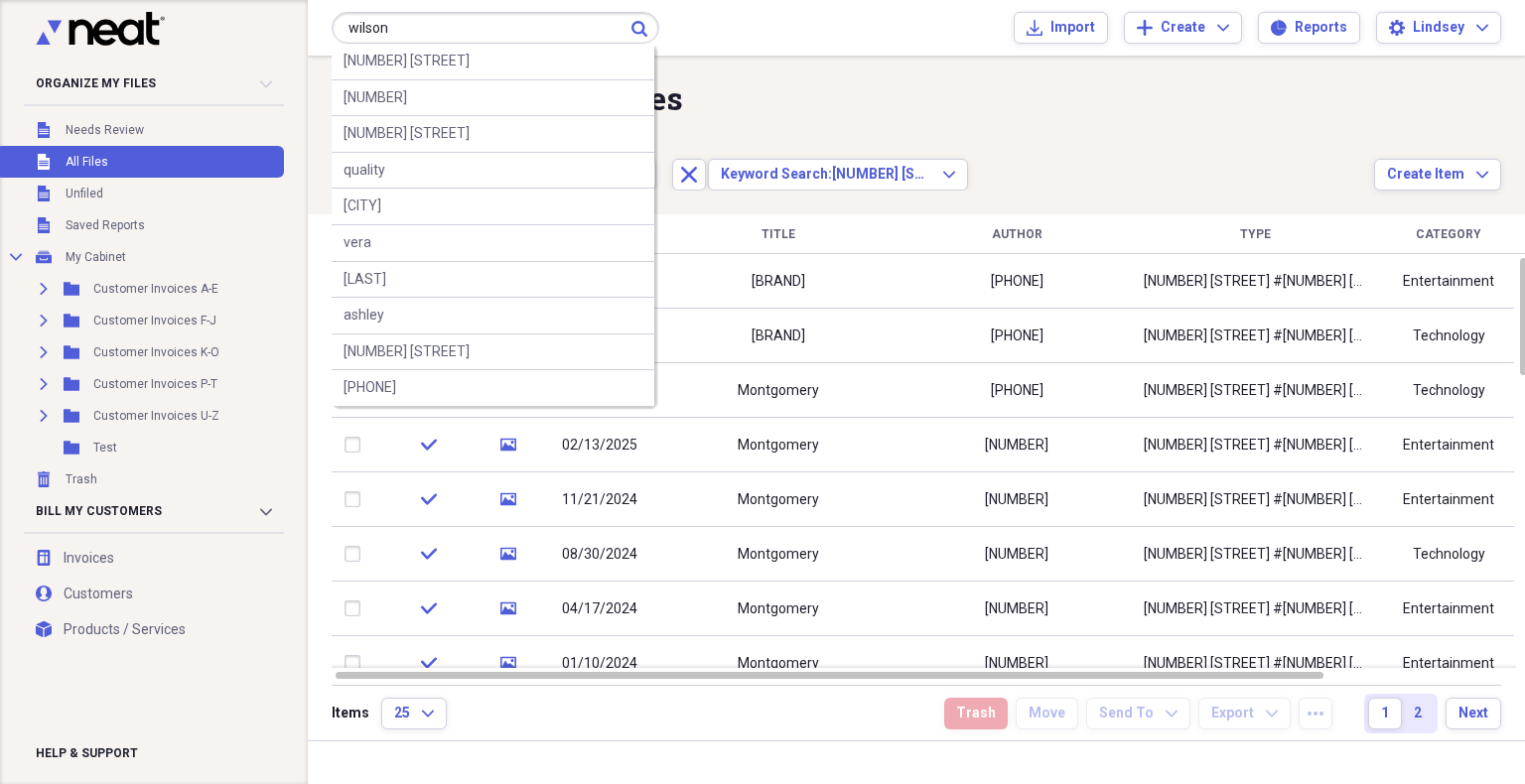 type on "wilson" 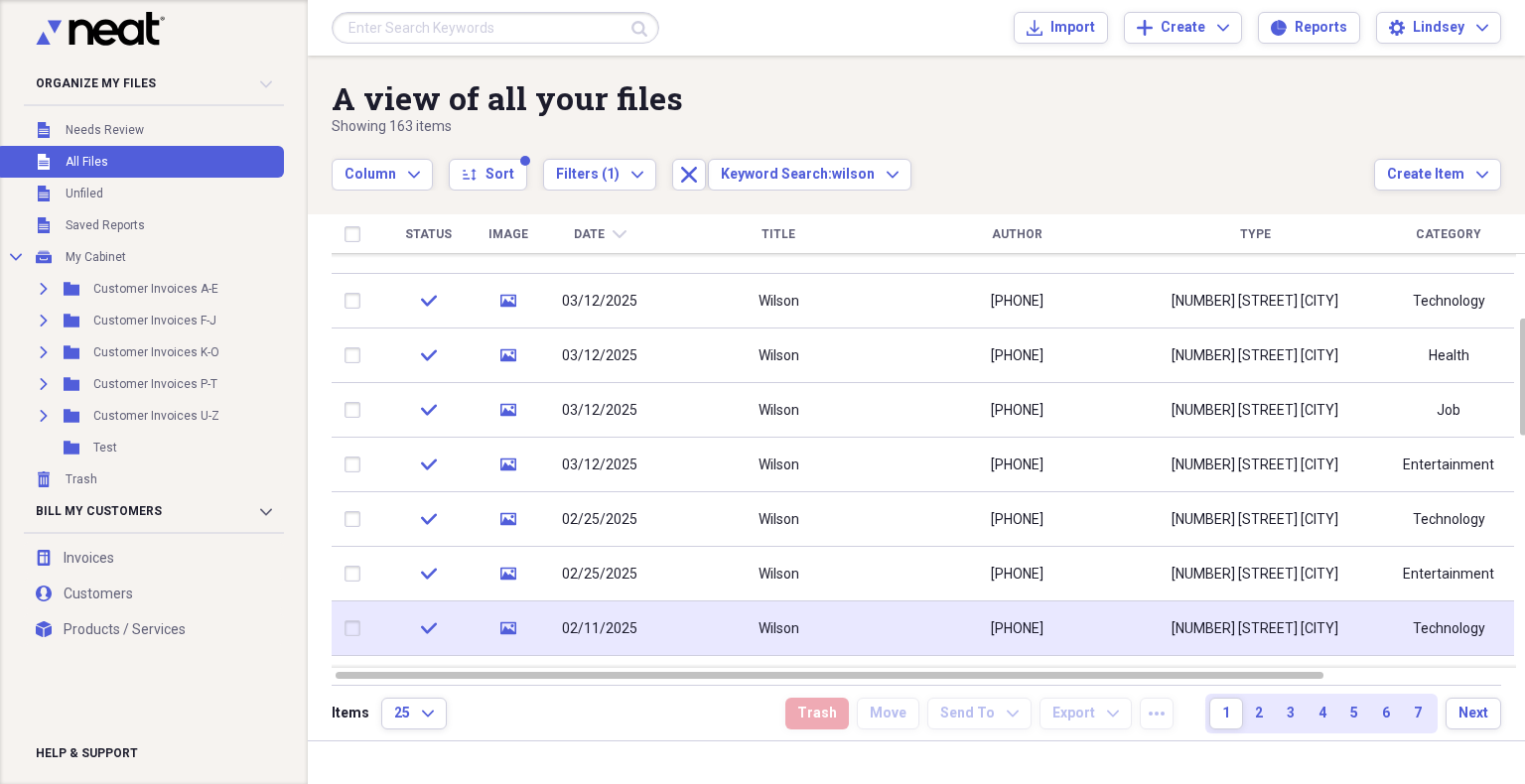click on "[PHONE]" at bounding box center (1017, 628) 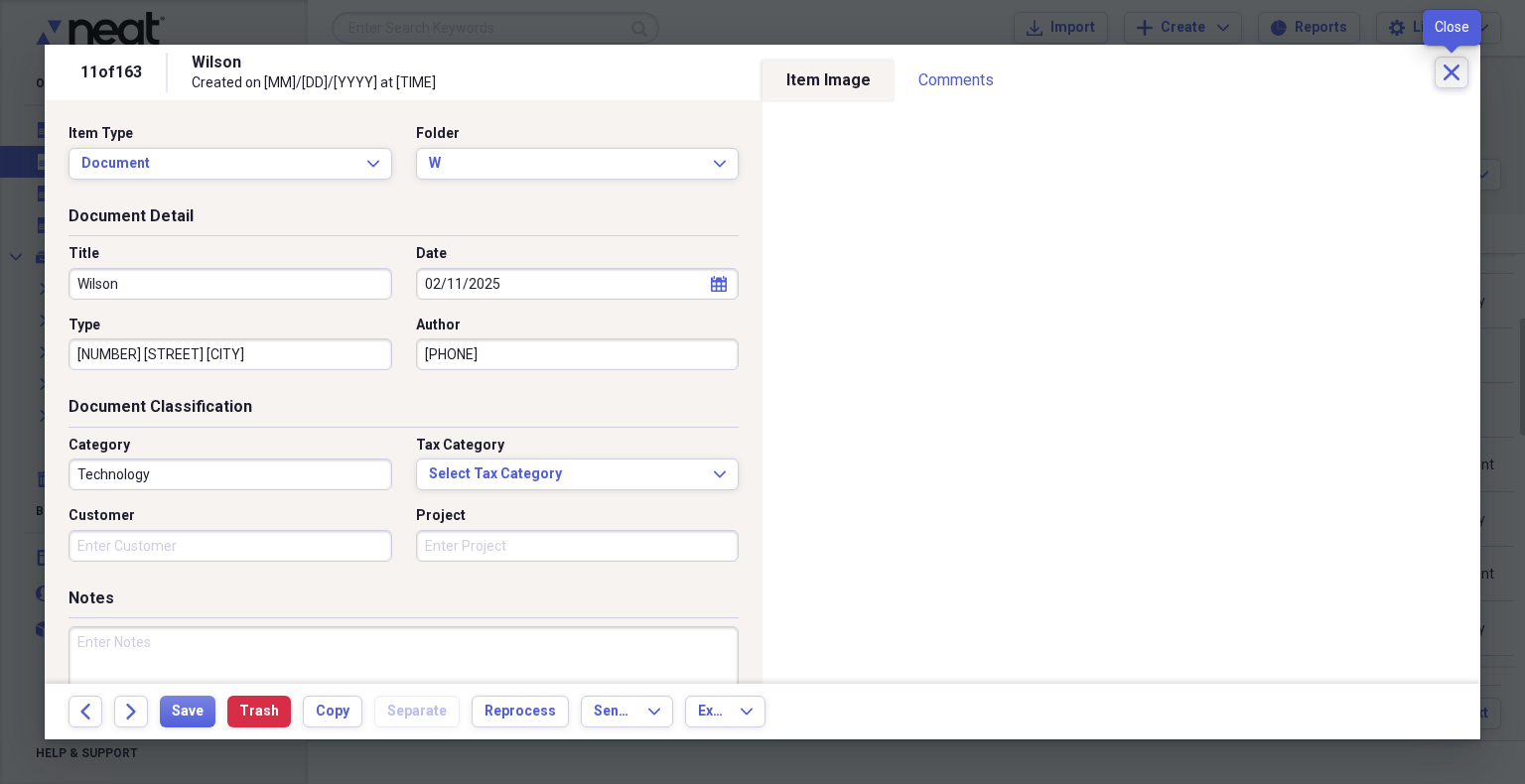 click on "Close" at bounding box center [1452, 72] 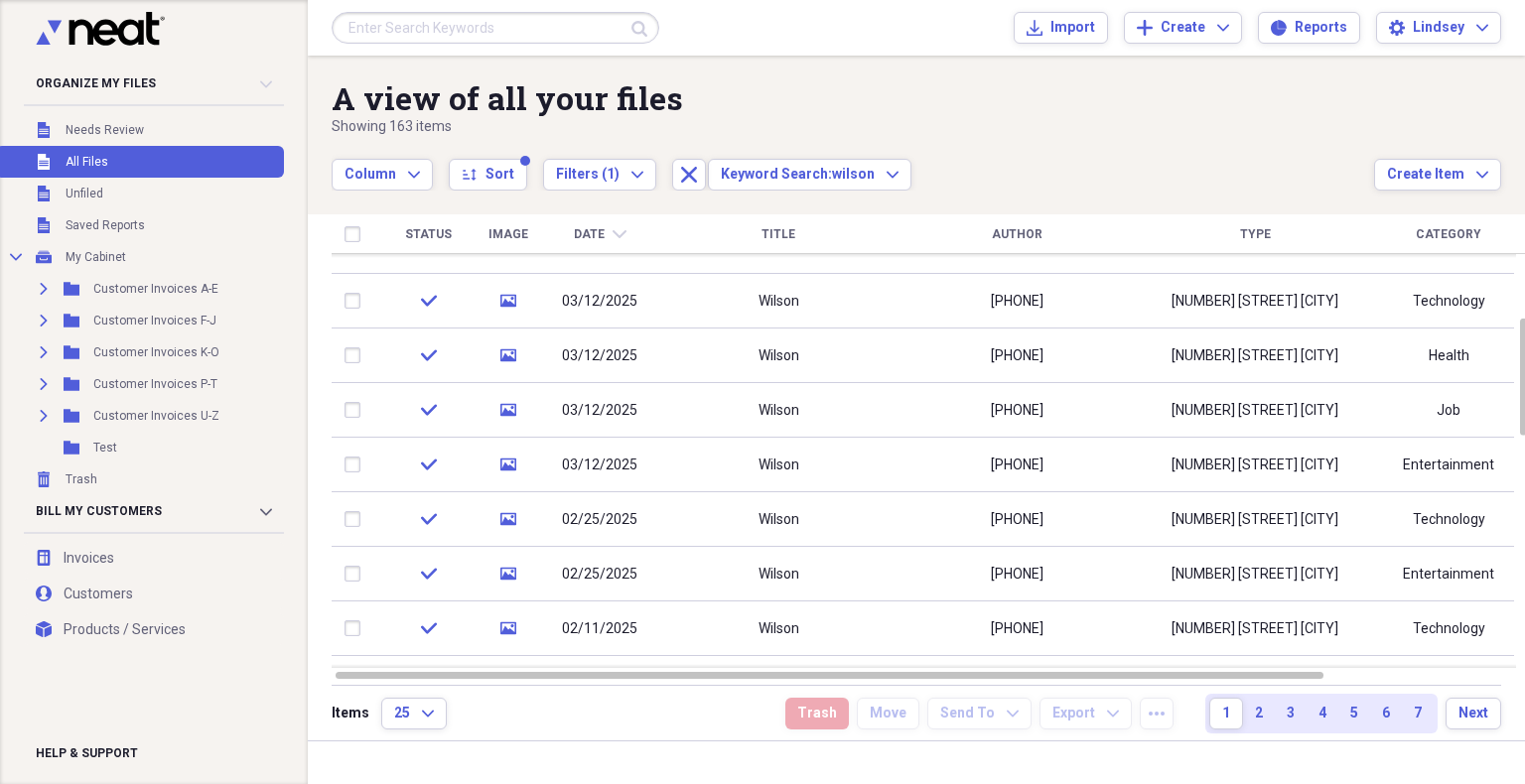 click at bounding box center (495, 28) 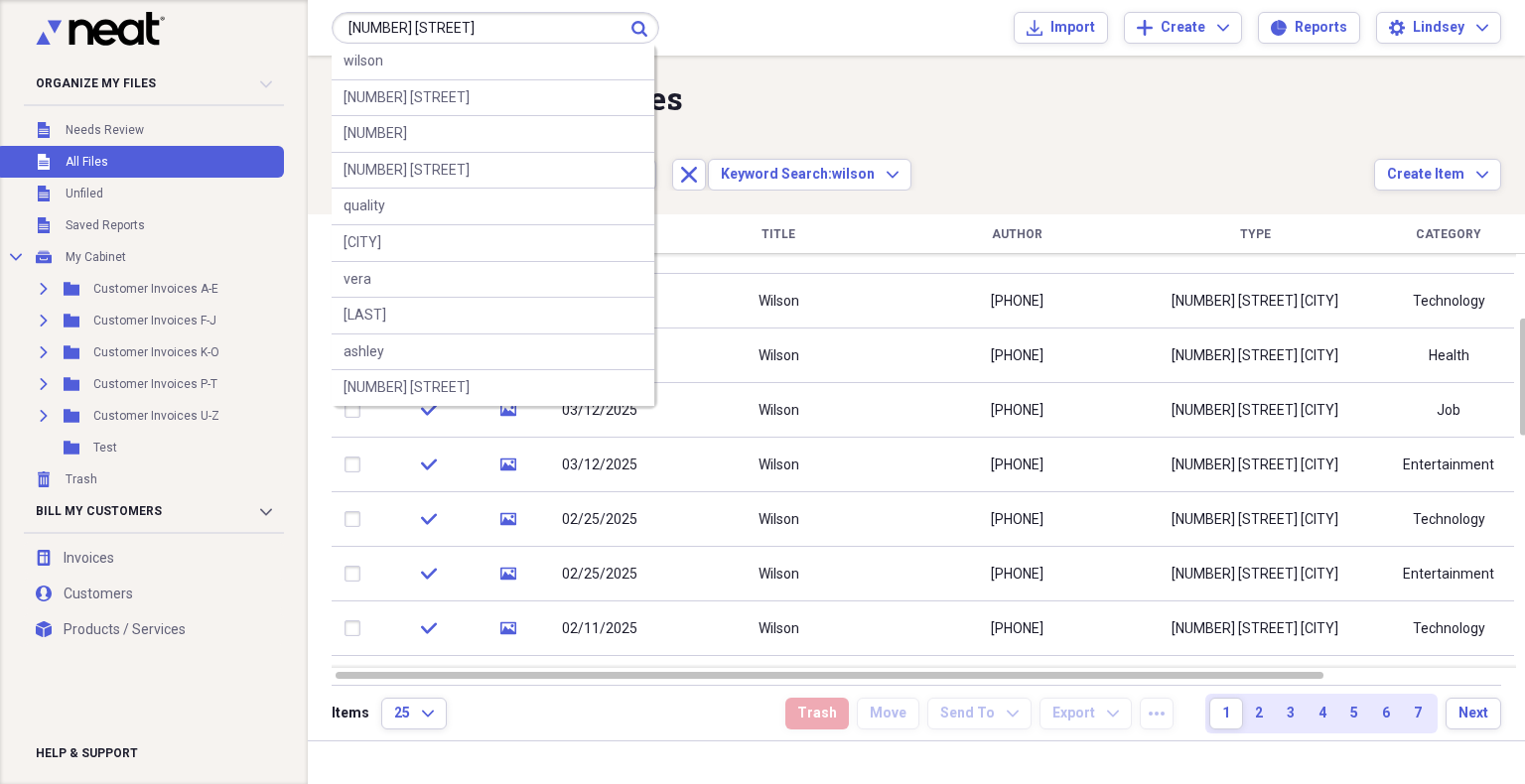 type on "[NUMBER] [STREET]" 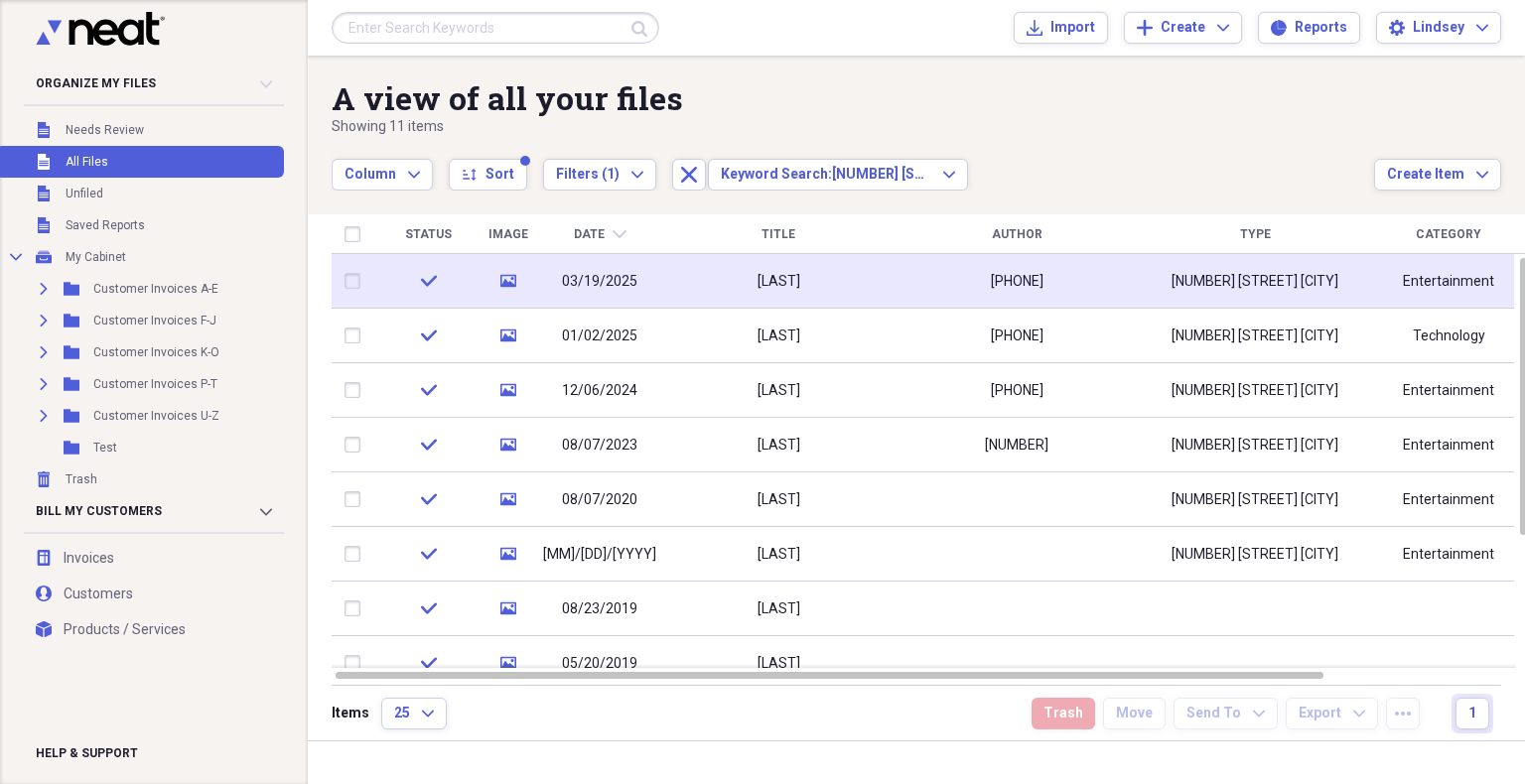 click on "[LAST]" at bounding box center (778, 281) 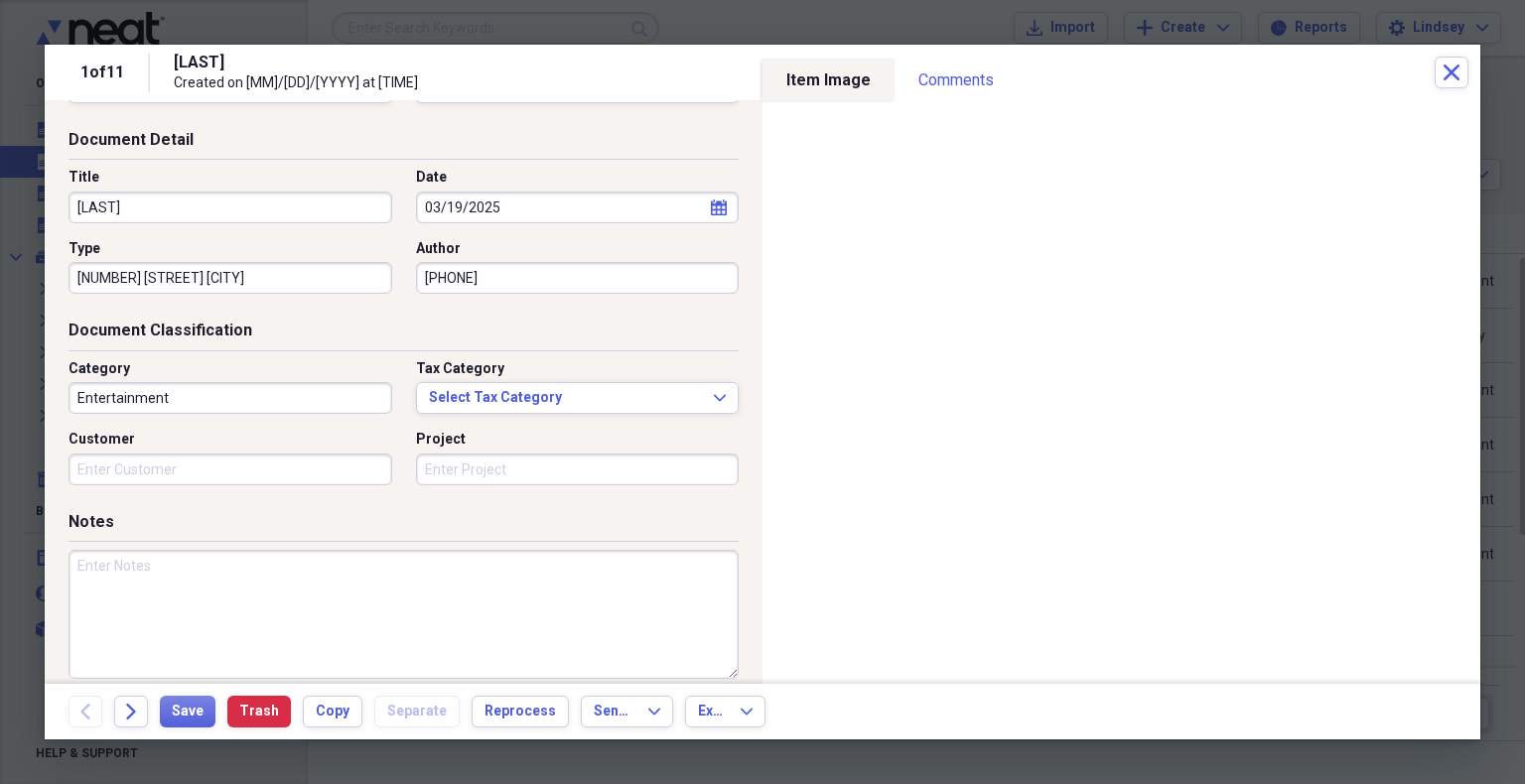 scroll, scrollTop: 144, scrollLeft: 0, axis: vertical 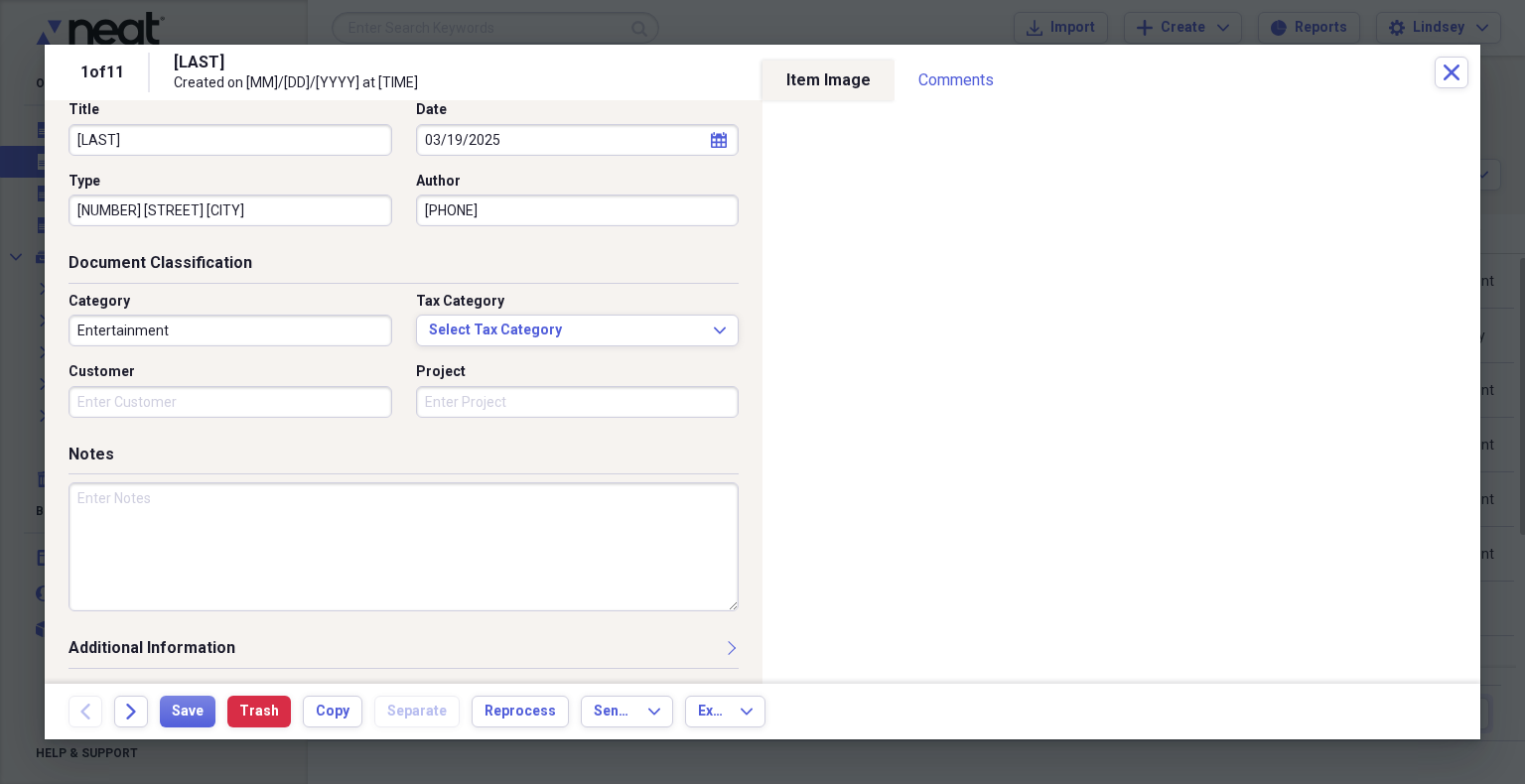 click at bounding box center [403, 547] 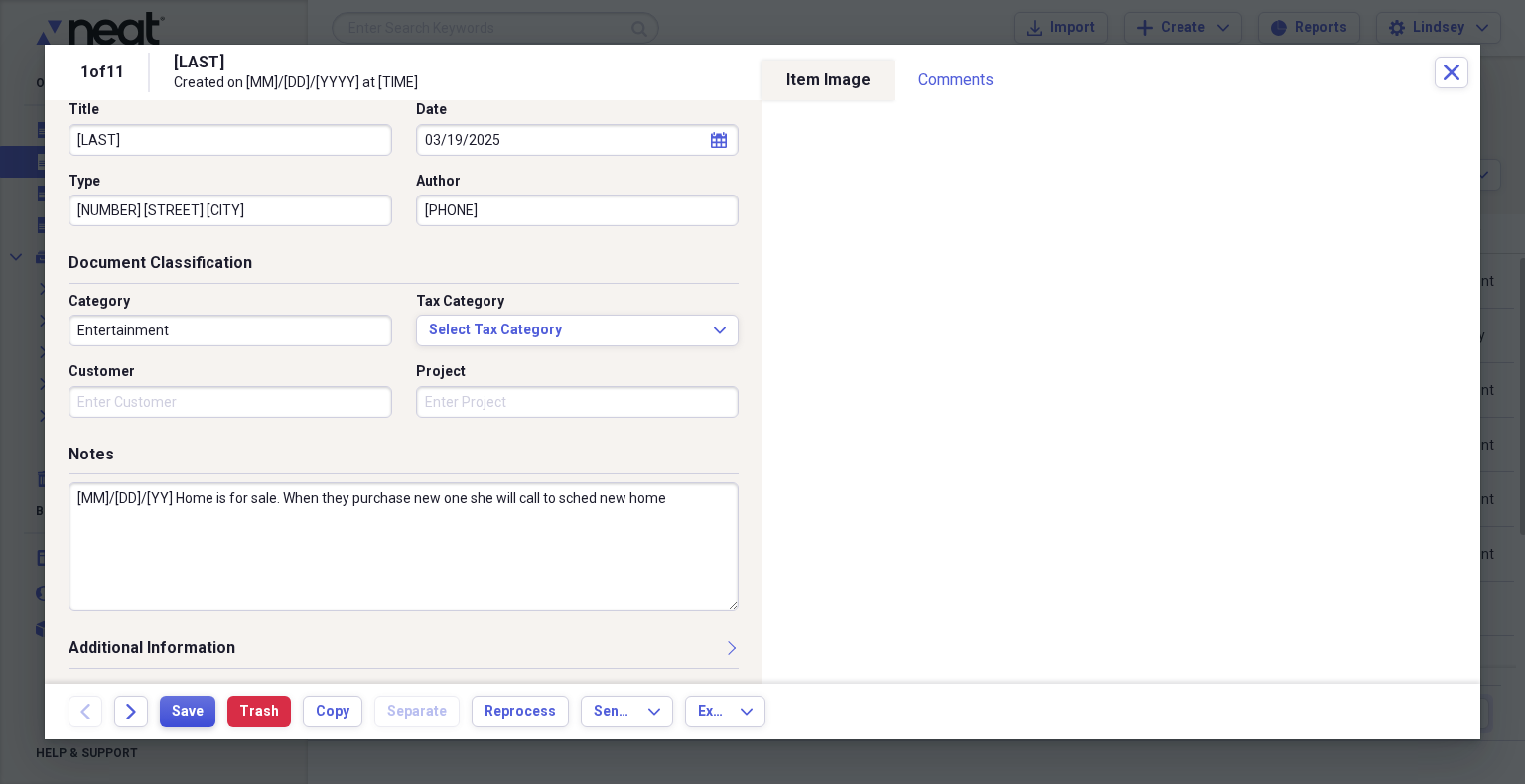 type on "[MM]/[DD]/[YY] Home is for sale. When they purchase new one she will call to sched new home" 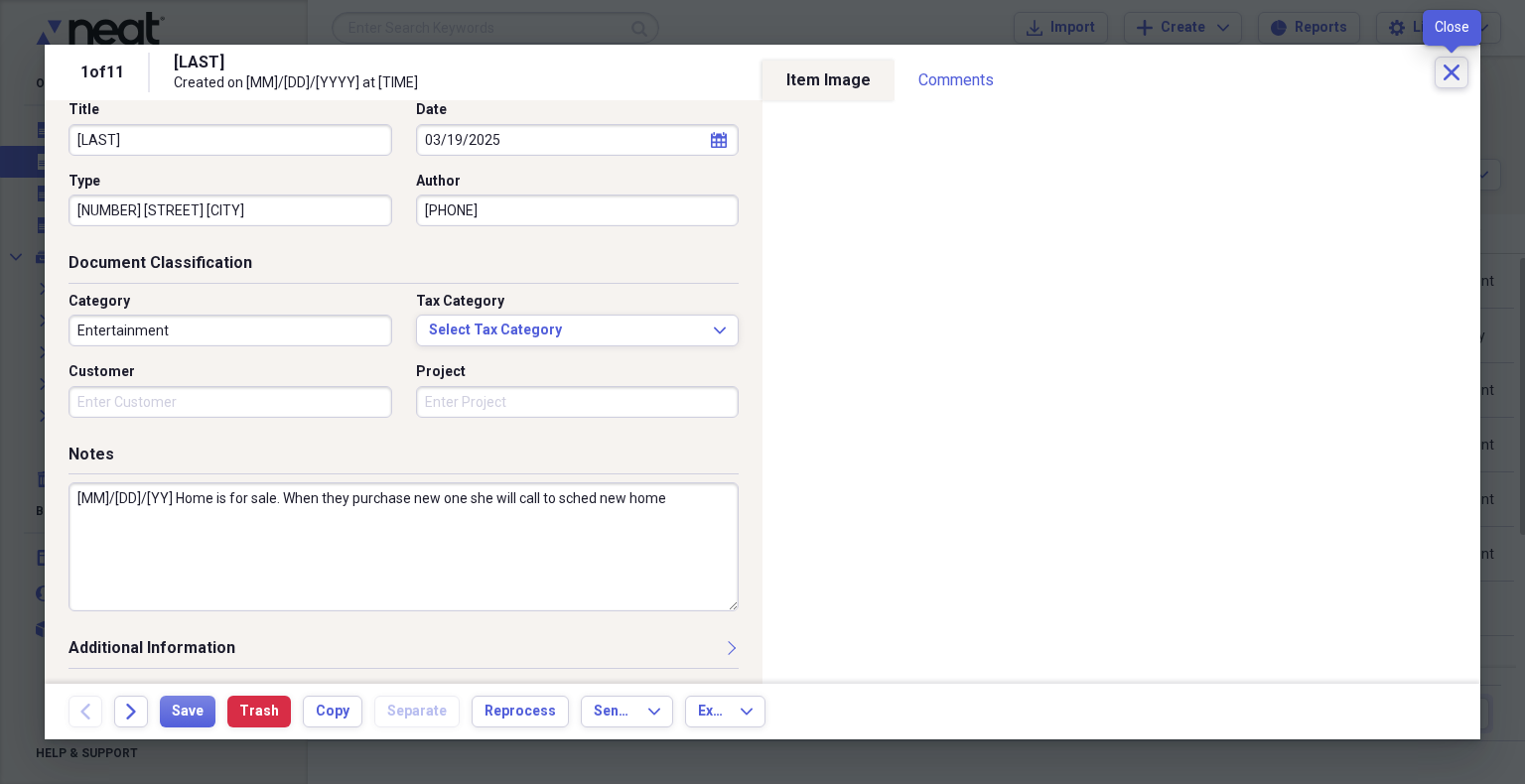 click on "Close" at bounding box center [1452, 72] 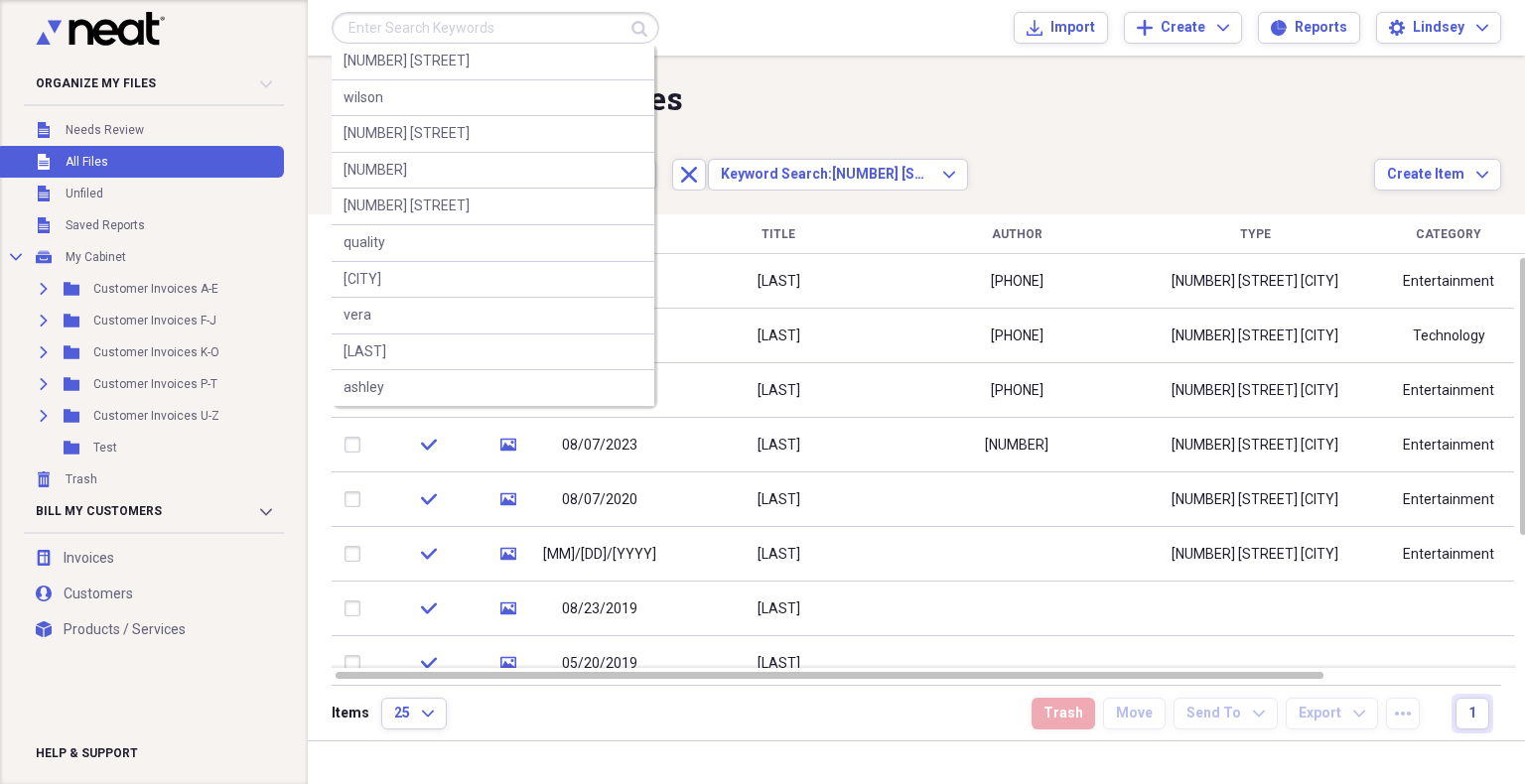 click at bounding box center [495, 28] 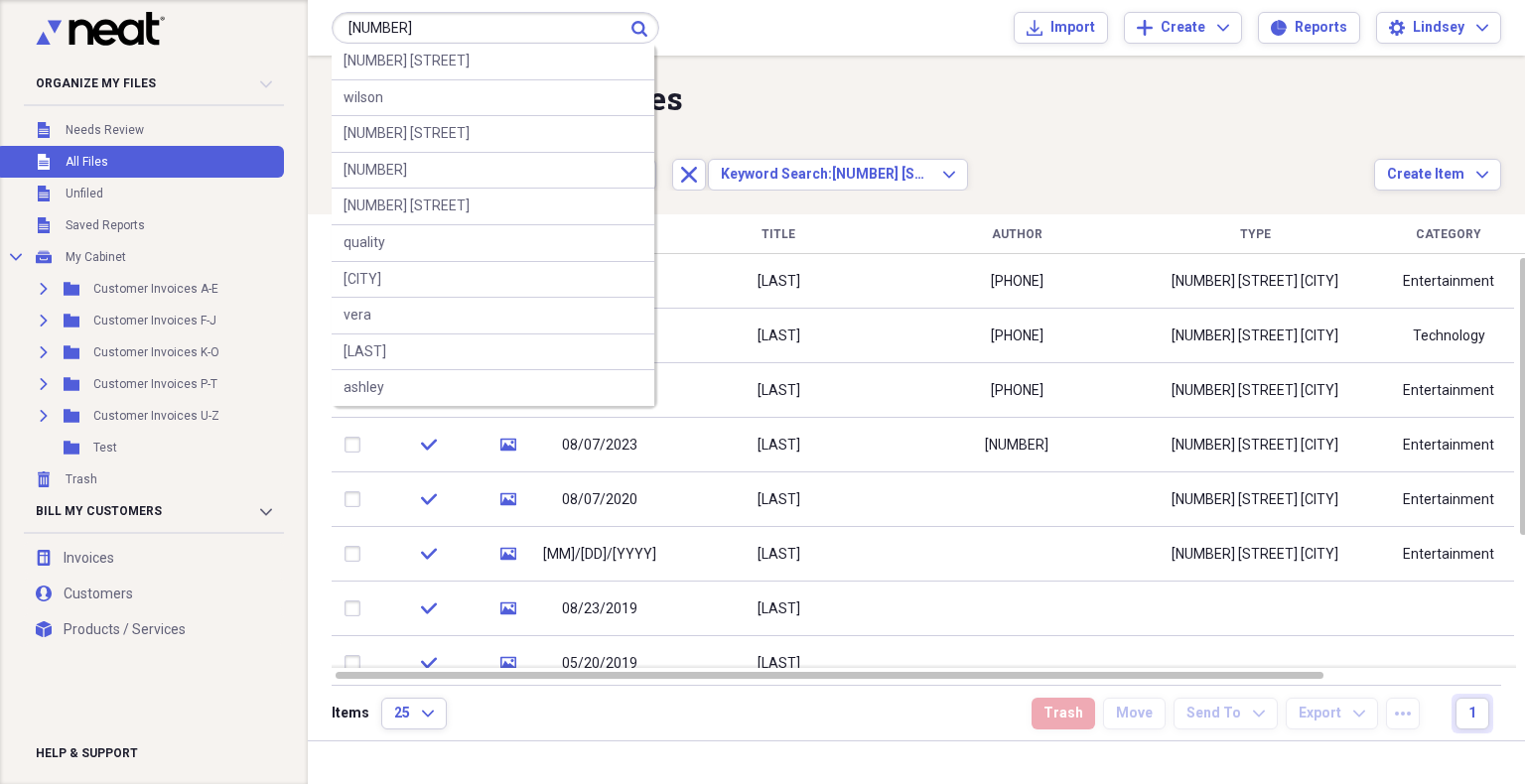 type on "[NUMBER]" 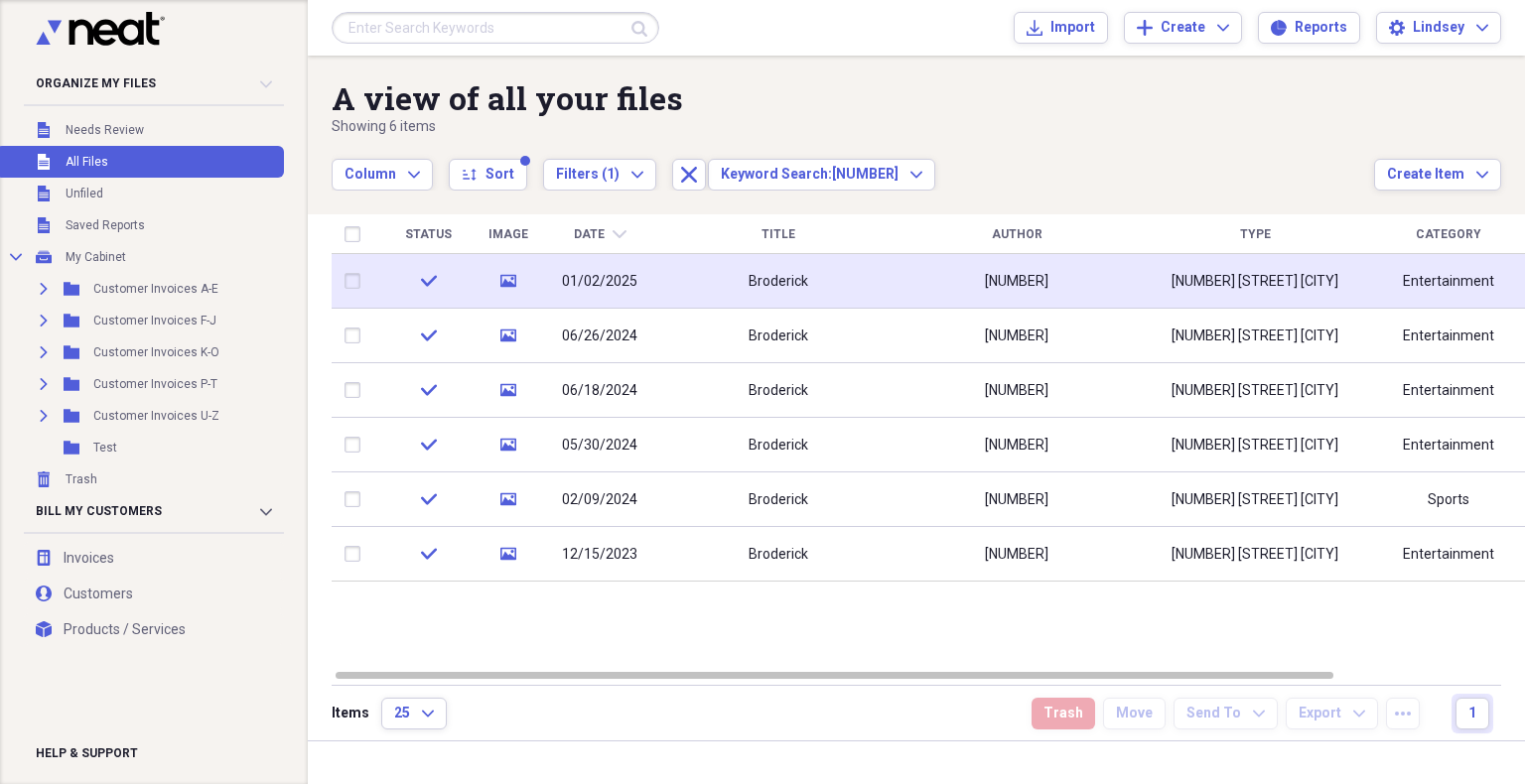 click on "[NUMBER]" at bounding box center (1017, 282) 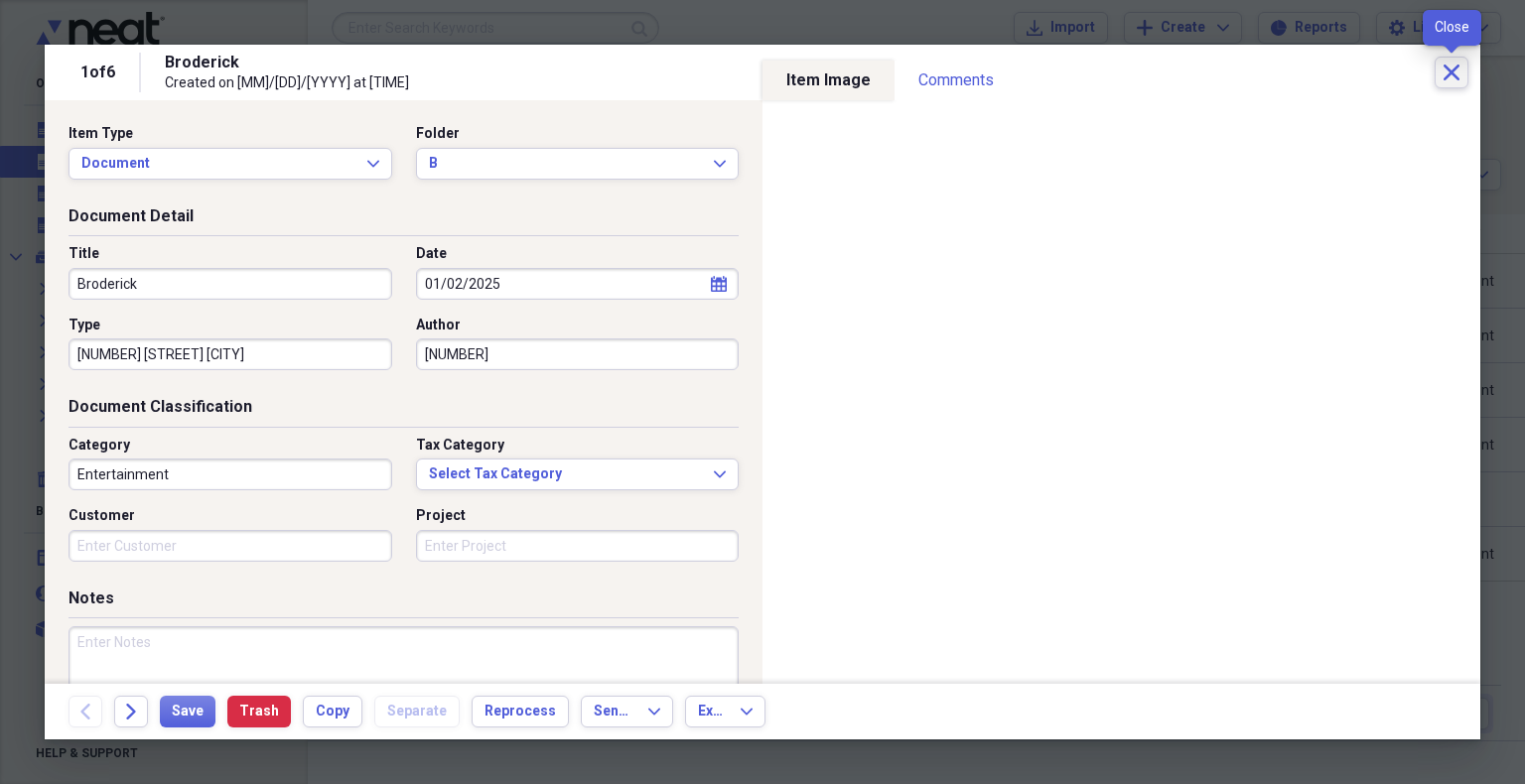 click 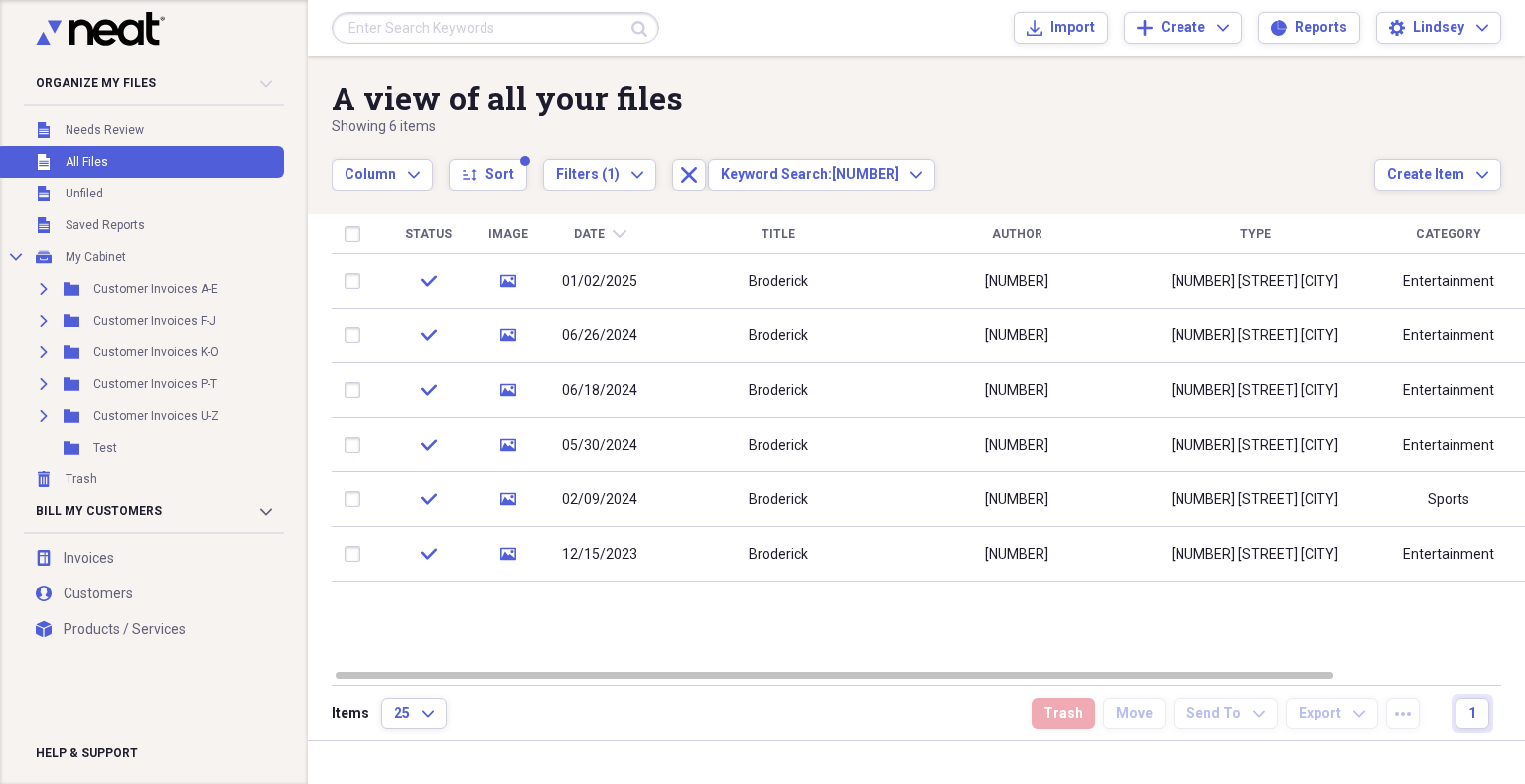 click at bounding box center (495, 28) 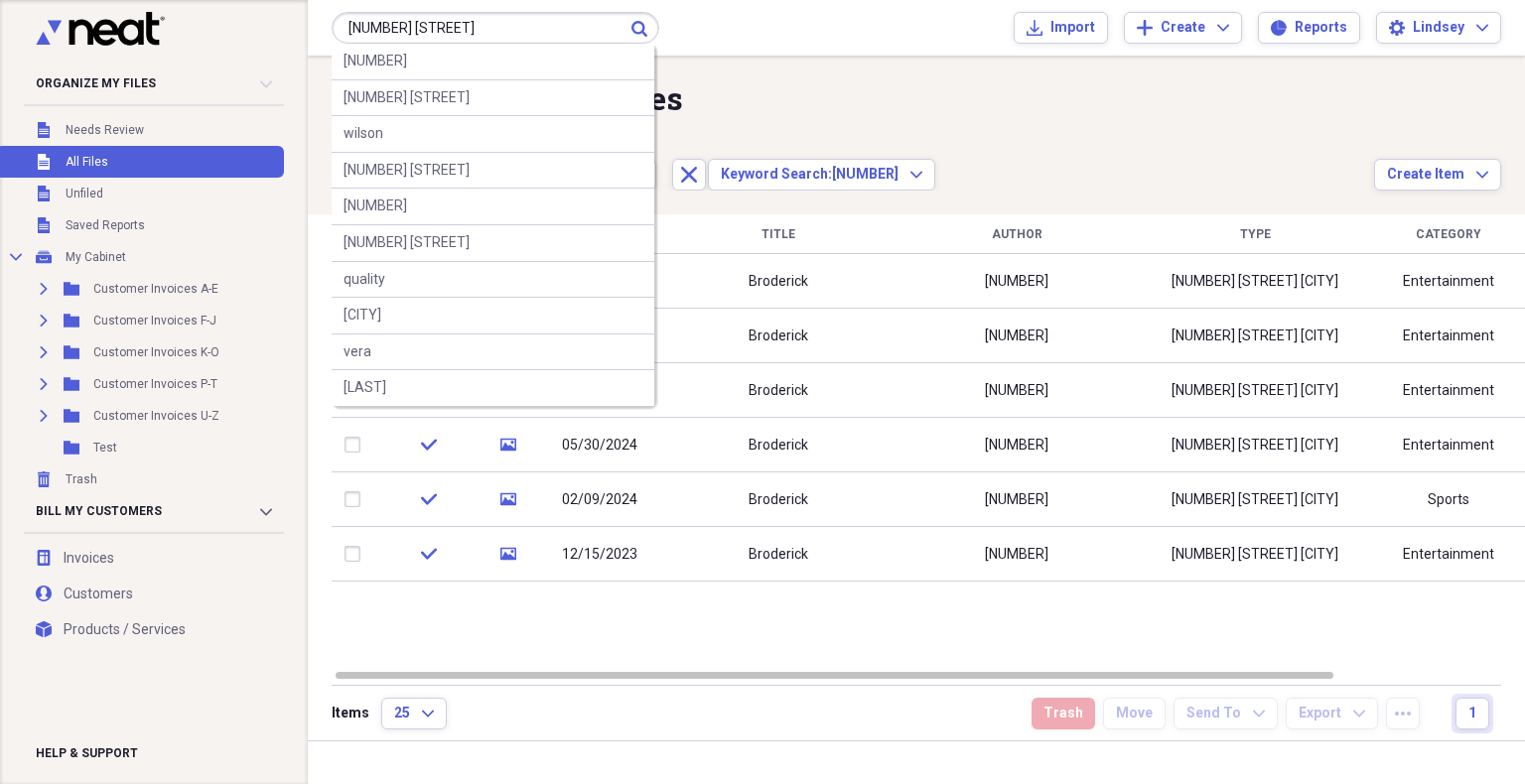 type on "[NUMBER] [STREET]" 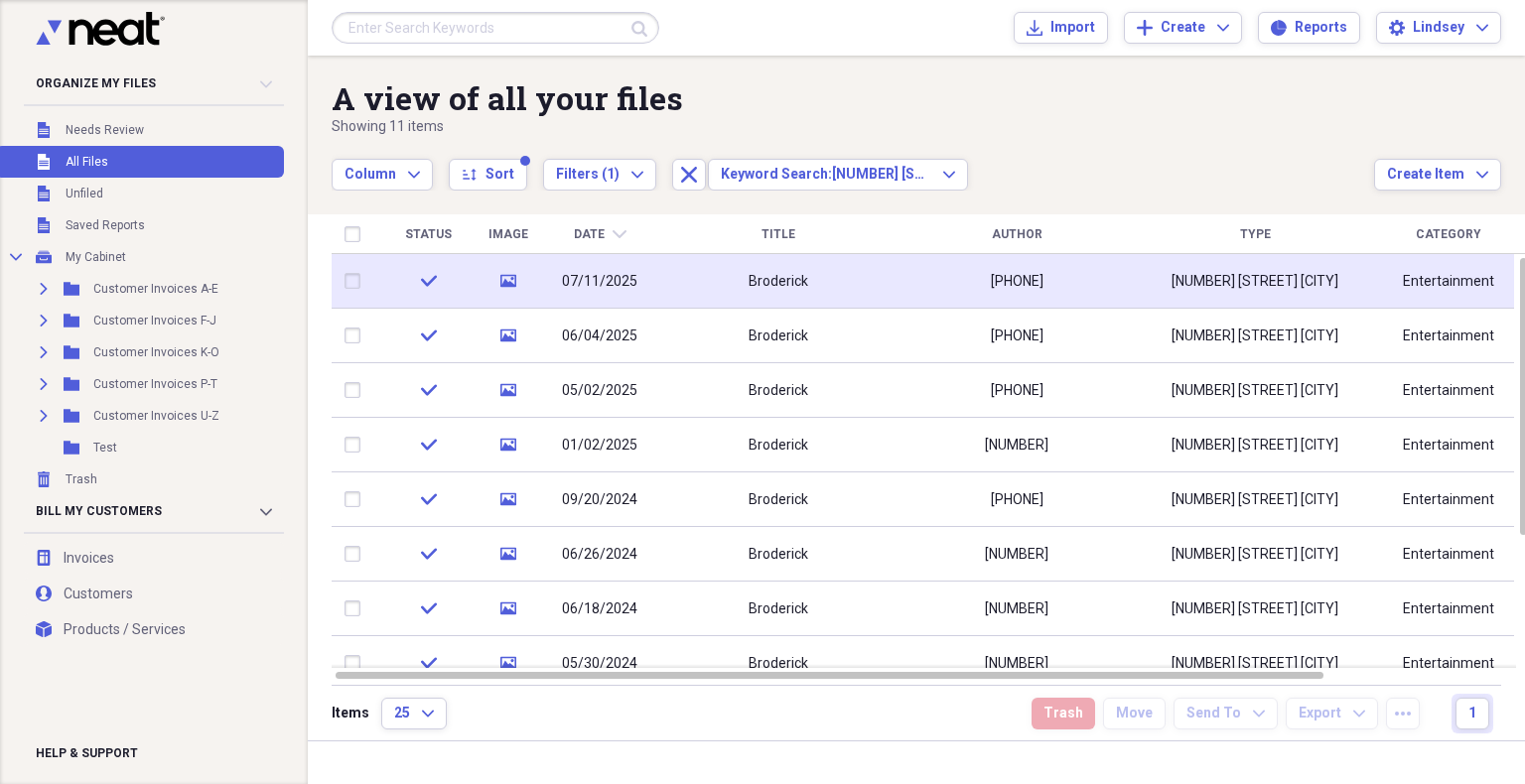 click on "[PHONE]" at bounding box center [1017, 281] 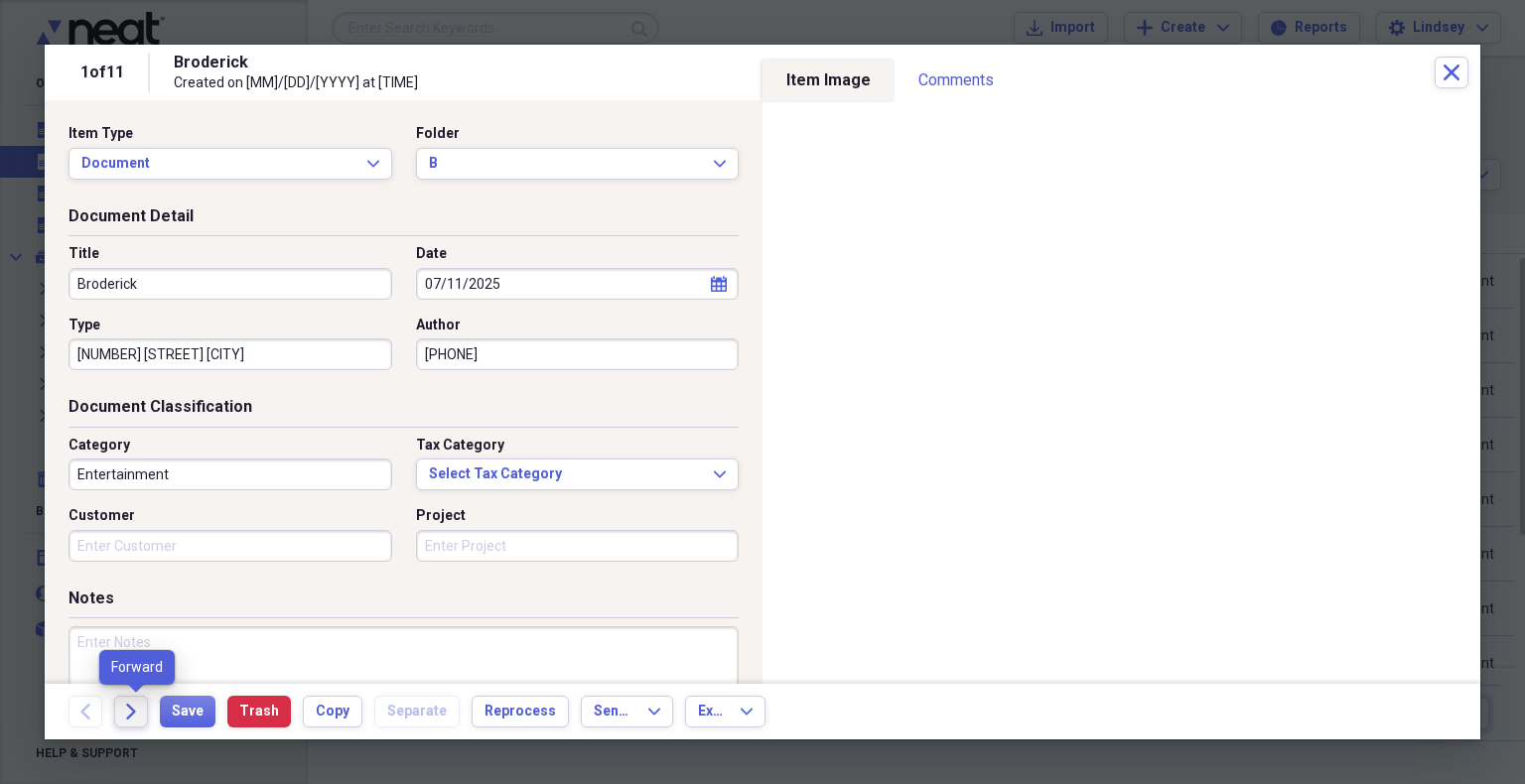 click on "Forward" 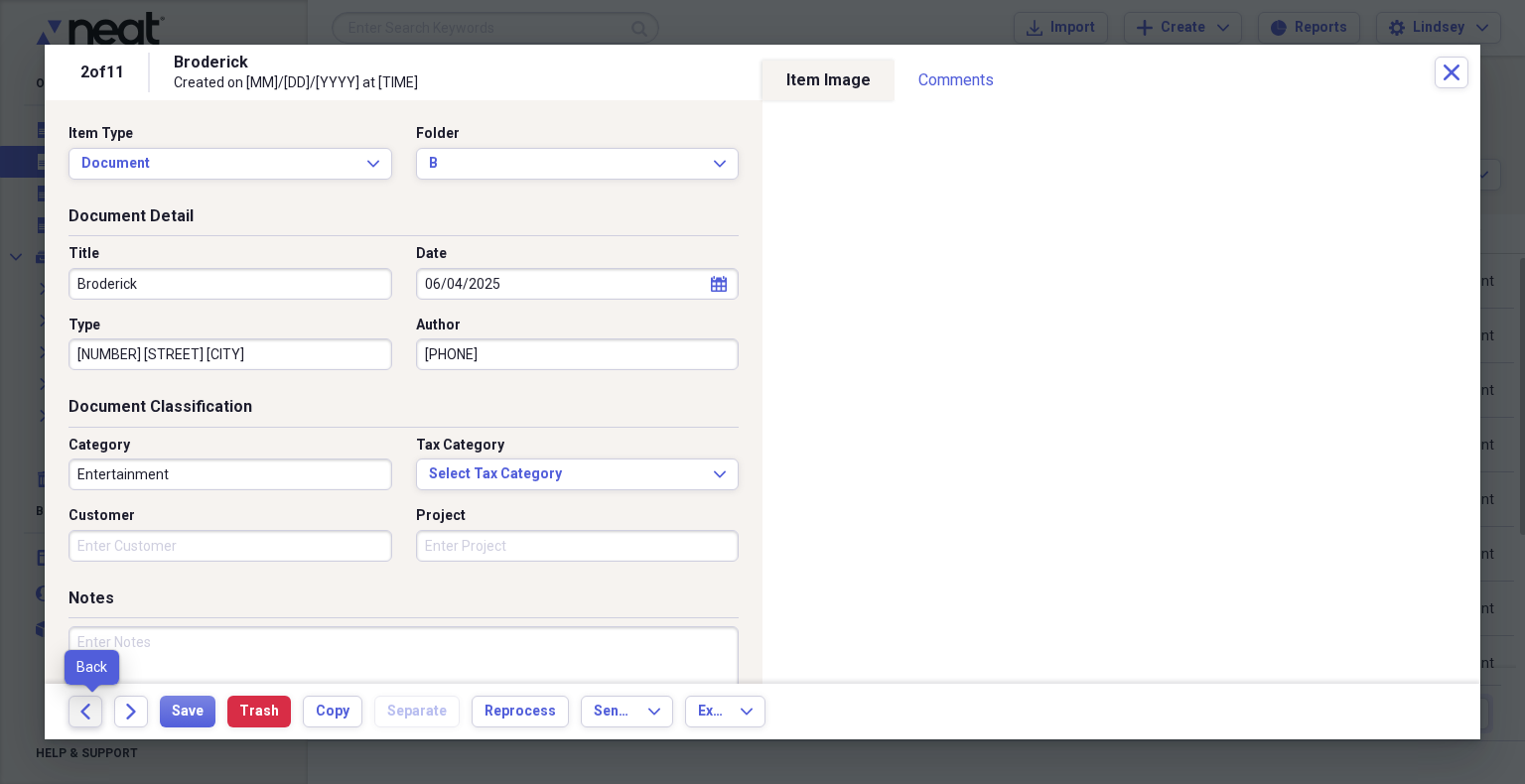click on "Back" 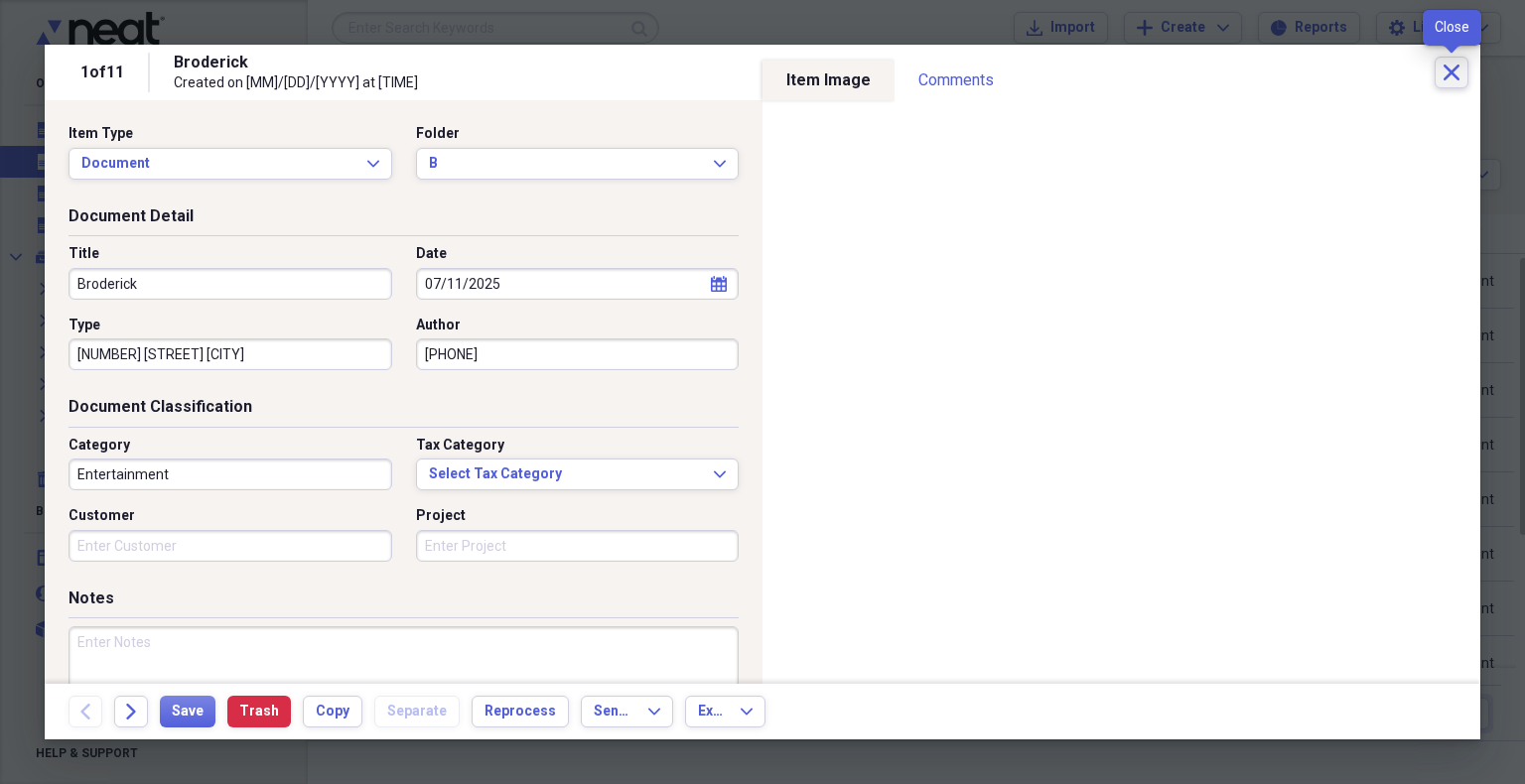 click on "Close" at bounding box center (1452, 72) 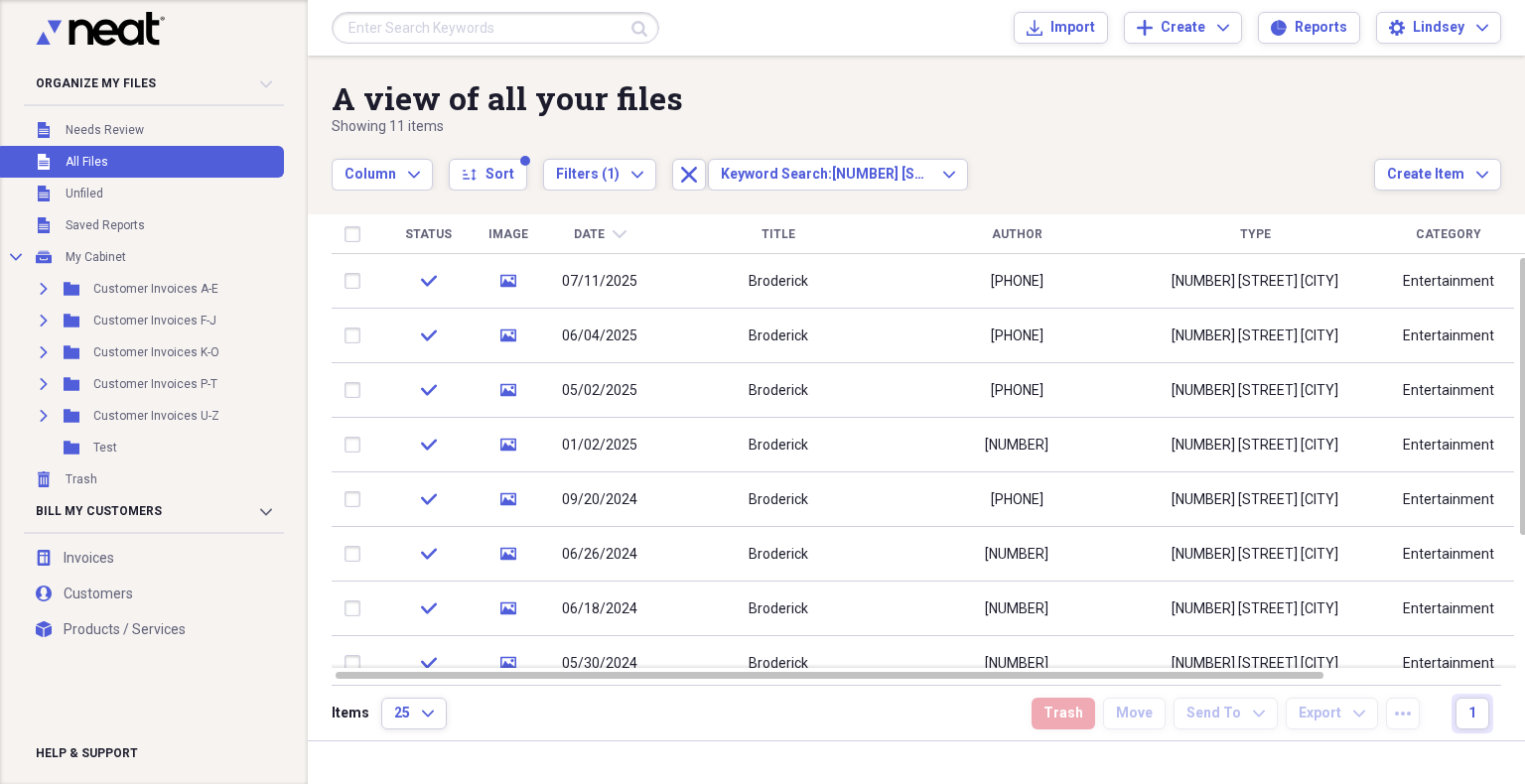 click at bounding box center (495, 28) 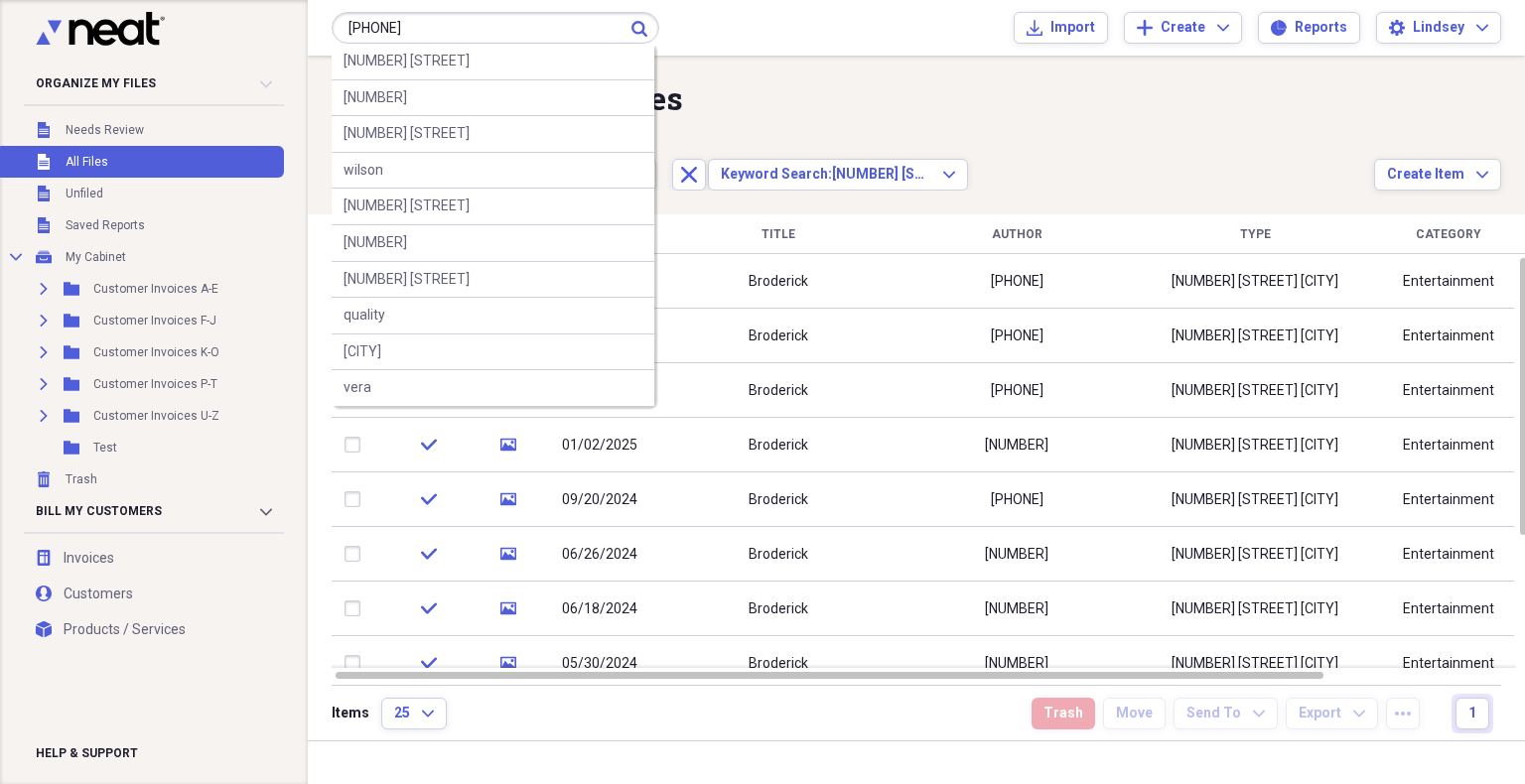 type on "[PHONE]" 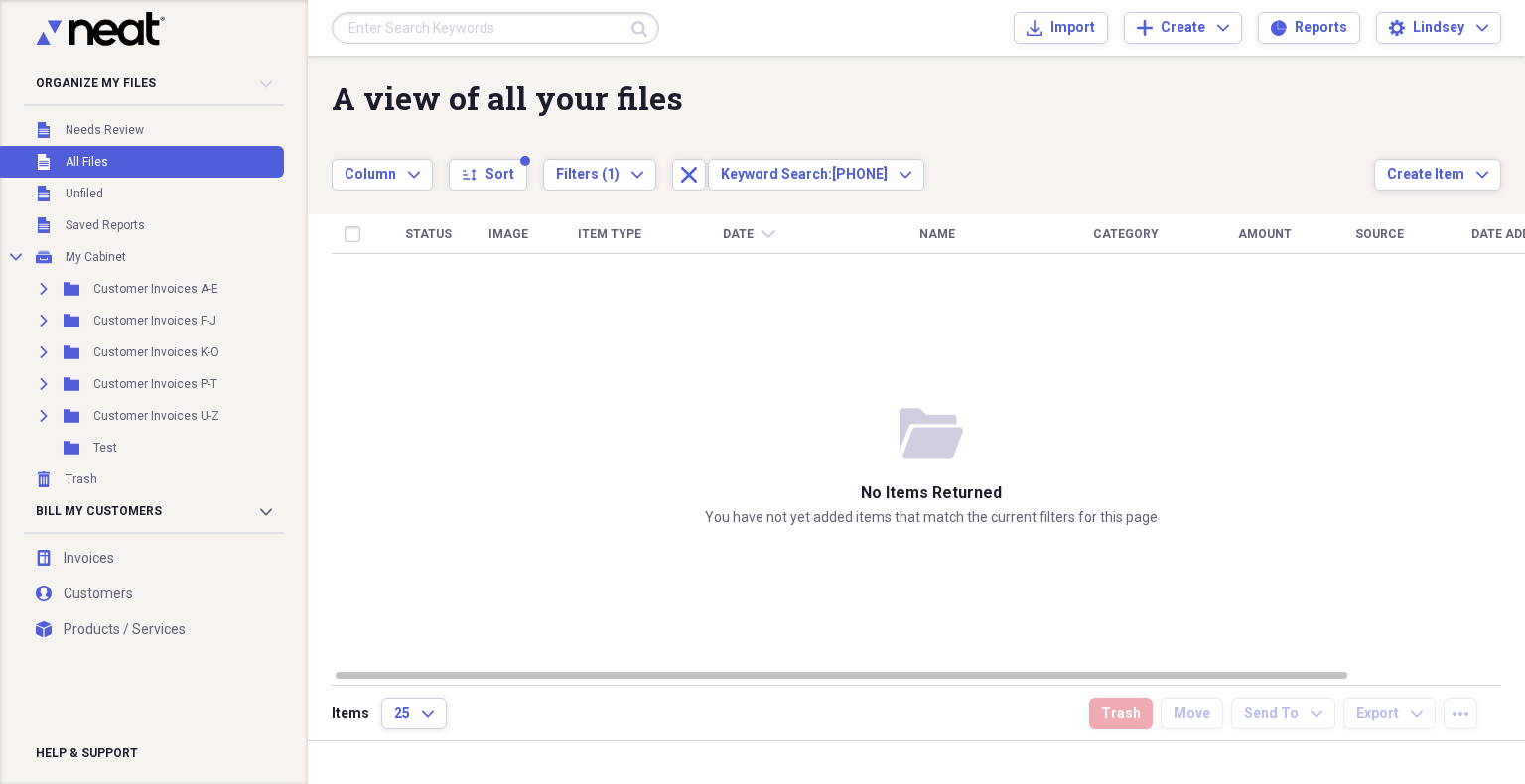 click at bounding box center (495, 28) 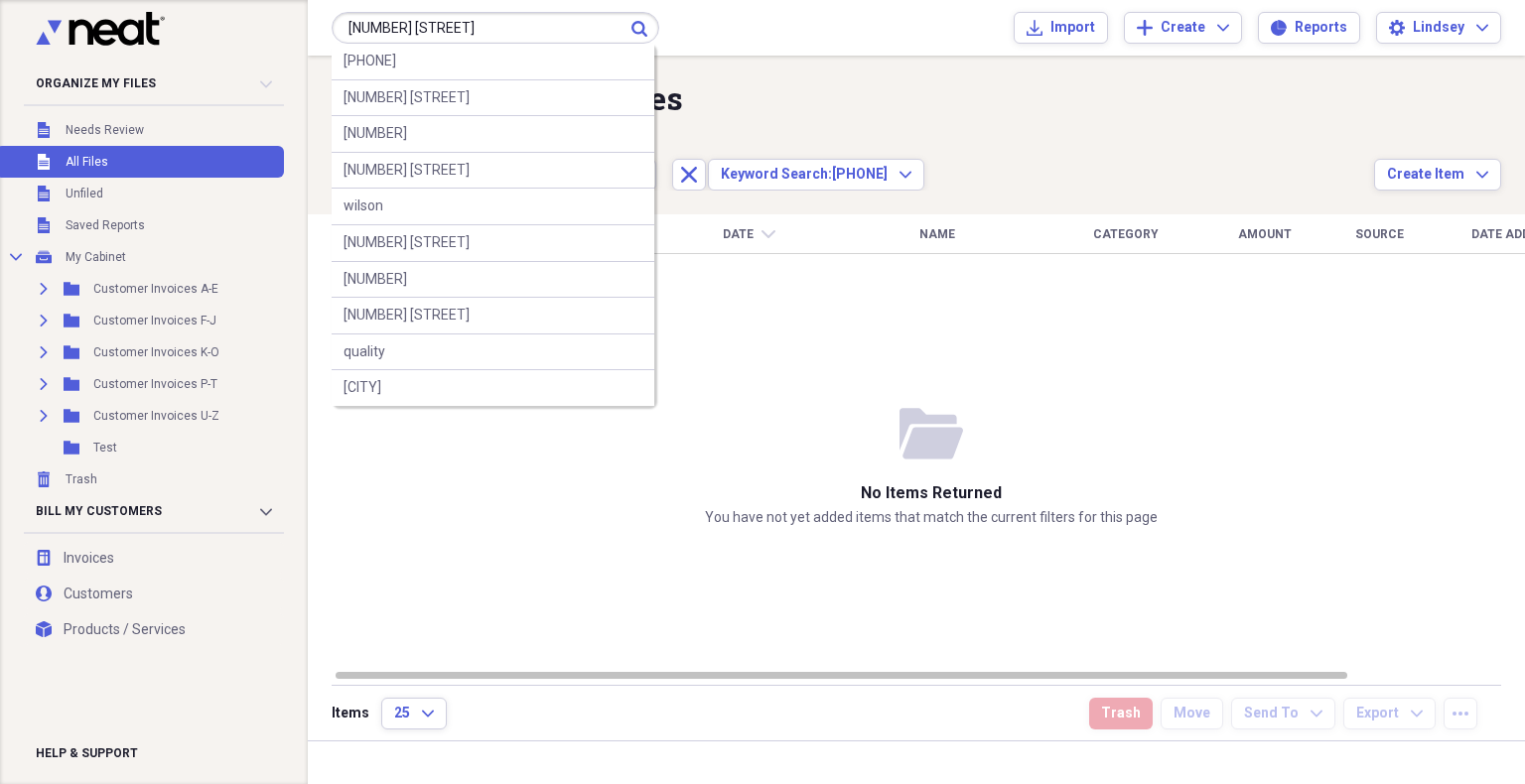 type on "[NUMBER] [STREET]" 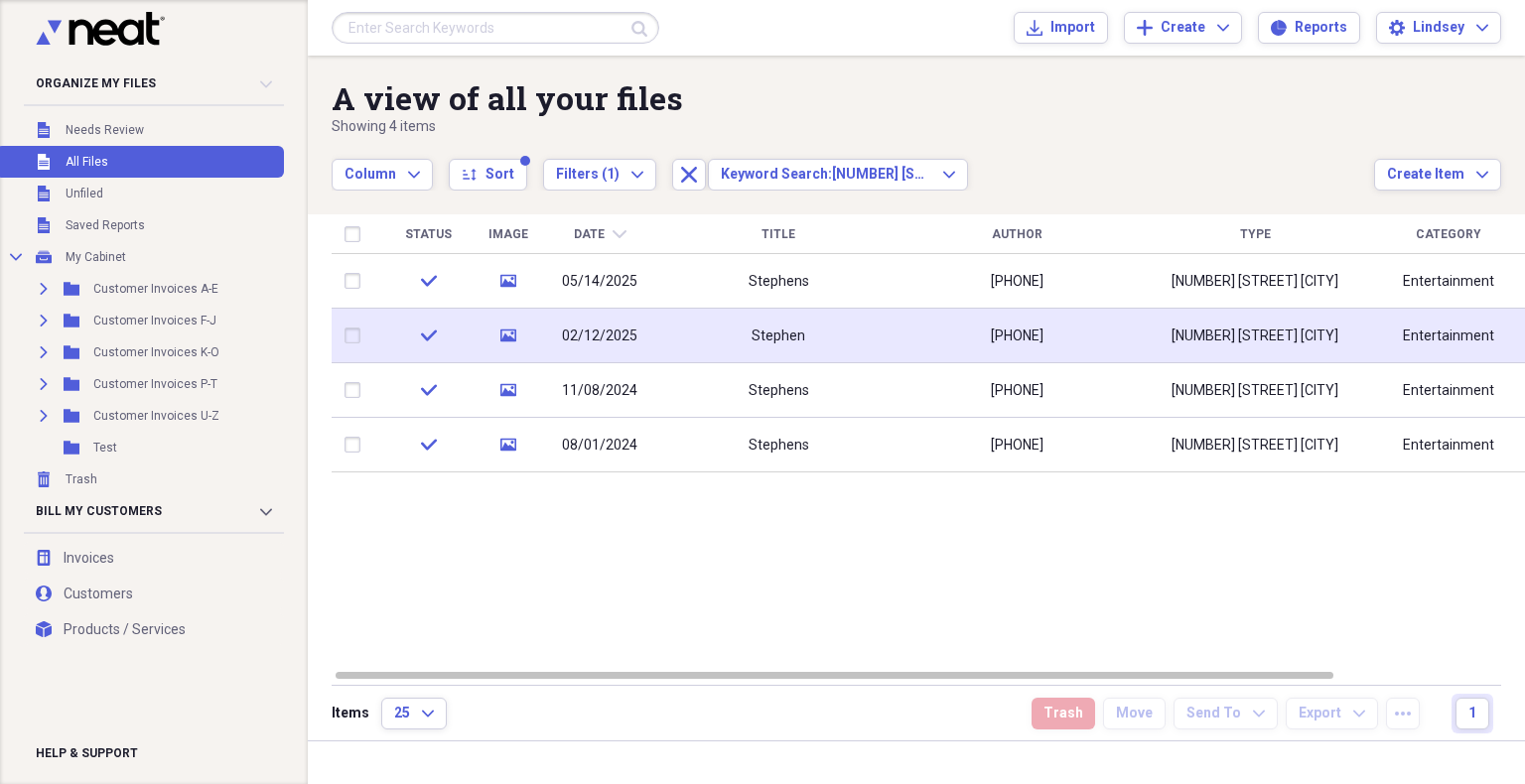 click on "[PHONE]" at bounding box center [1017, 335] 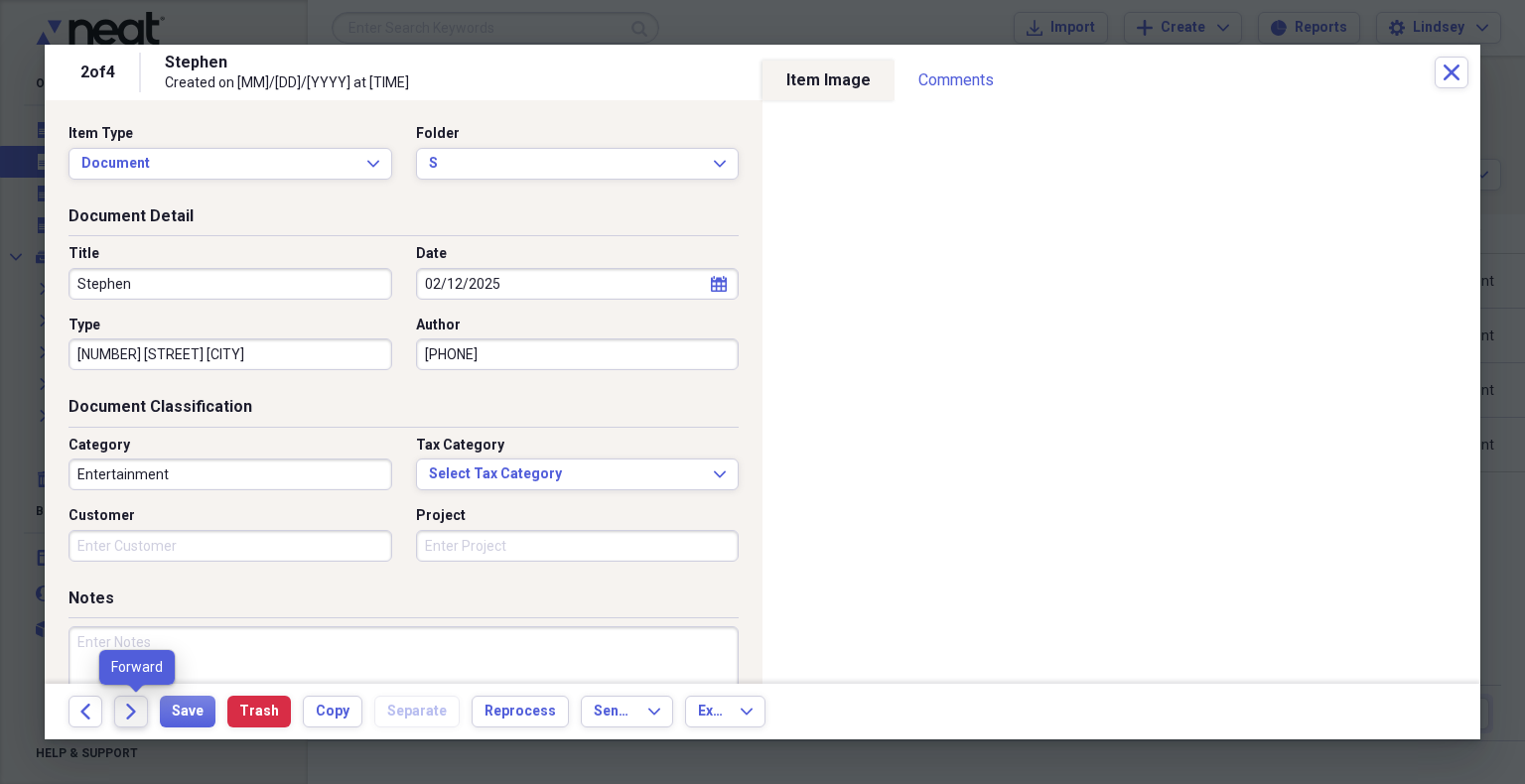 click 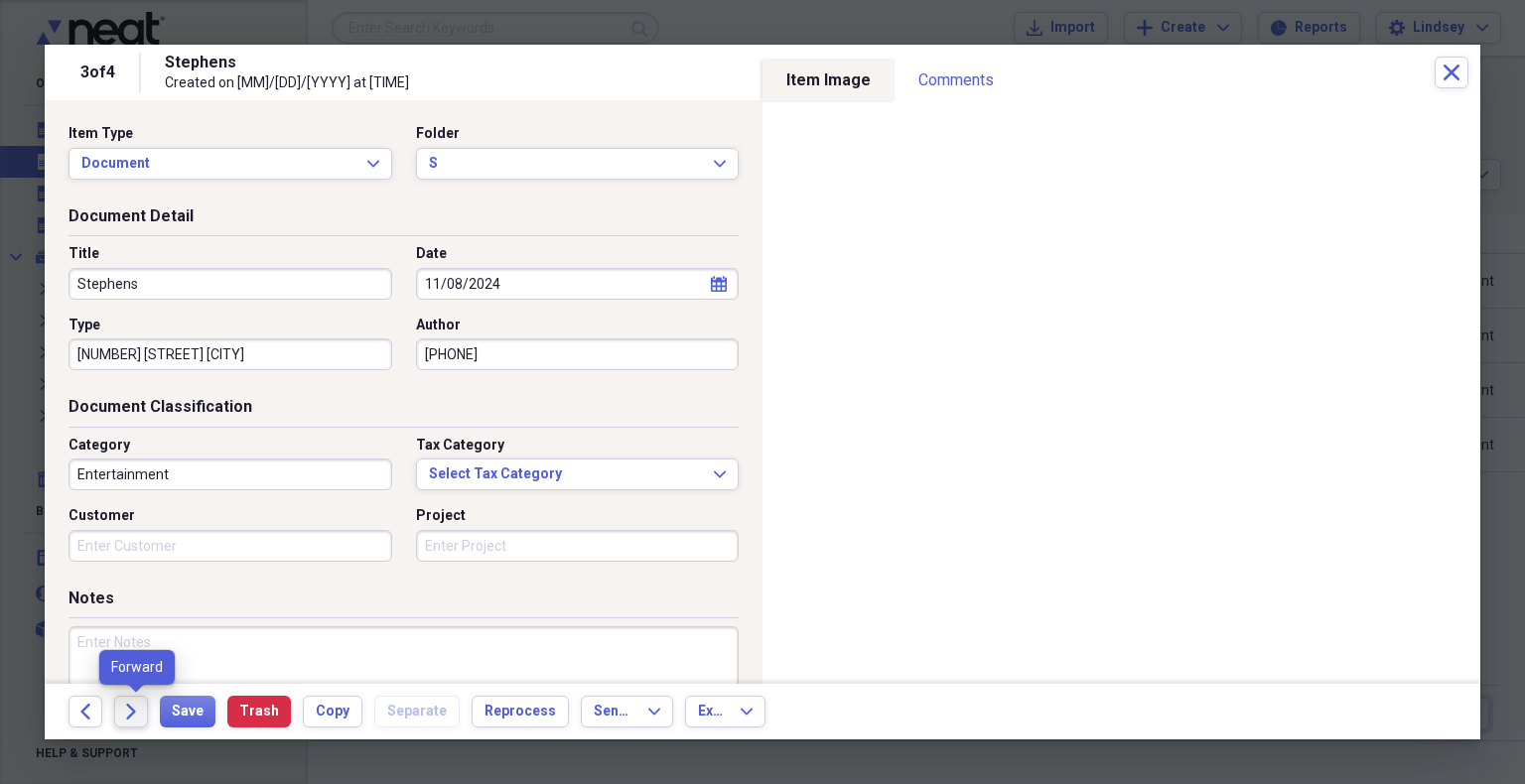 click 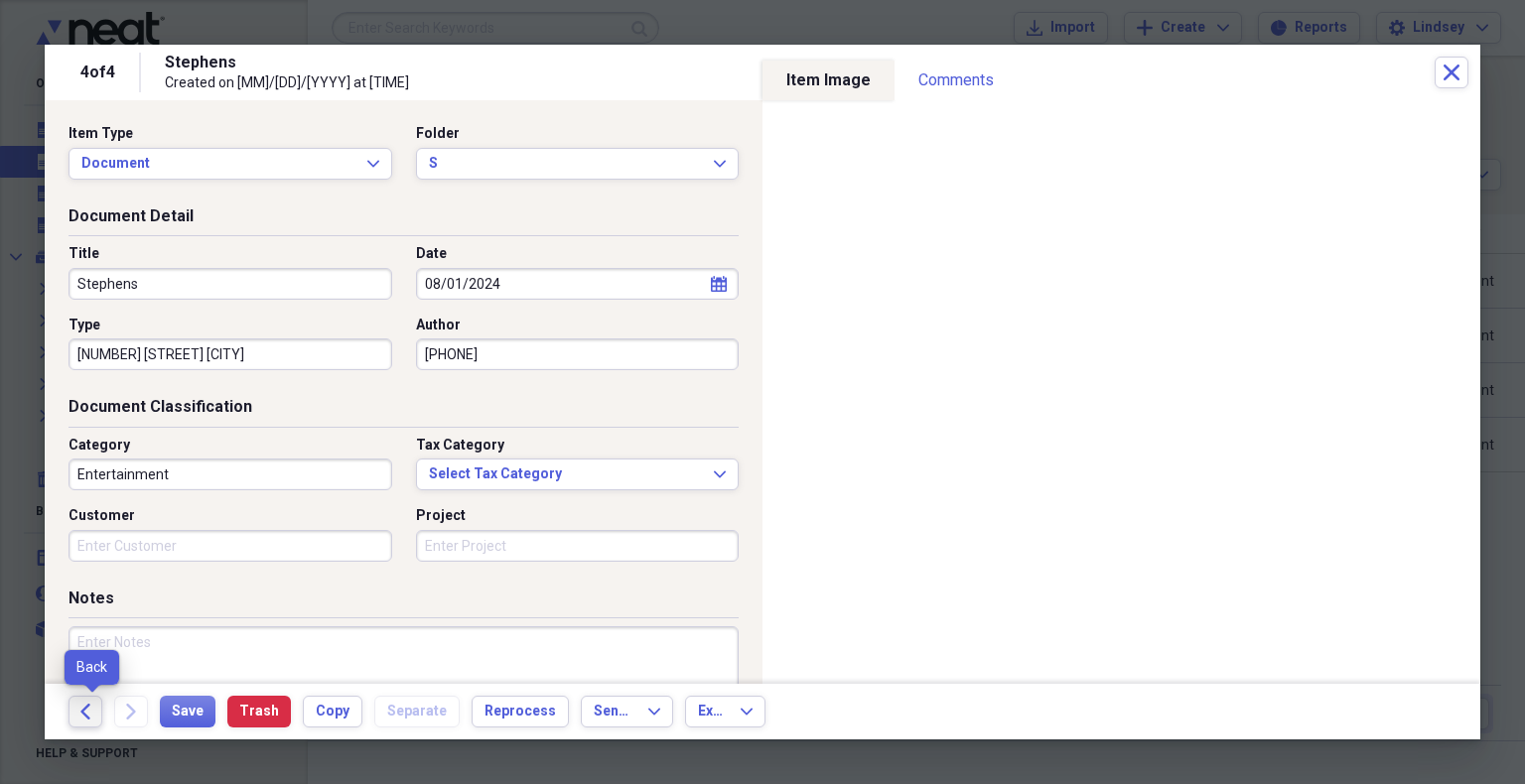 click on "Back" 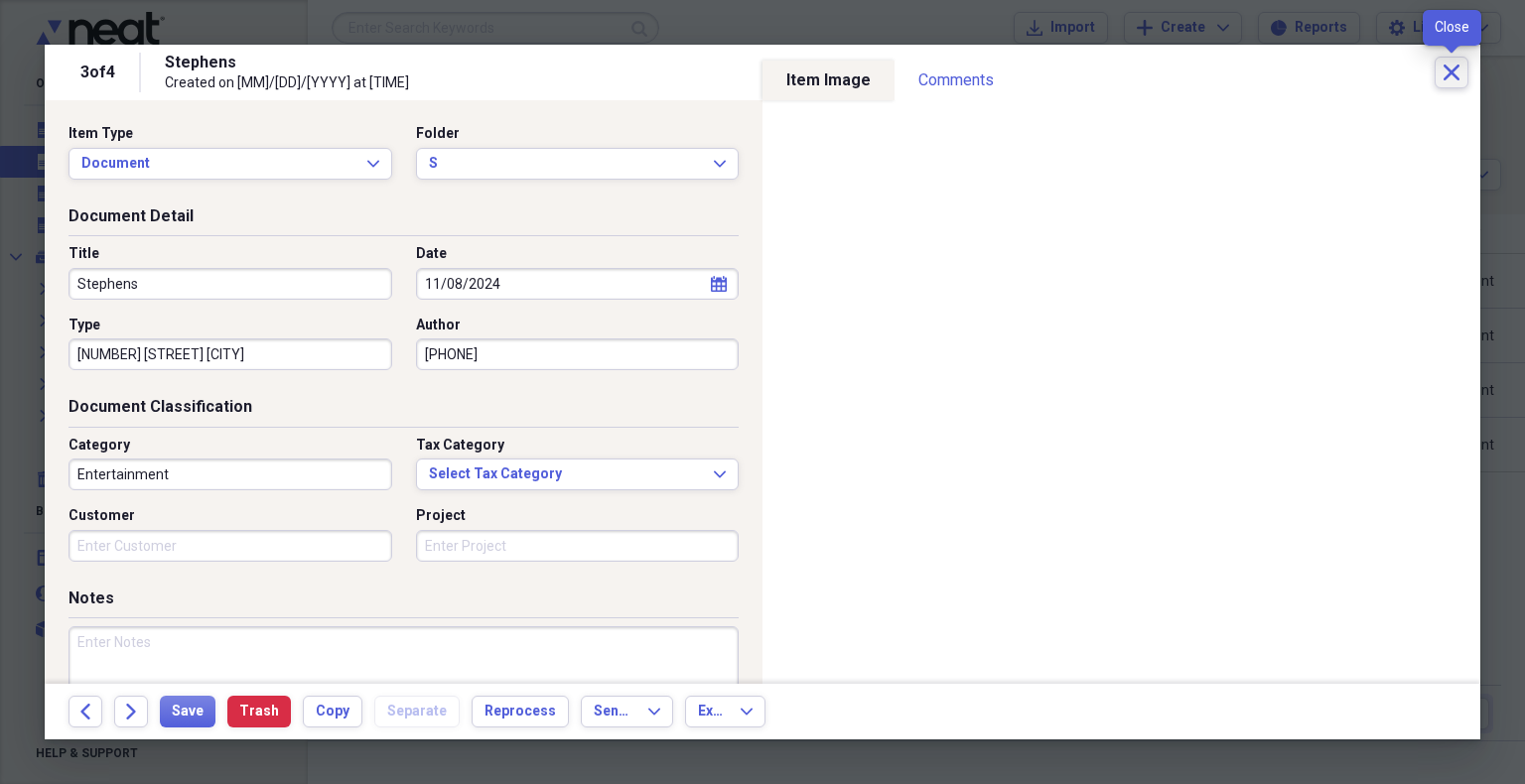click on "Close" at bounding box center [1452, 72] 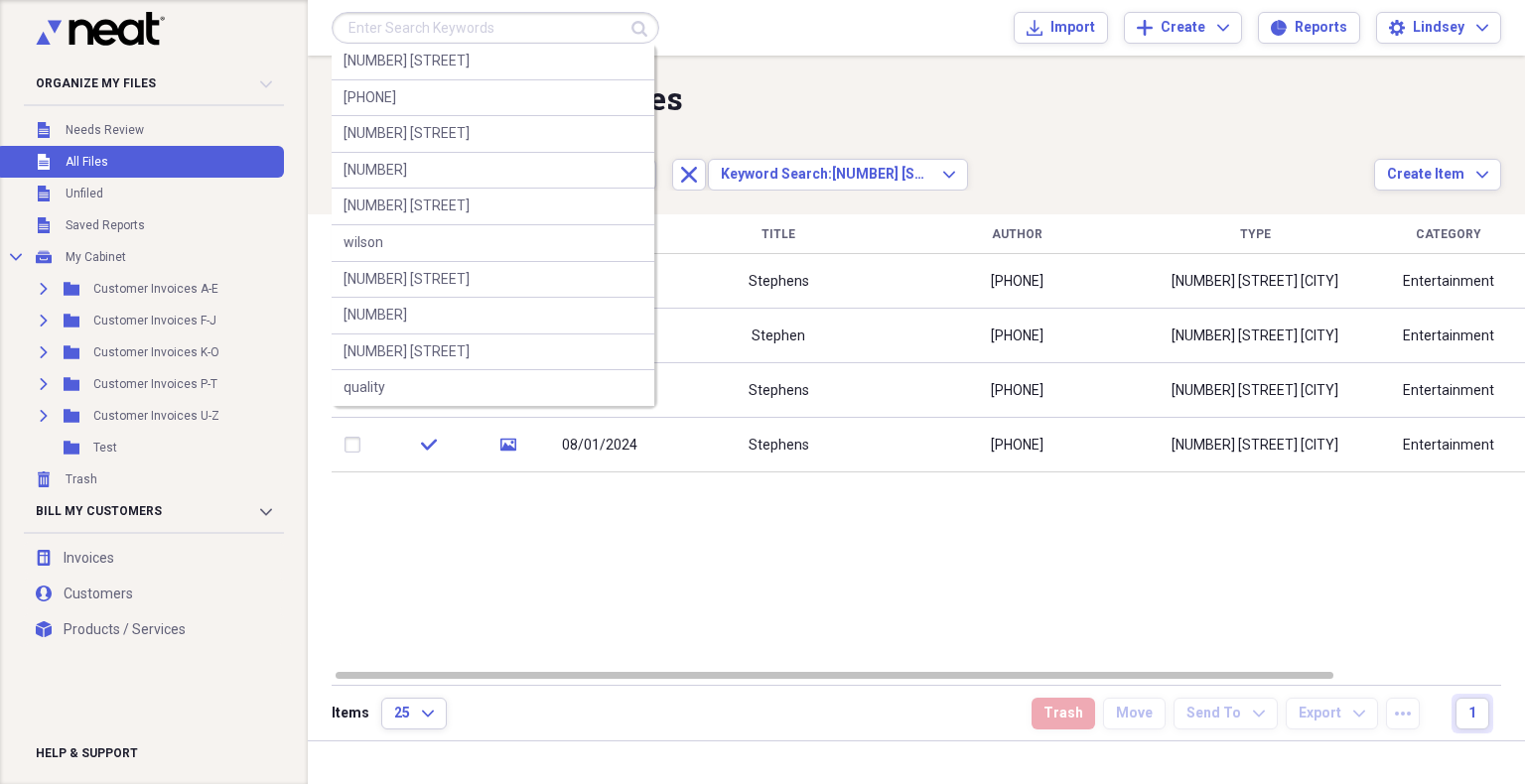 click at bounding box center [495, 28] 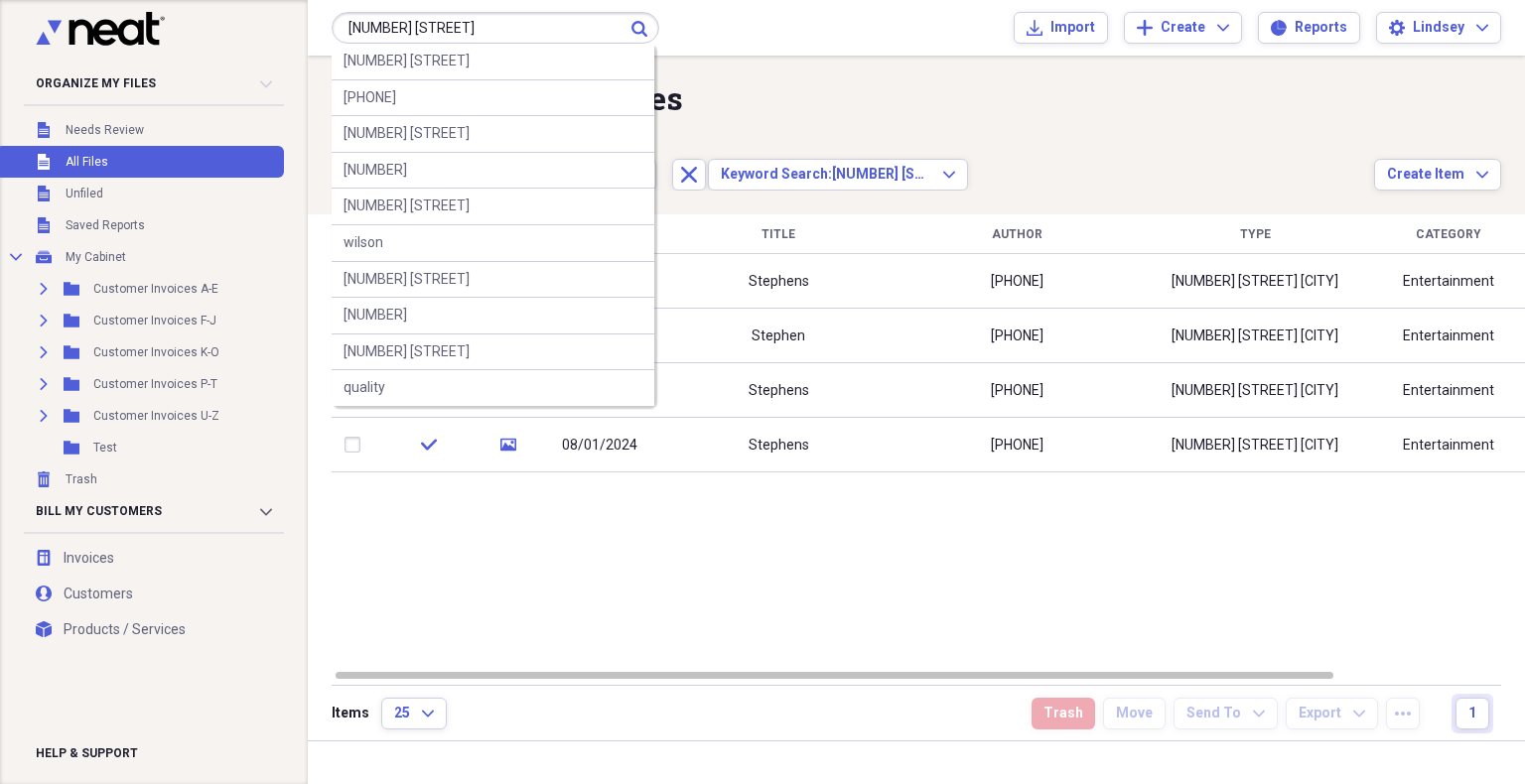 type on "[NUMBER] [STREET]" 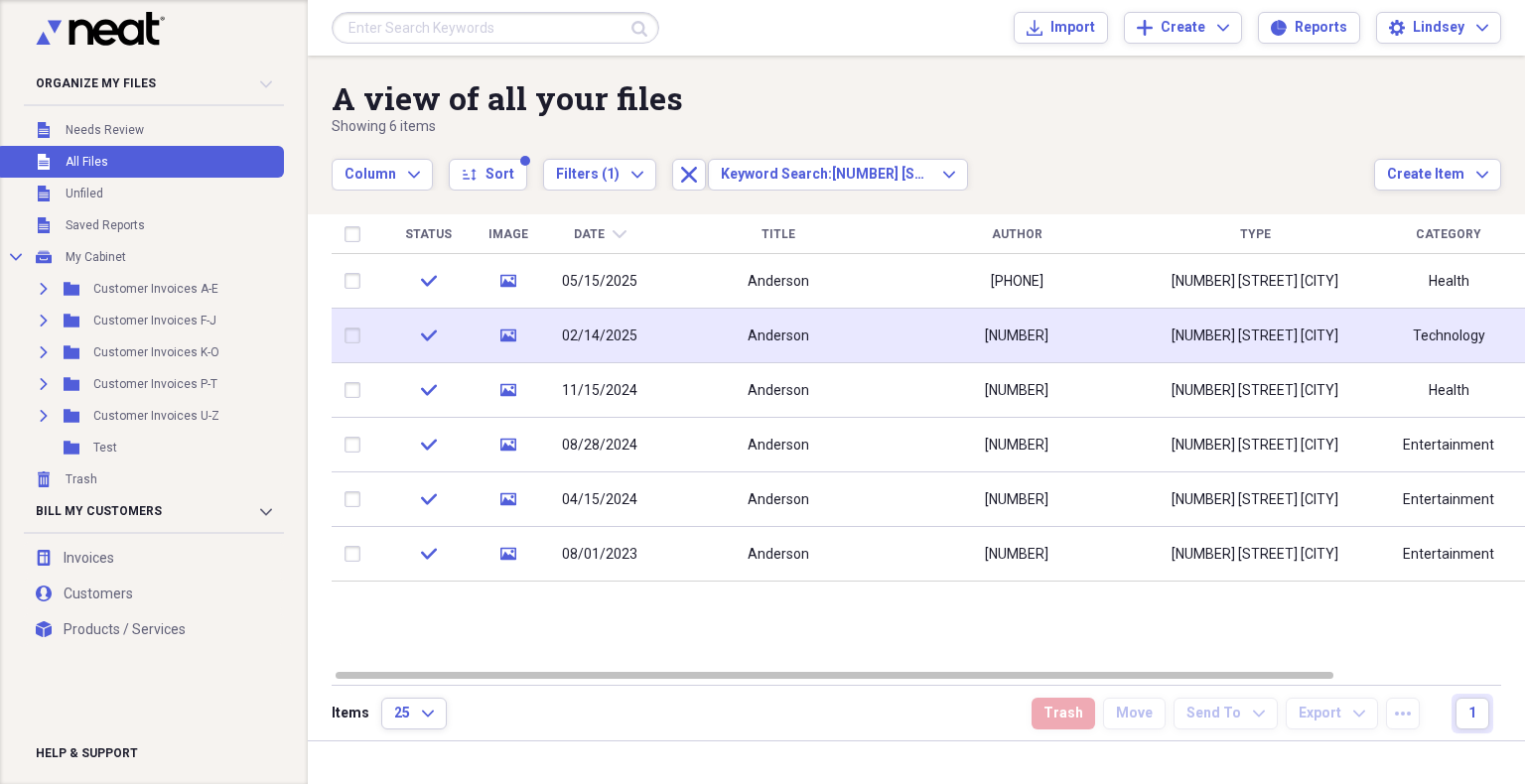 click on "Anderson" at bounding box center (778, 335) 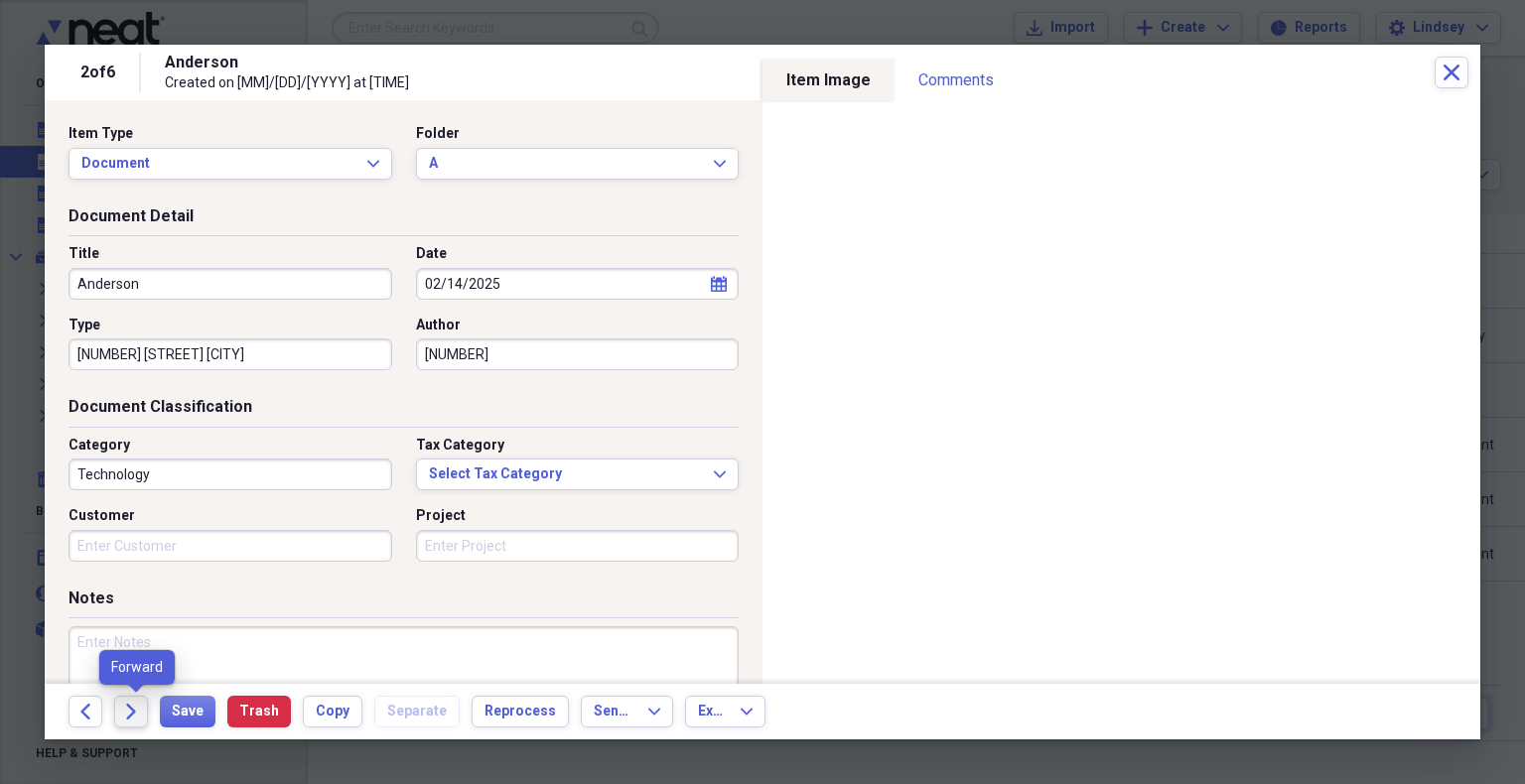 click on "Forward" 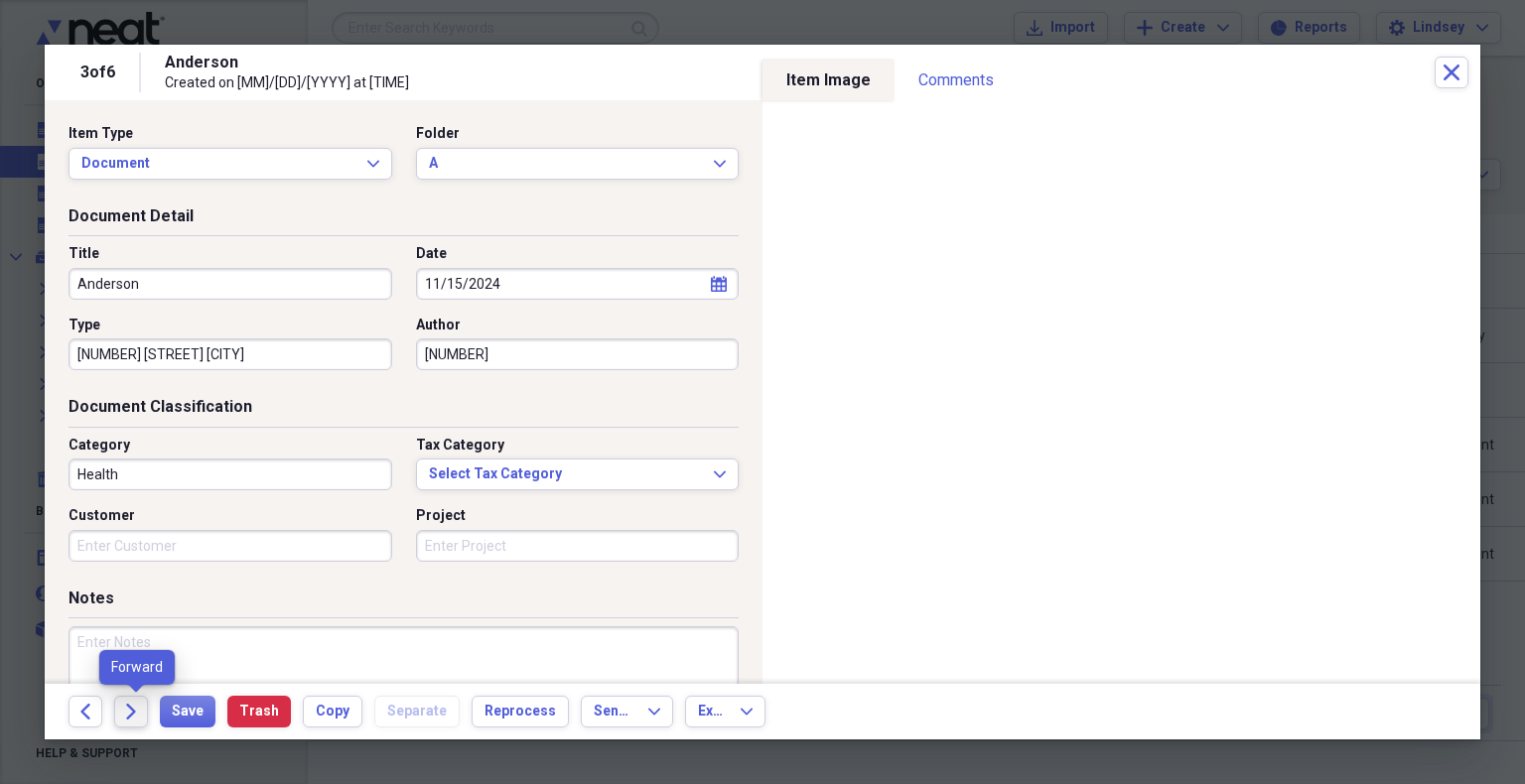 click on "Forward" 